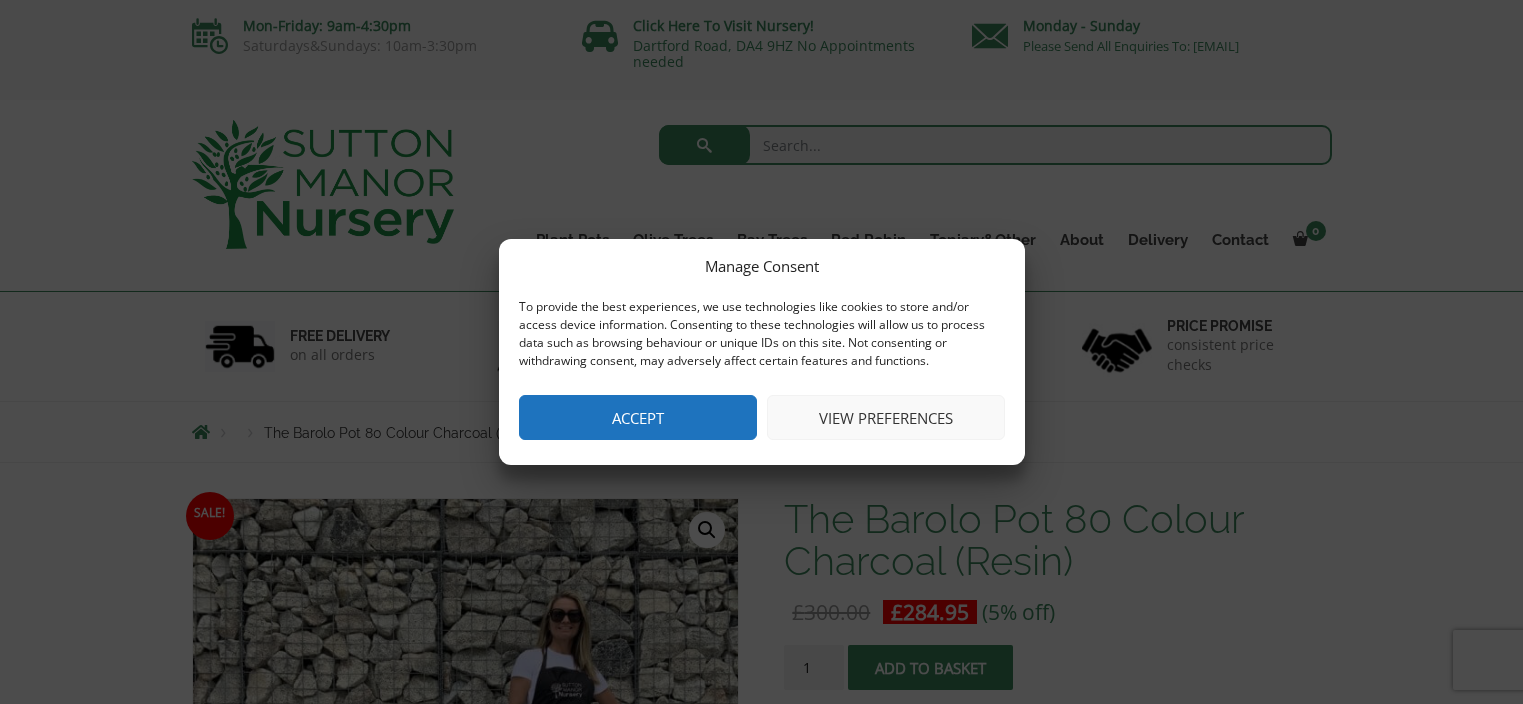 scroll, scrollTop: 0, scrollLeft: 0, axis: both 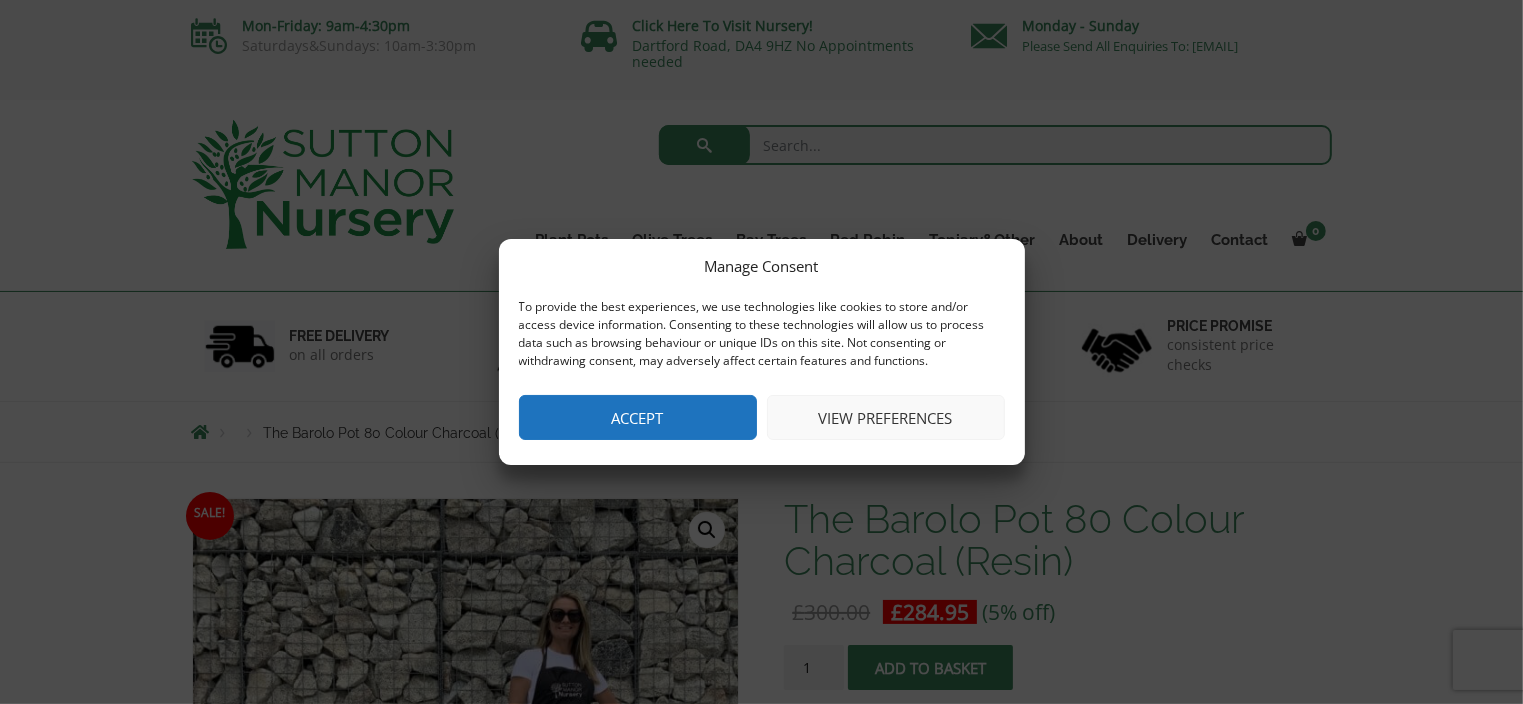 click on "Accept" at bounding box center [638, 417] 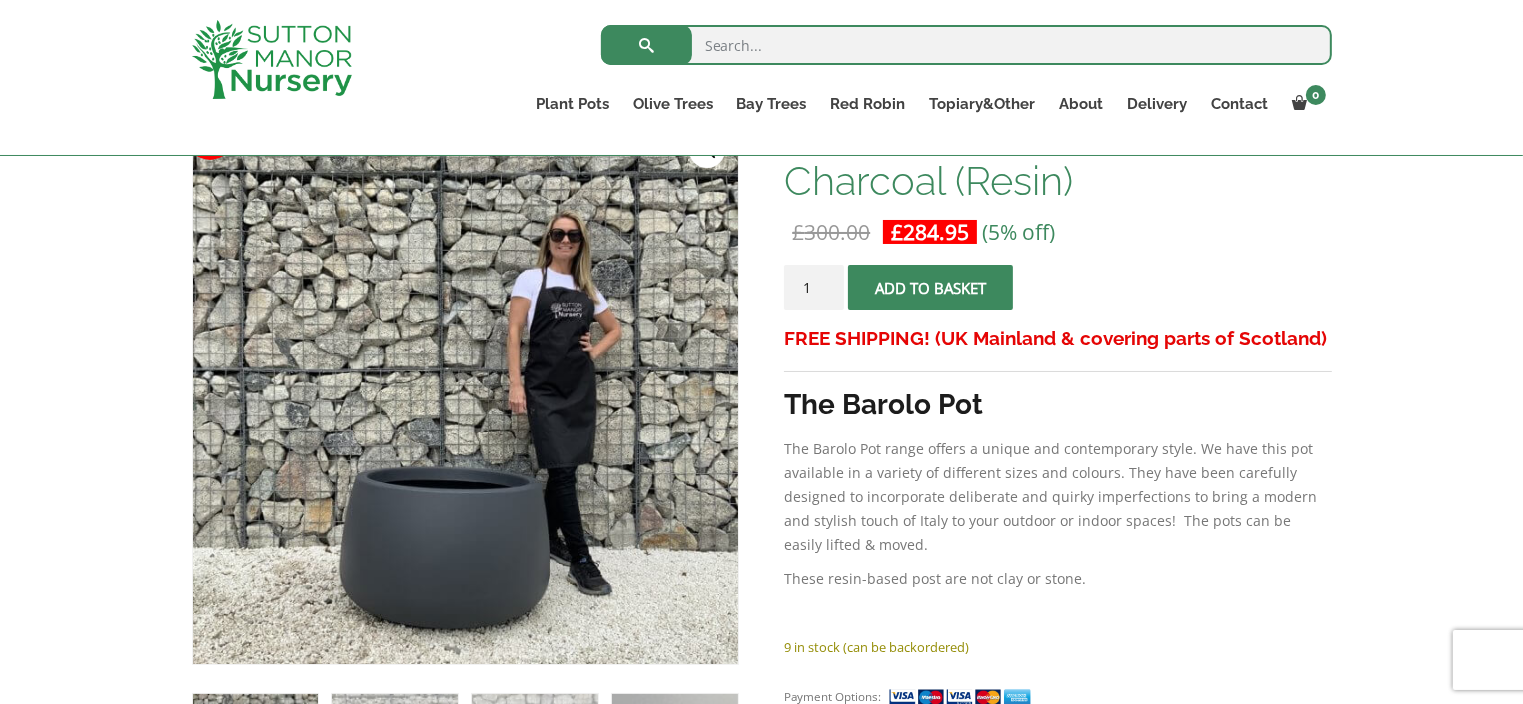 scroll, scrollTop: 337, scrollLeft: 0, axis: vertical 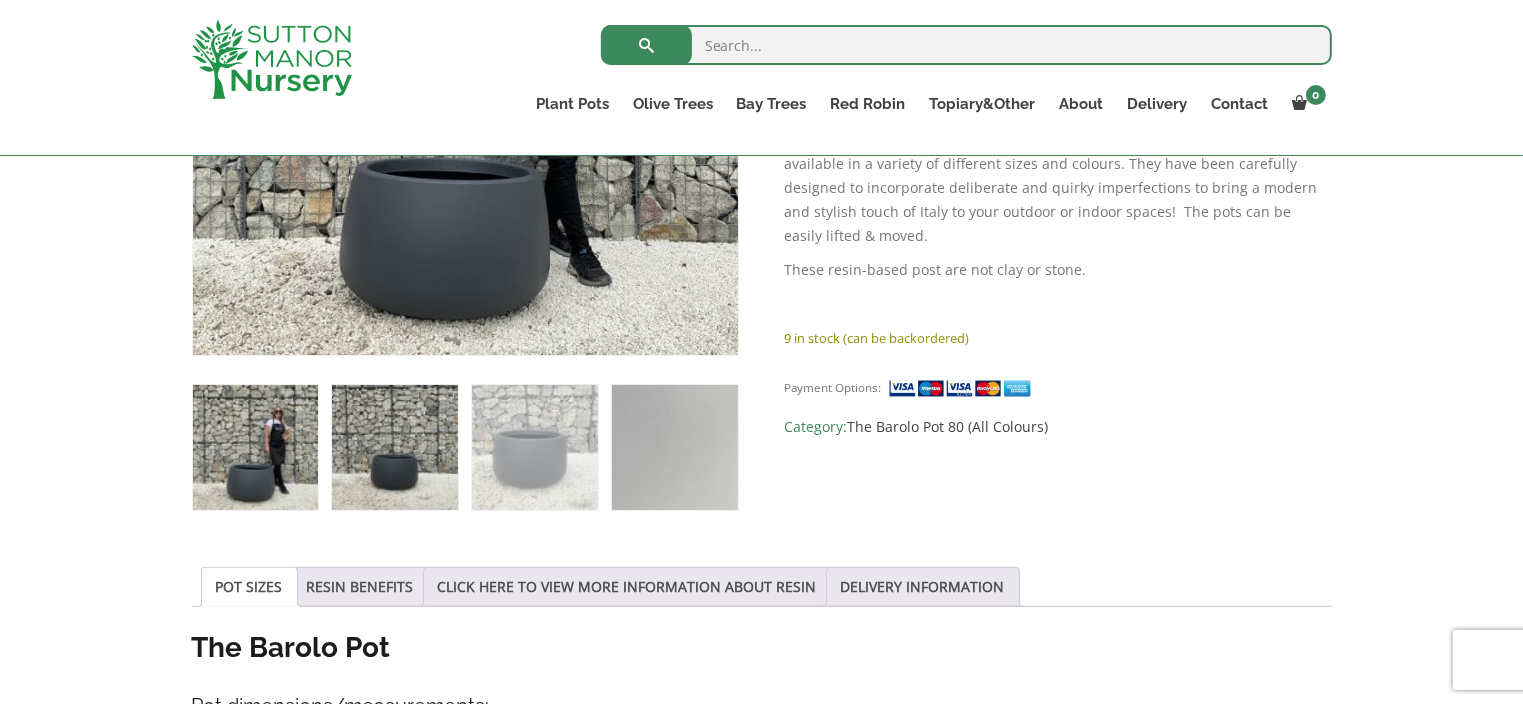 click at bounding box center [394, 447] 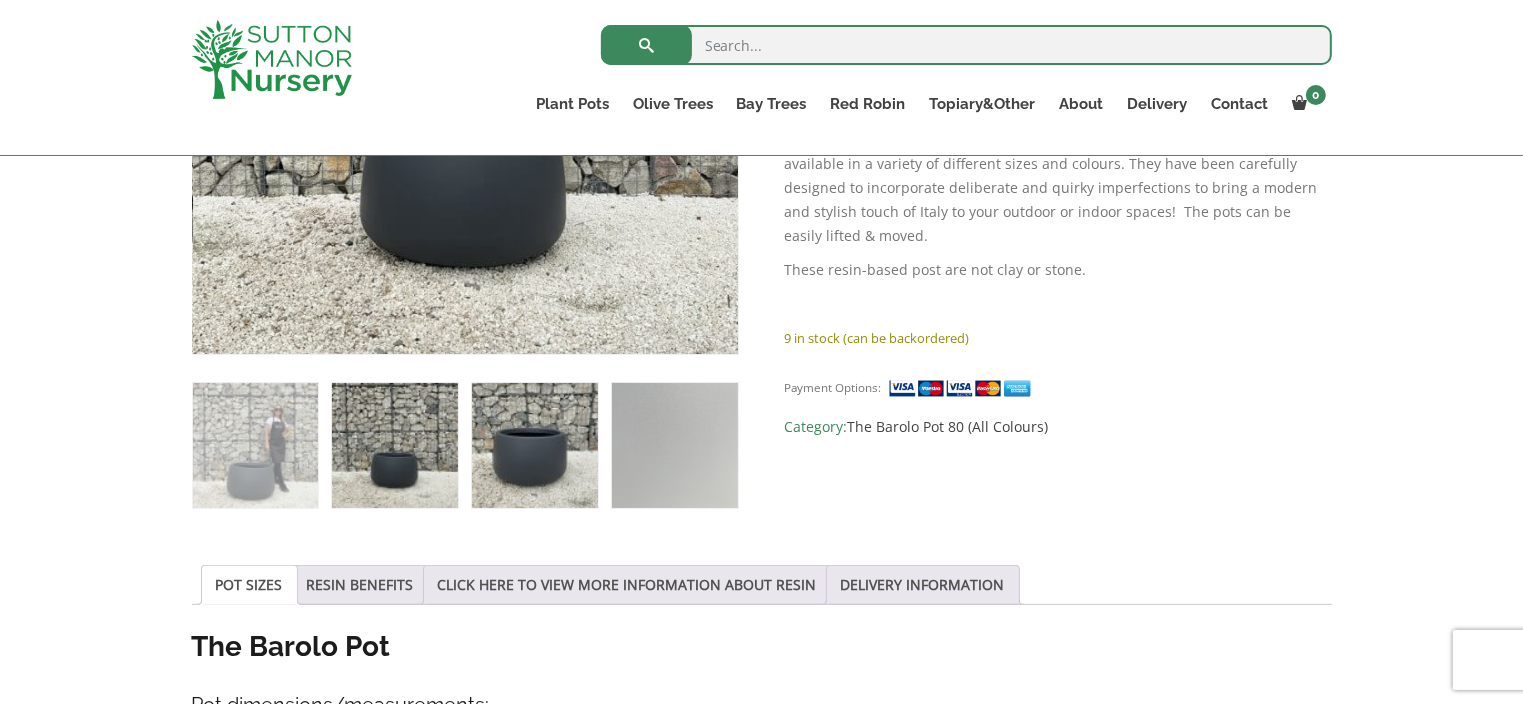 click at bounding box center (534, 445) 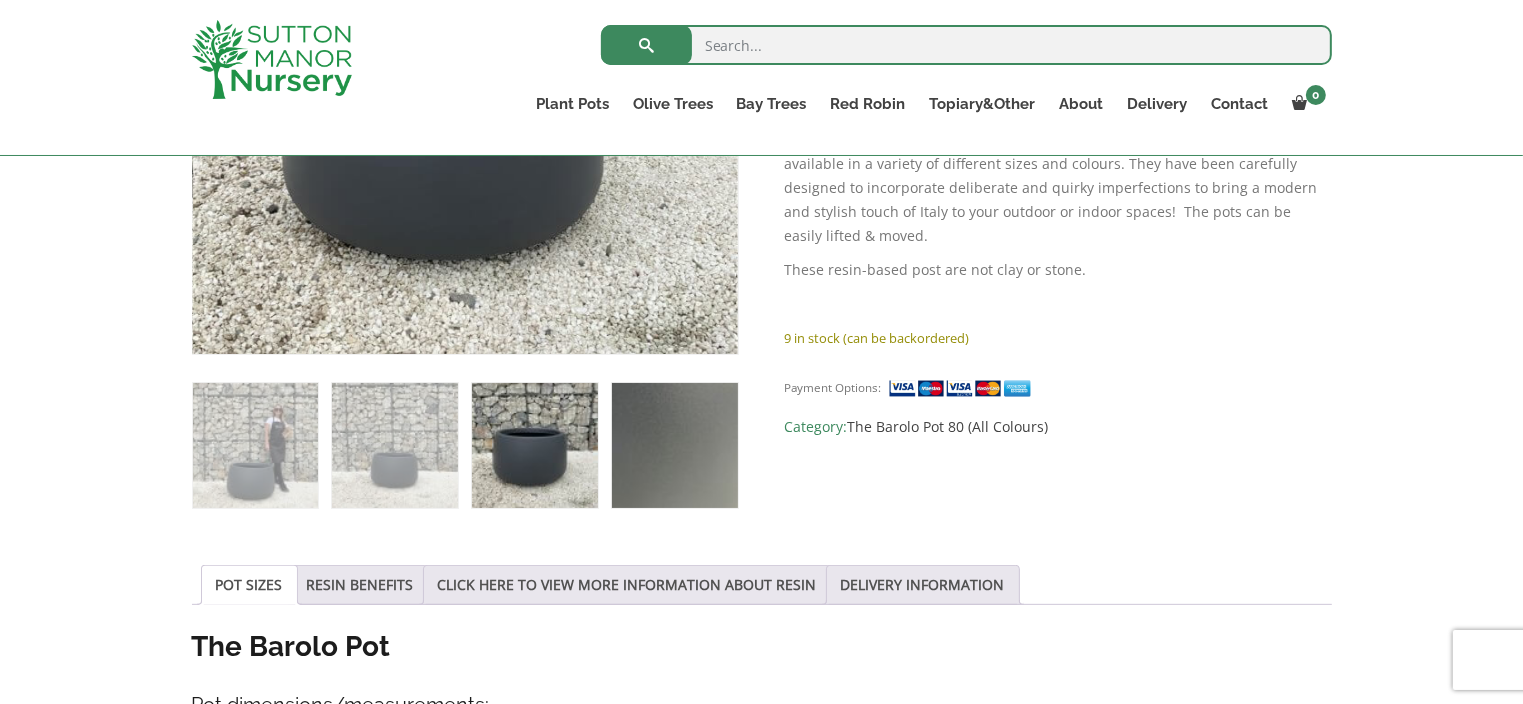 click at bounding box center [674, 445] 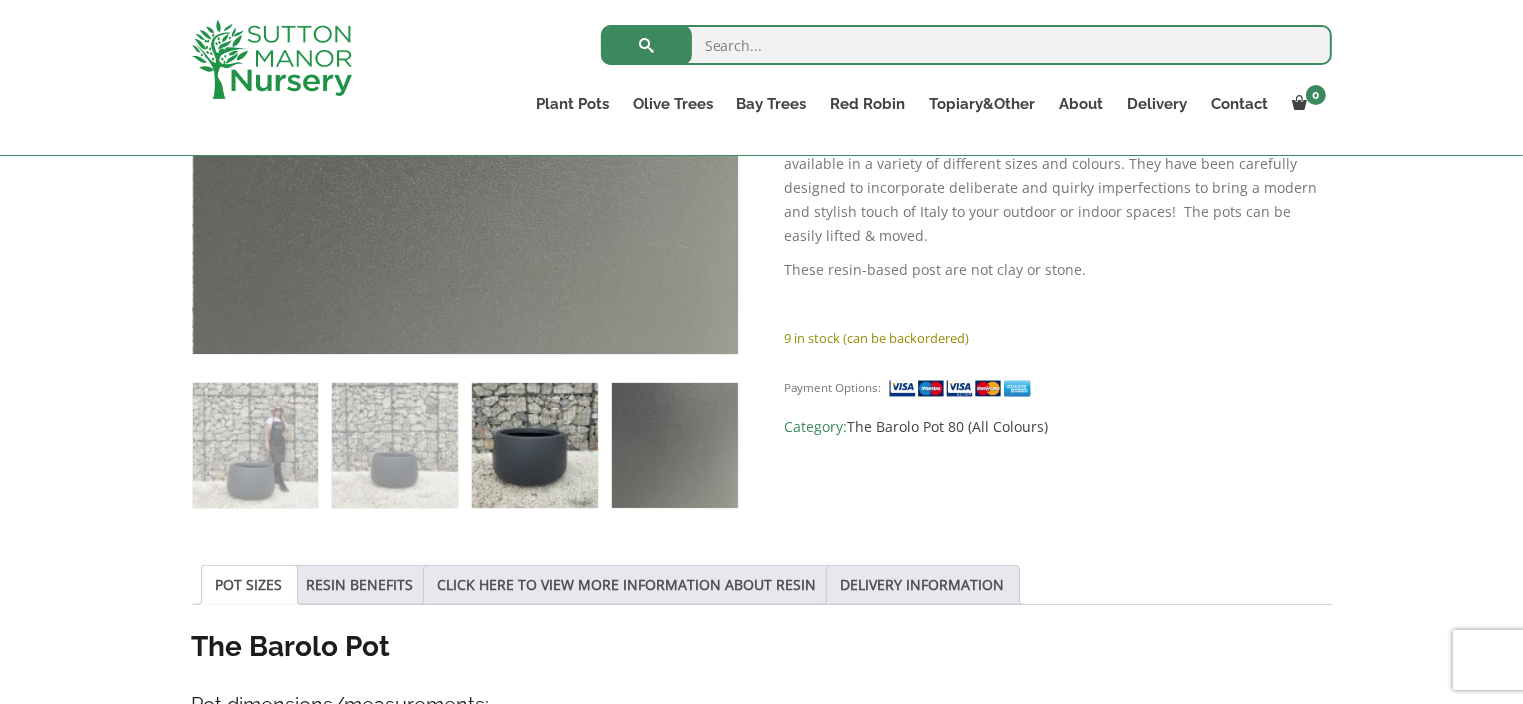 click at bounding box center (534, 445) 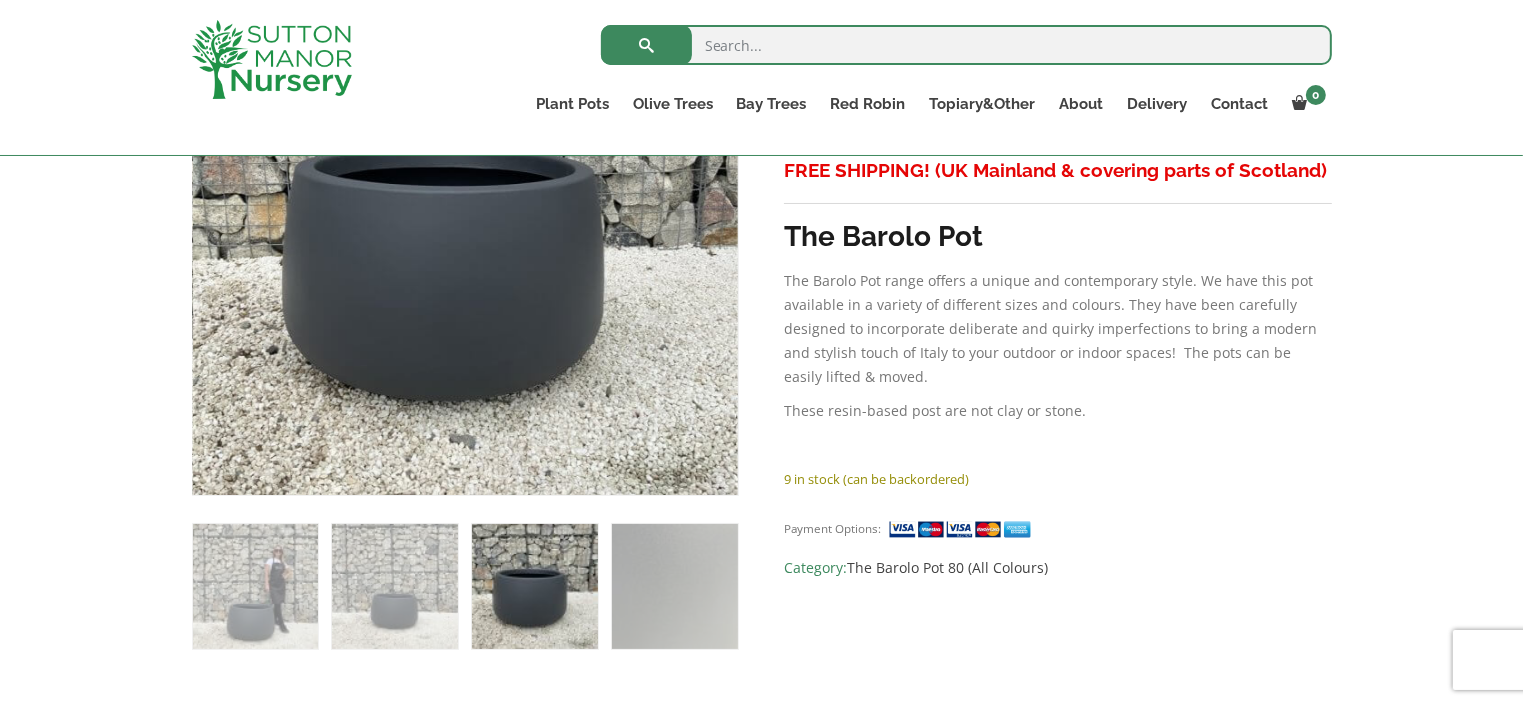 scroll, scrollTop: 520, scrollLeft: 0, axis: vertical 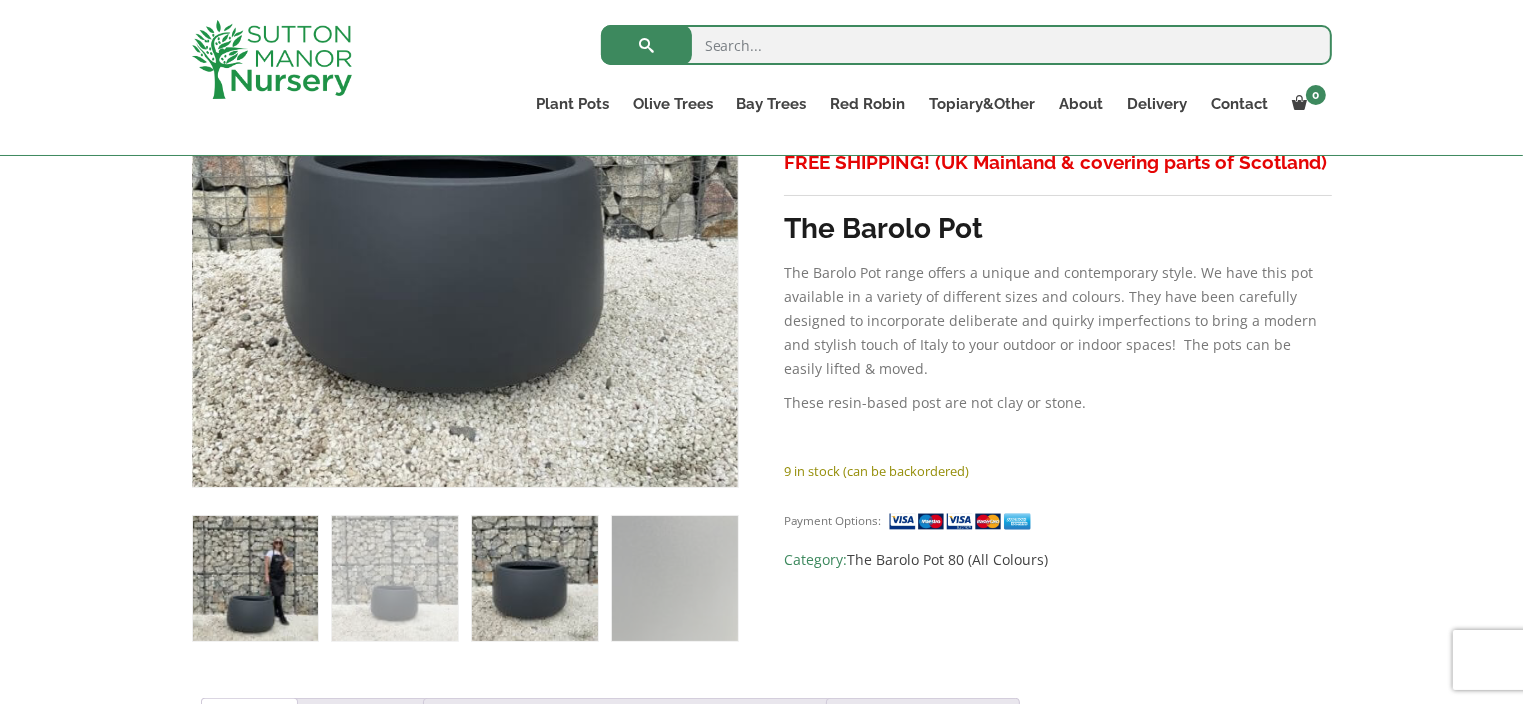click at bounding box center (255, 578) 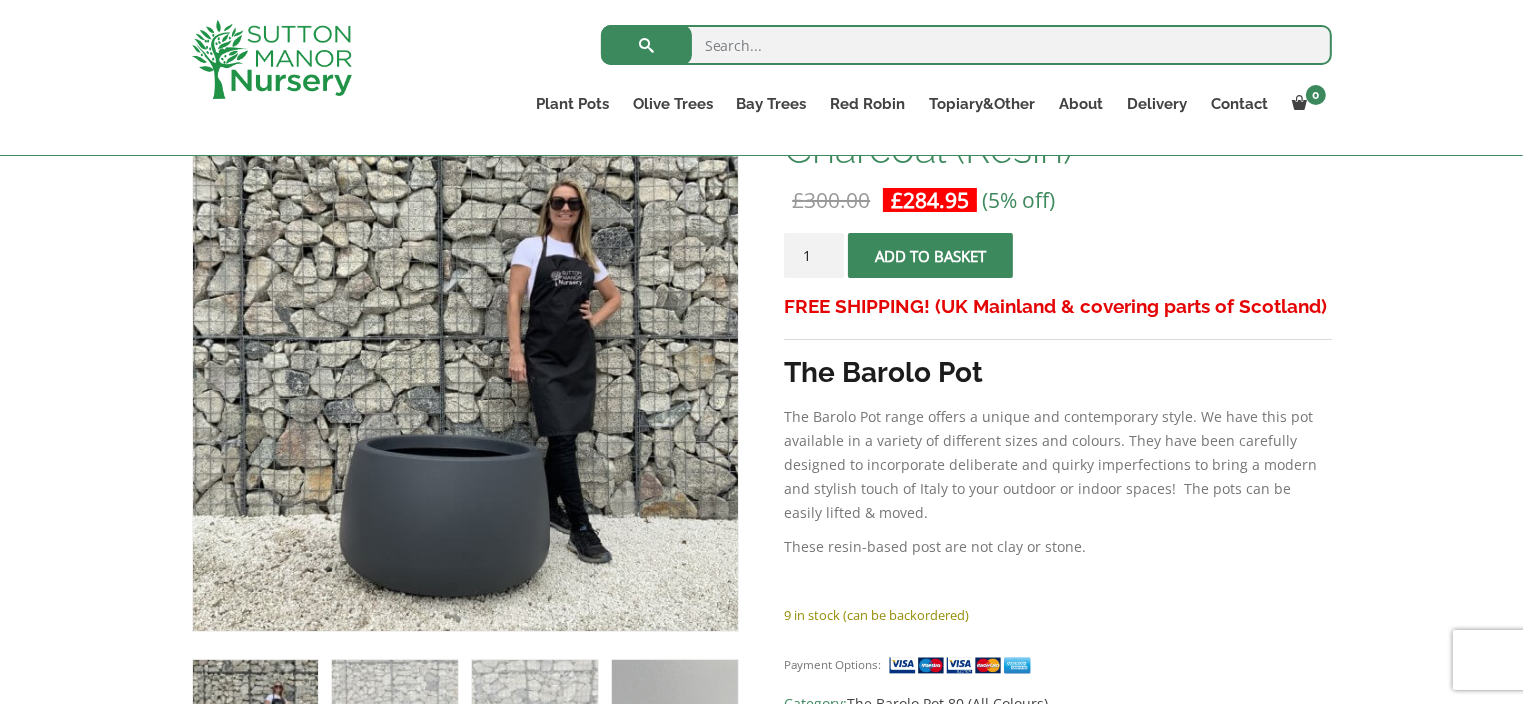 scroll, scrollTop: 364, scrollLeft: 0, axis: vertical 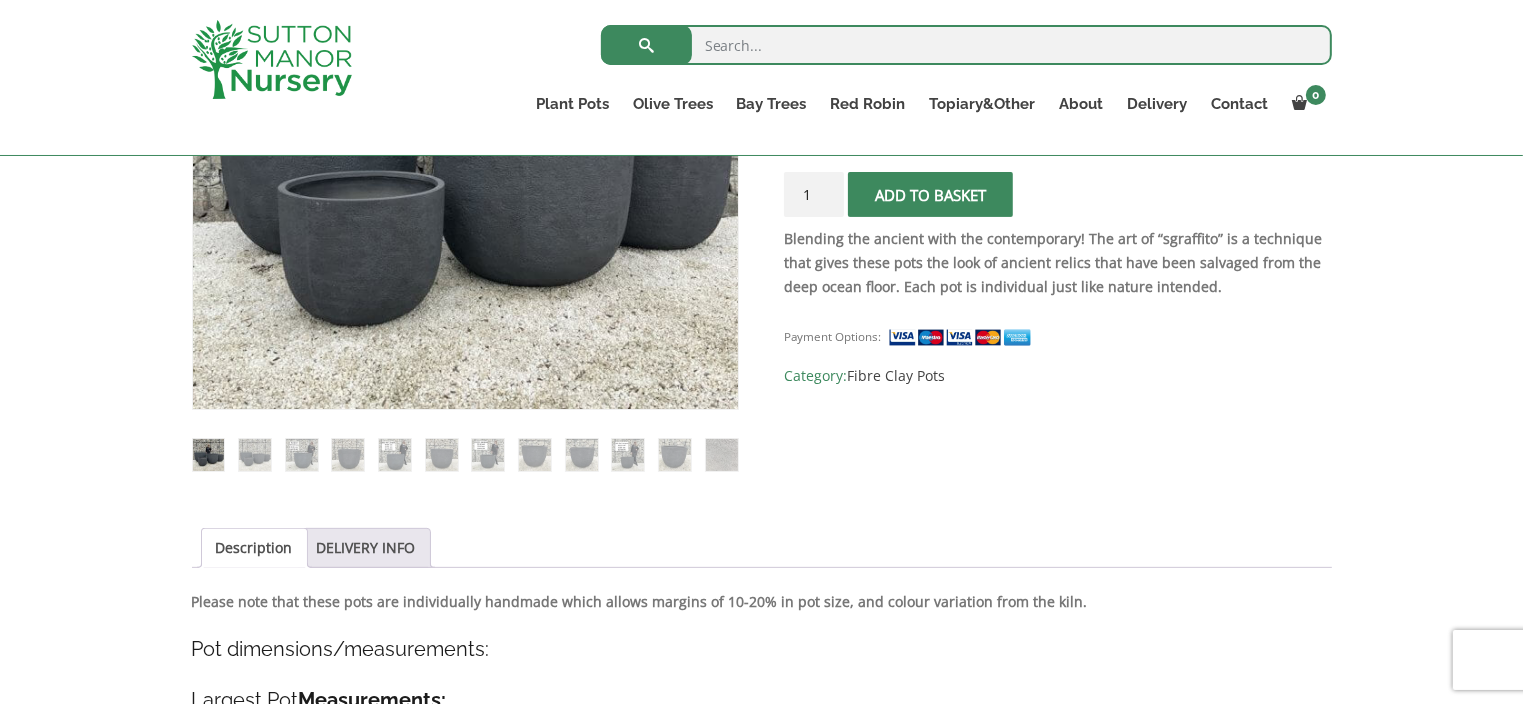 drag, startPoint x: 0, startPoint y: 0, endPoint x: 1536, endPoint y: 189, distance: 1547.5842 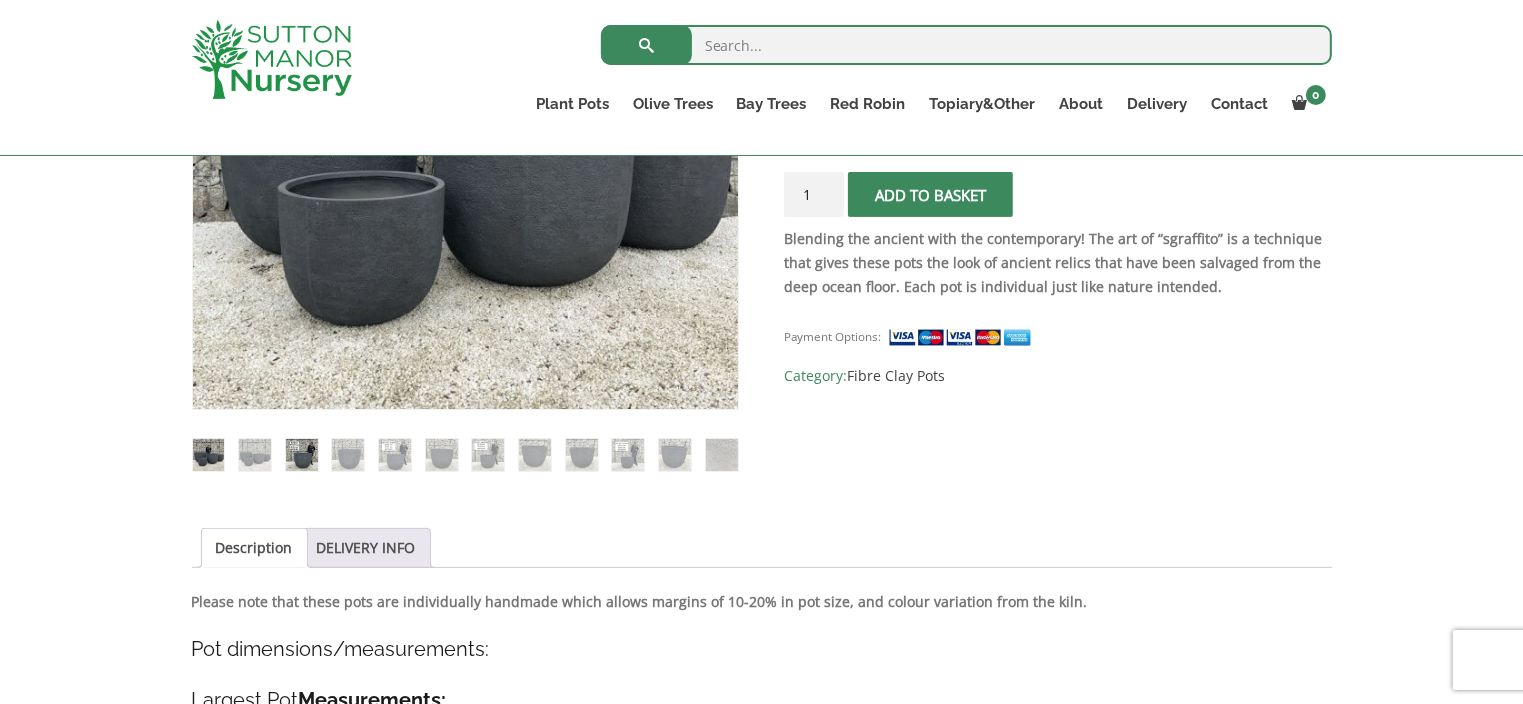 click at bounding box center (302, 455) 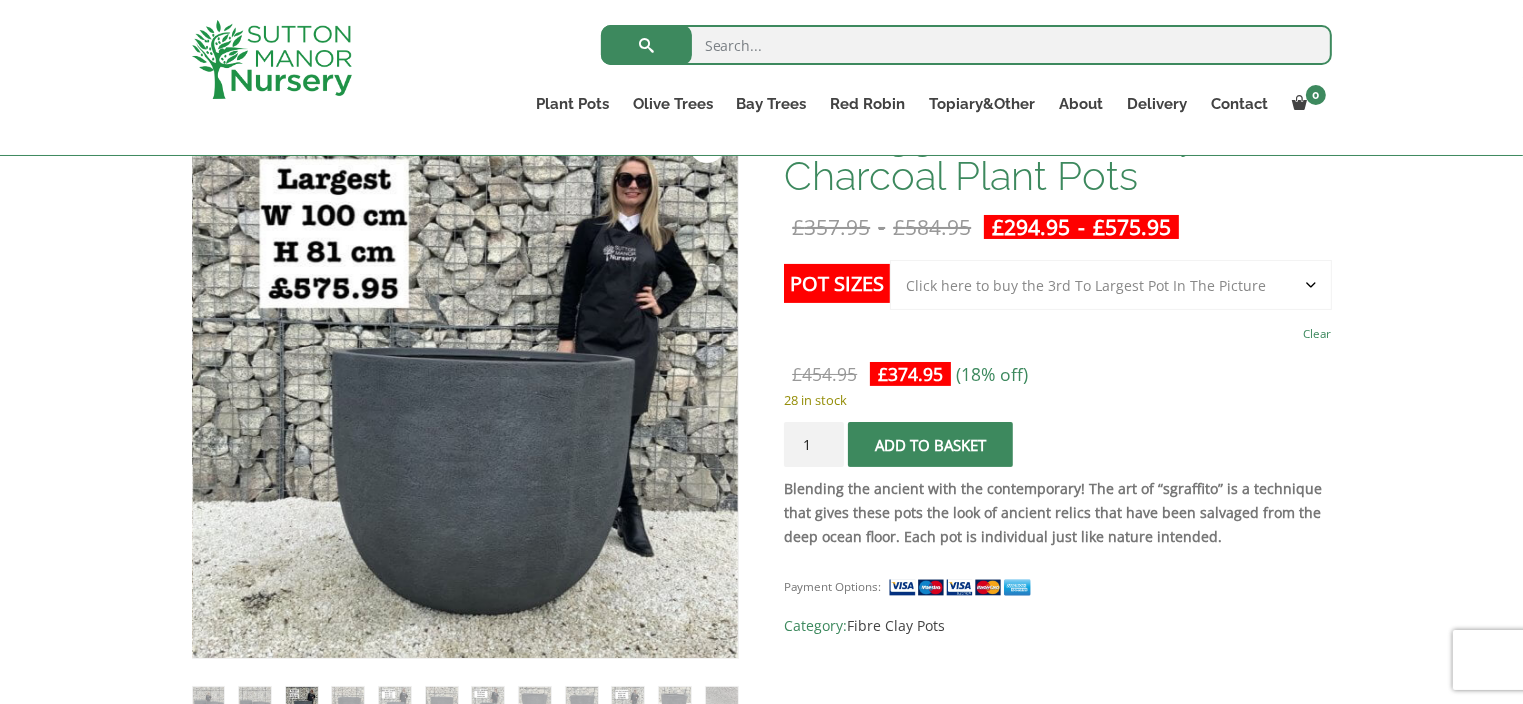 scroll, scrollTop: 360, scrollLeft: 0, axis: vertical 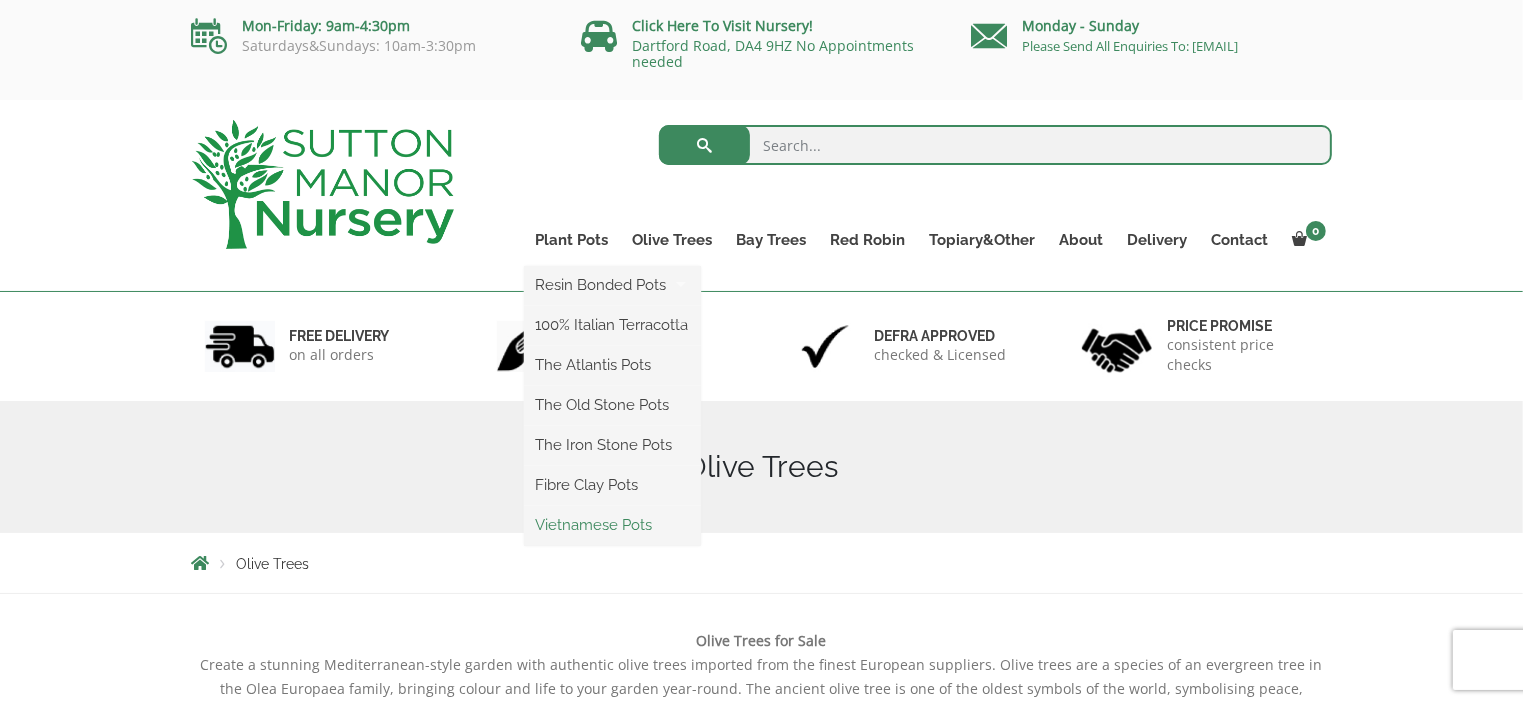 click on "Vietnamese Pots" at bounding box center (612, 525) 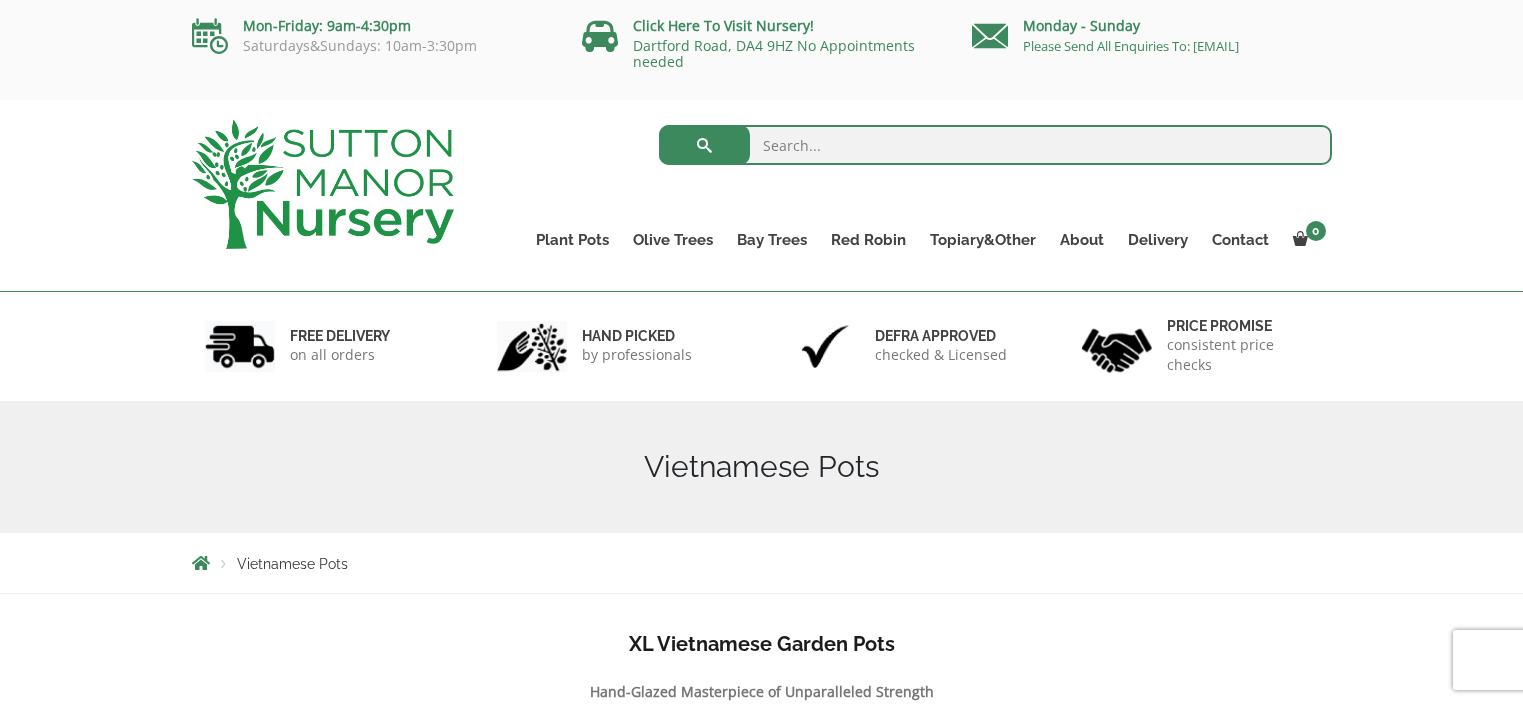scroll, scrollTop: 0, scrollLeft: 0, axis: both 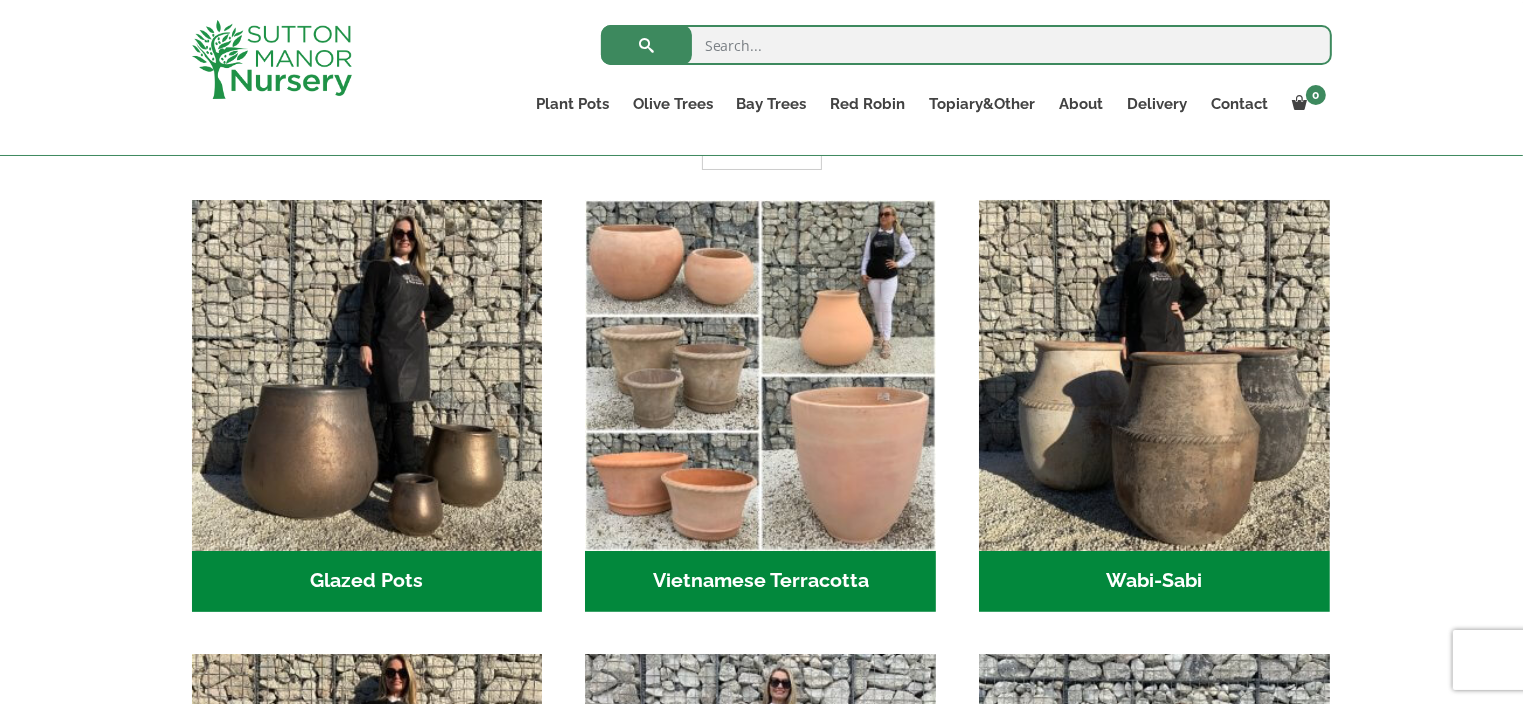 click on "Wabi-Sabi  (14)" at bounding box center [1154, 582] 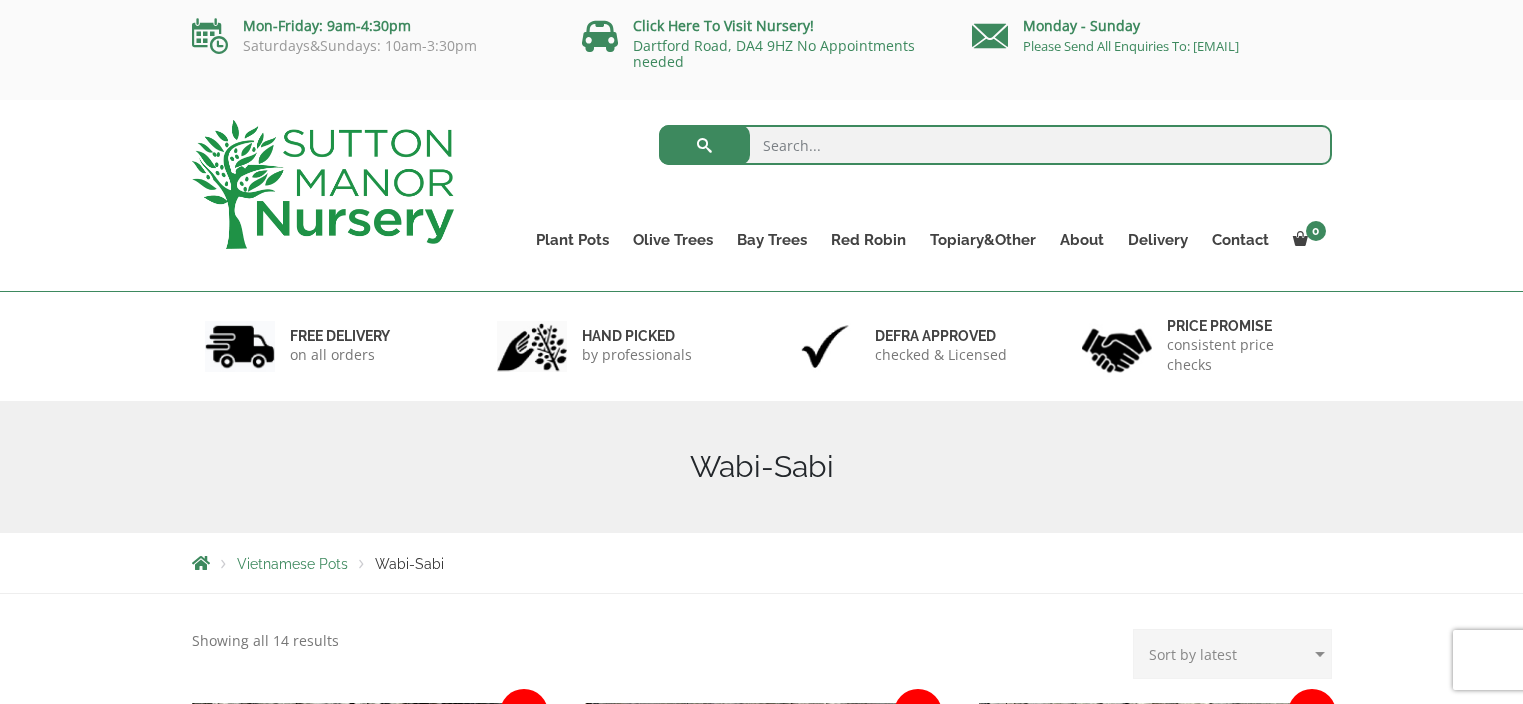 scroll, scrollTop: 0, scrollLeft: 0, axis: both 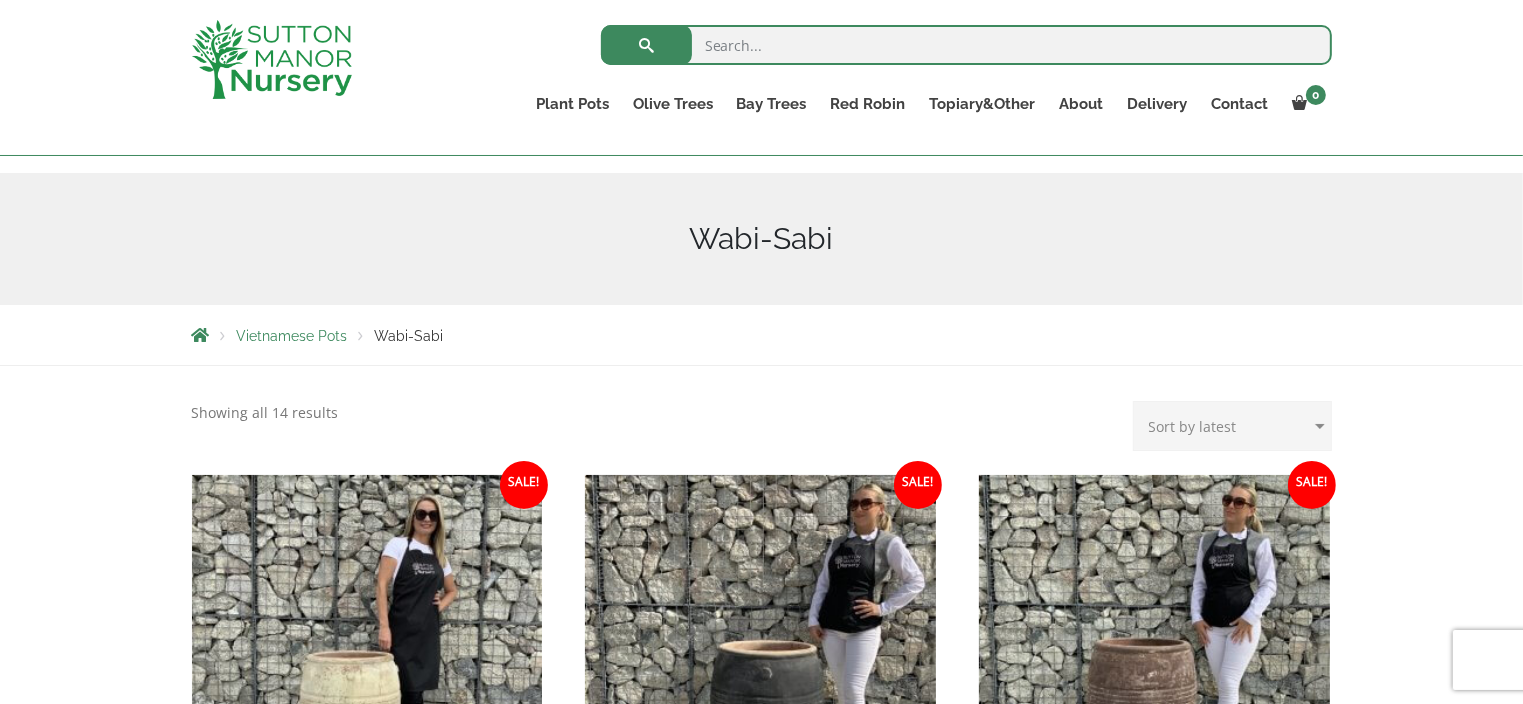 drag, startPoint x: 1528, startPoint y: 99, endPoint x: 1531, endPoint y: 135, distance: 36.124783 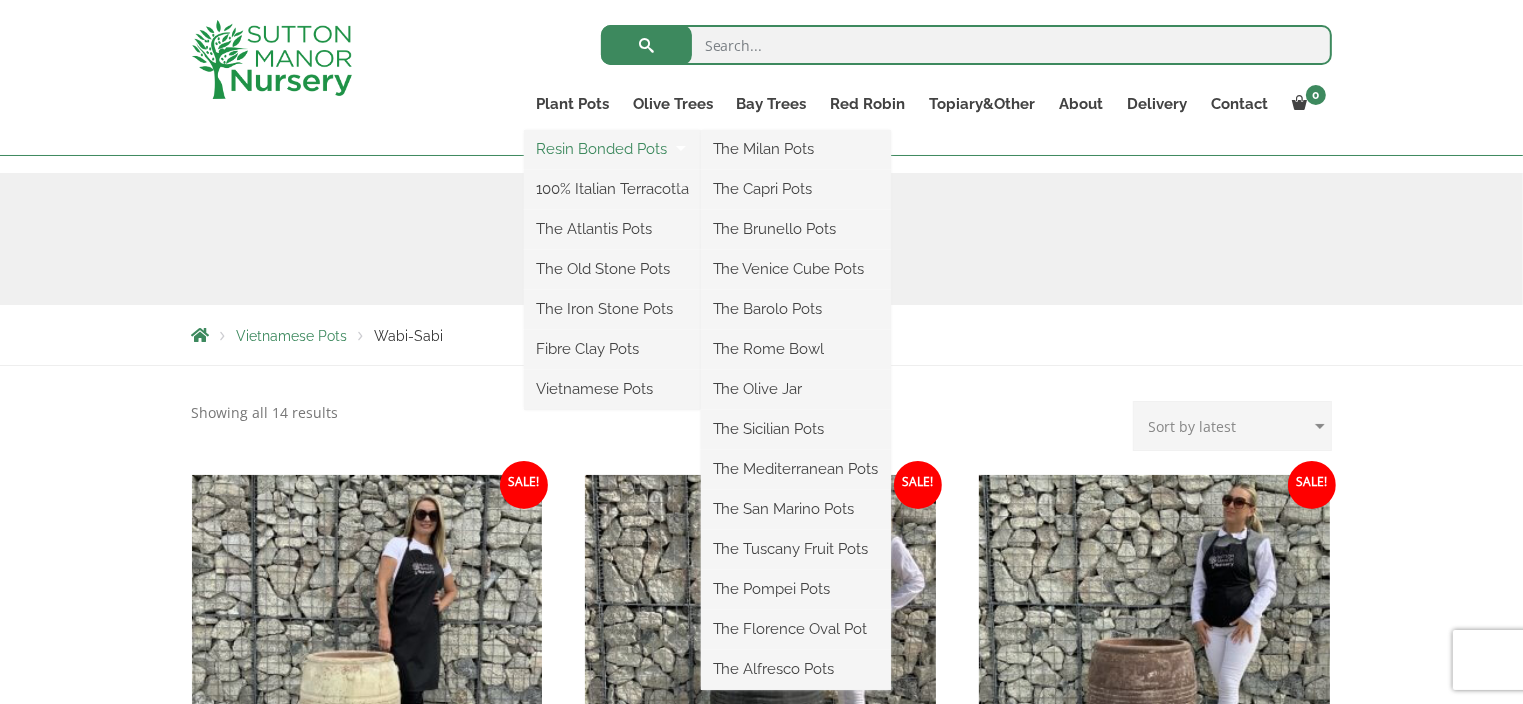 click on "Resin Bonded Pots" at bounding box center [612, 149] 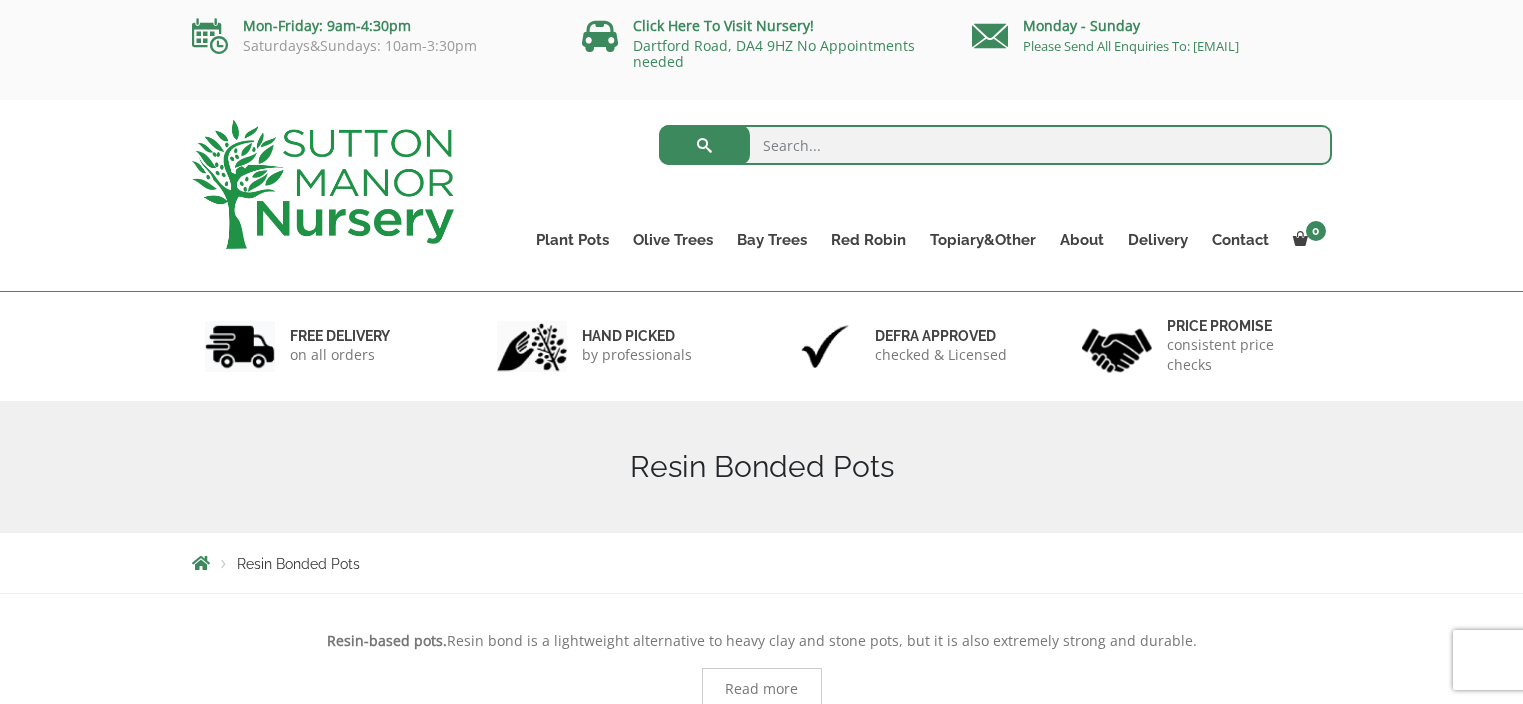 scroll, scrollTop: 0, scrollLeft: 0, axis: both 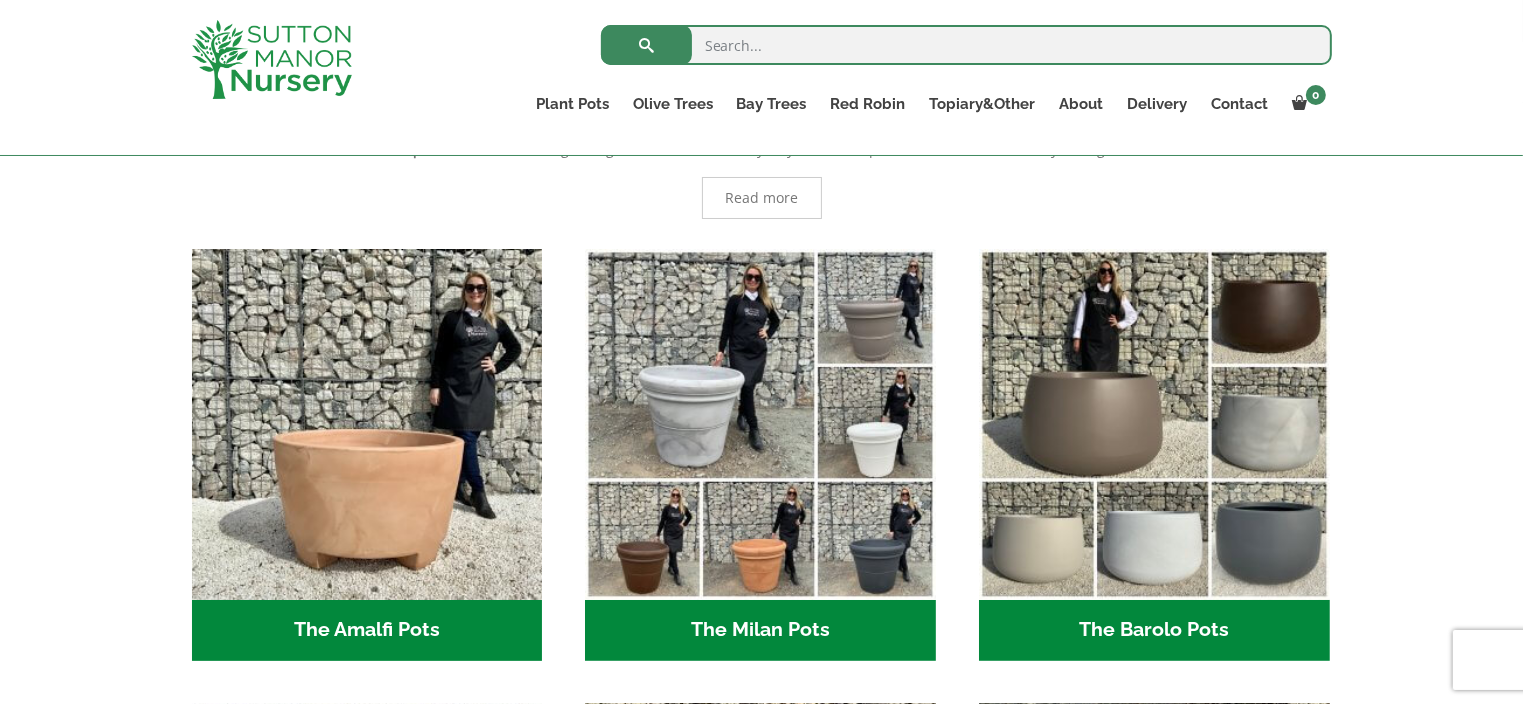 drag, startPoint x: 1530, startPoint y: 59, endPoint x: 1536, endPoint y: 129, distance: 70.256676 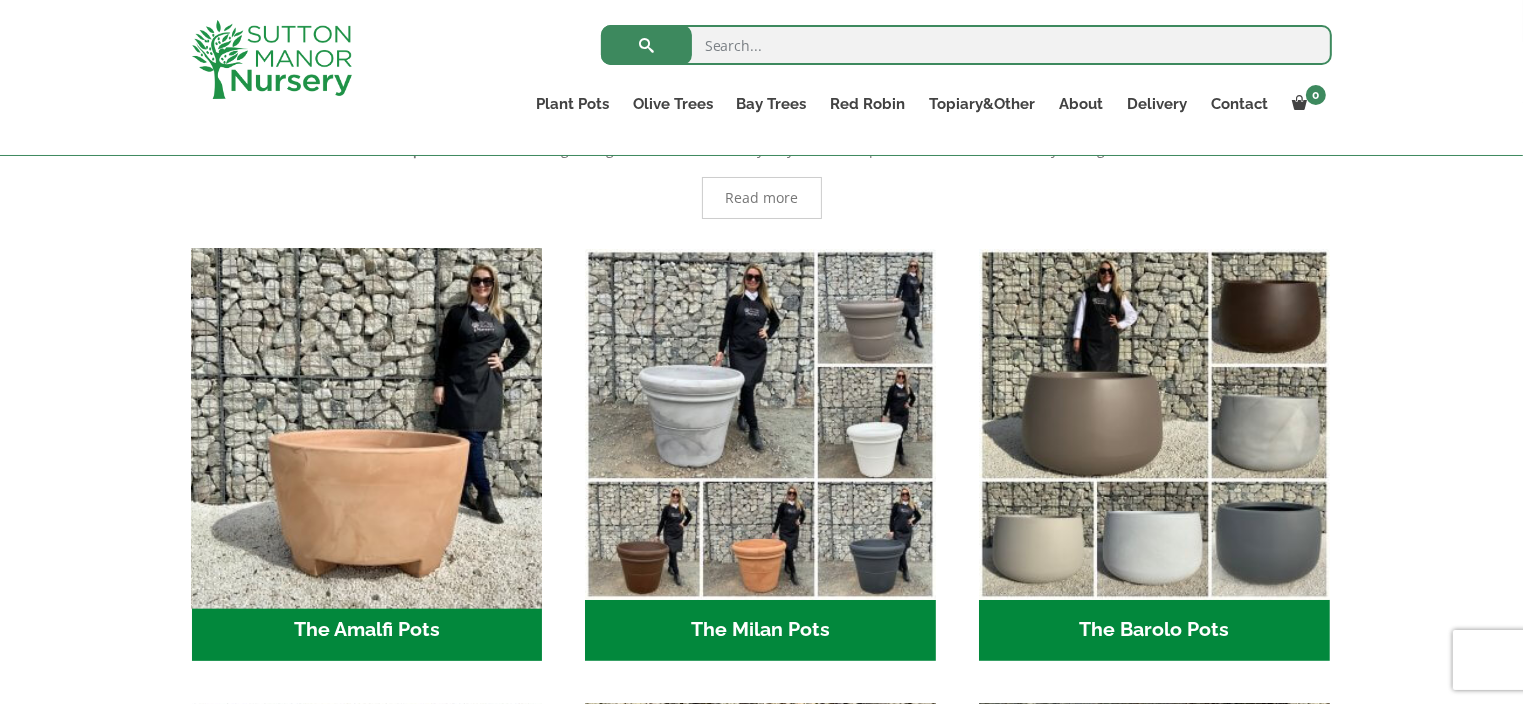 click at bounding box center [367, 424] 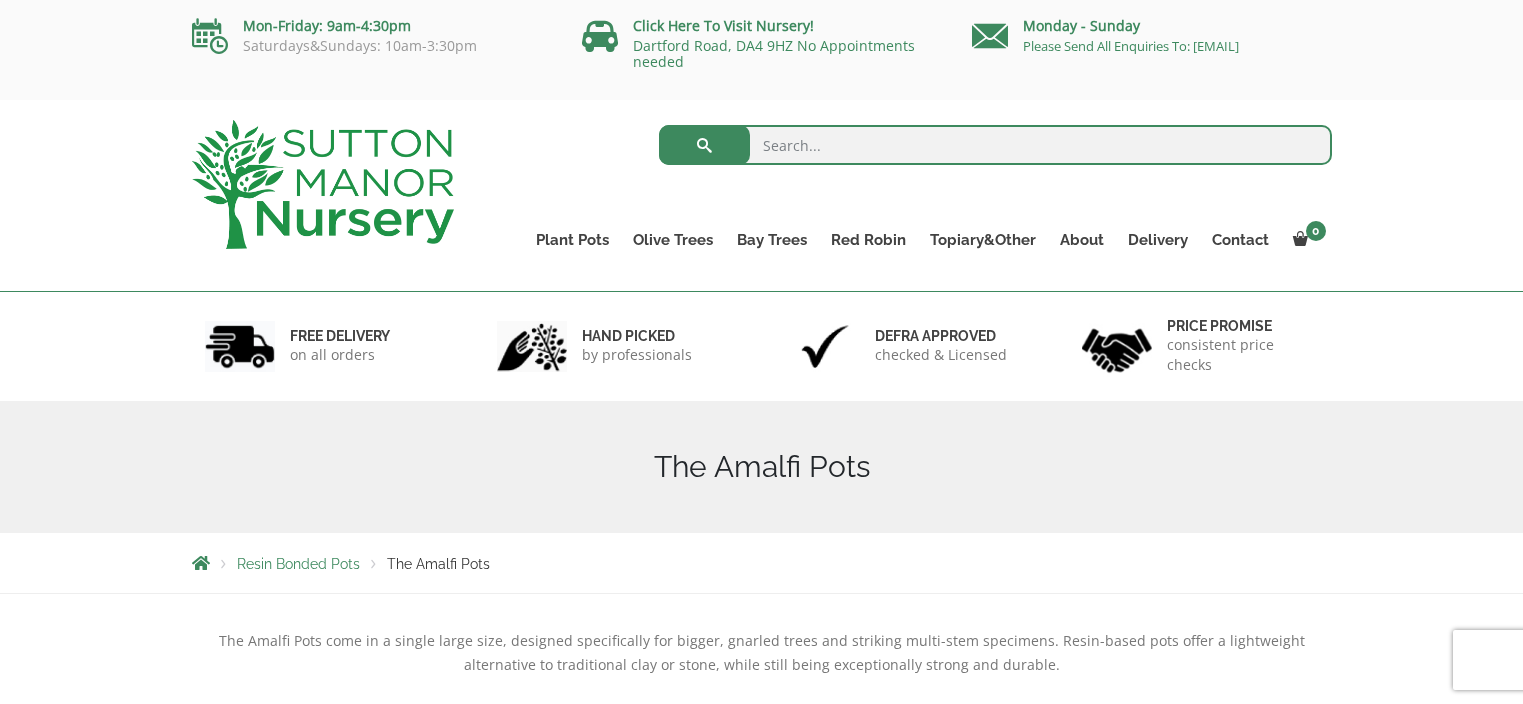 scroll, scrollTop: 0, scrollLeft: 0, axis: both 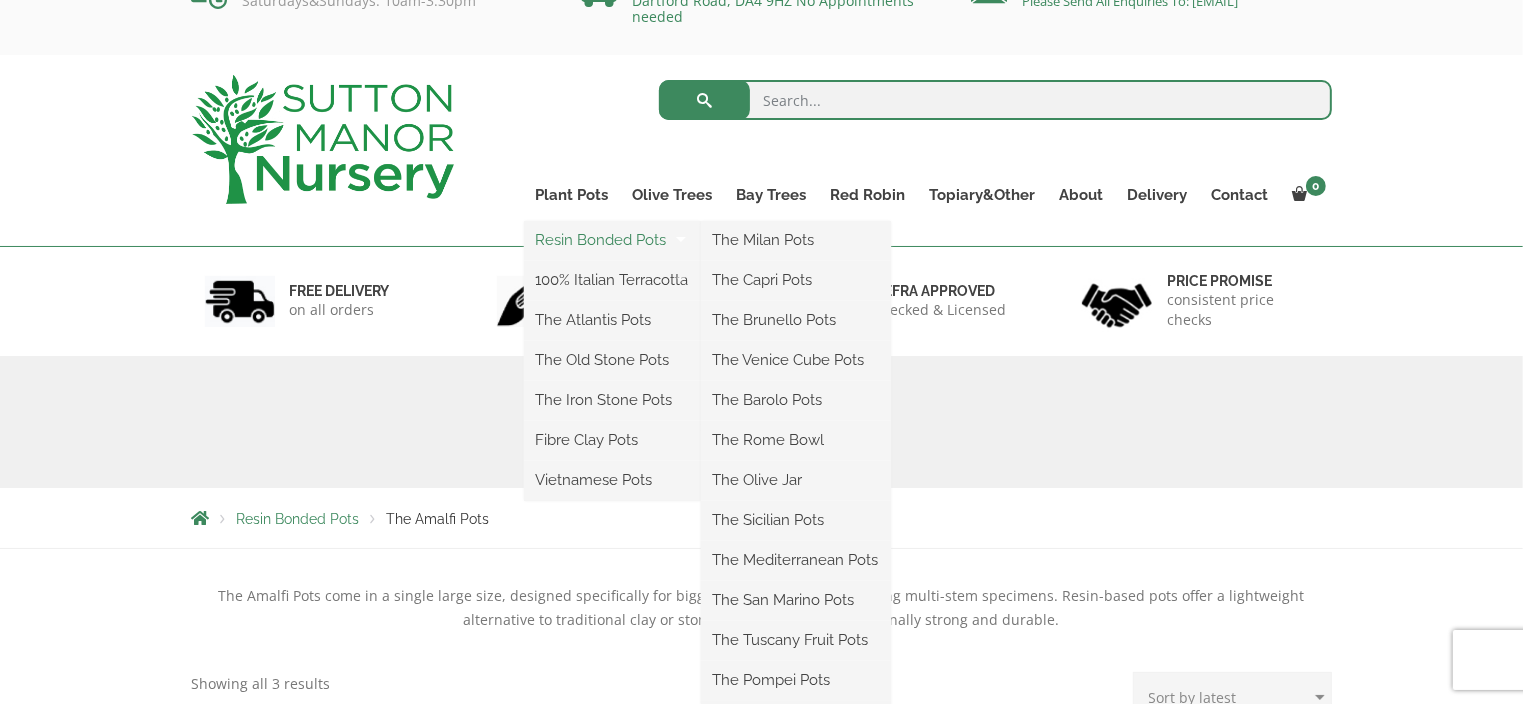 click on "Resin Bonded Pots" at bounding box center [612, 240] 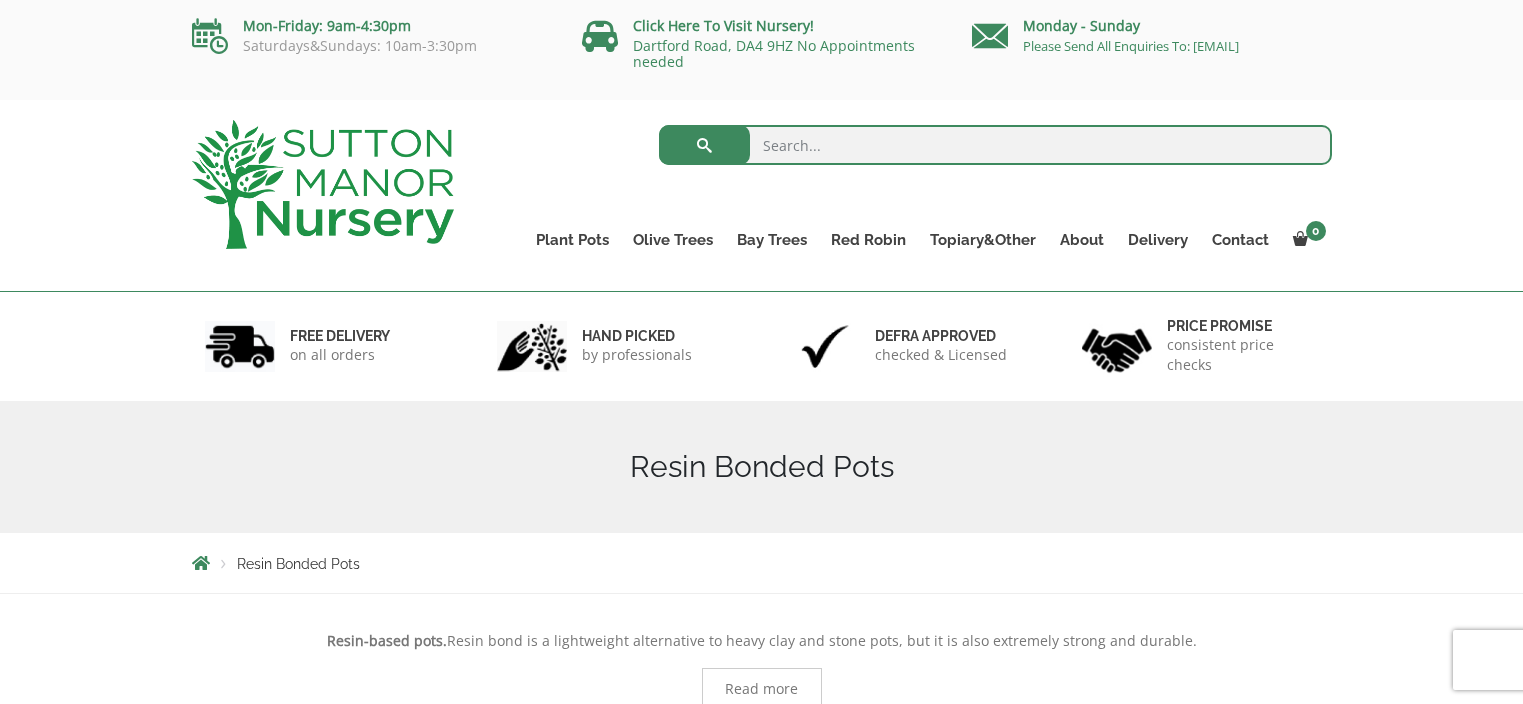 scroll, scrollTop: 0, scrollLeft: 0, axis: both 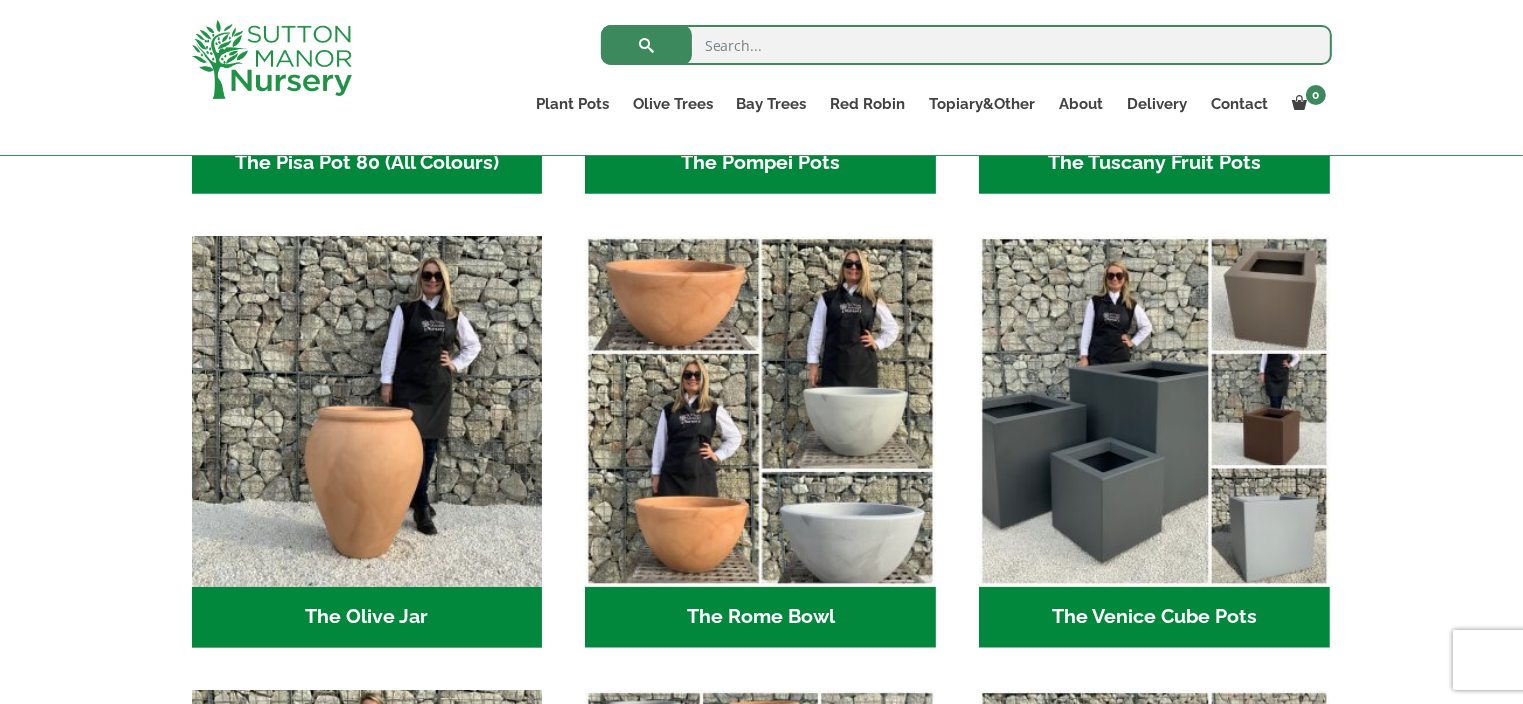 drag, startPoint x: 1529, startPoint y: 90, endPoint x: 1536, endPoint y: 370, distance: 280.0875 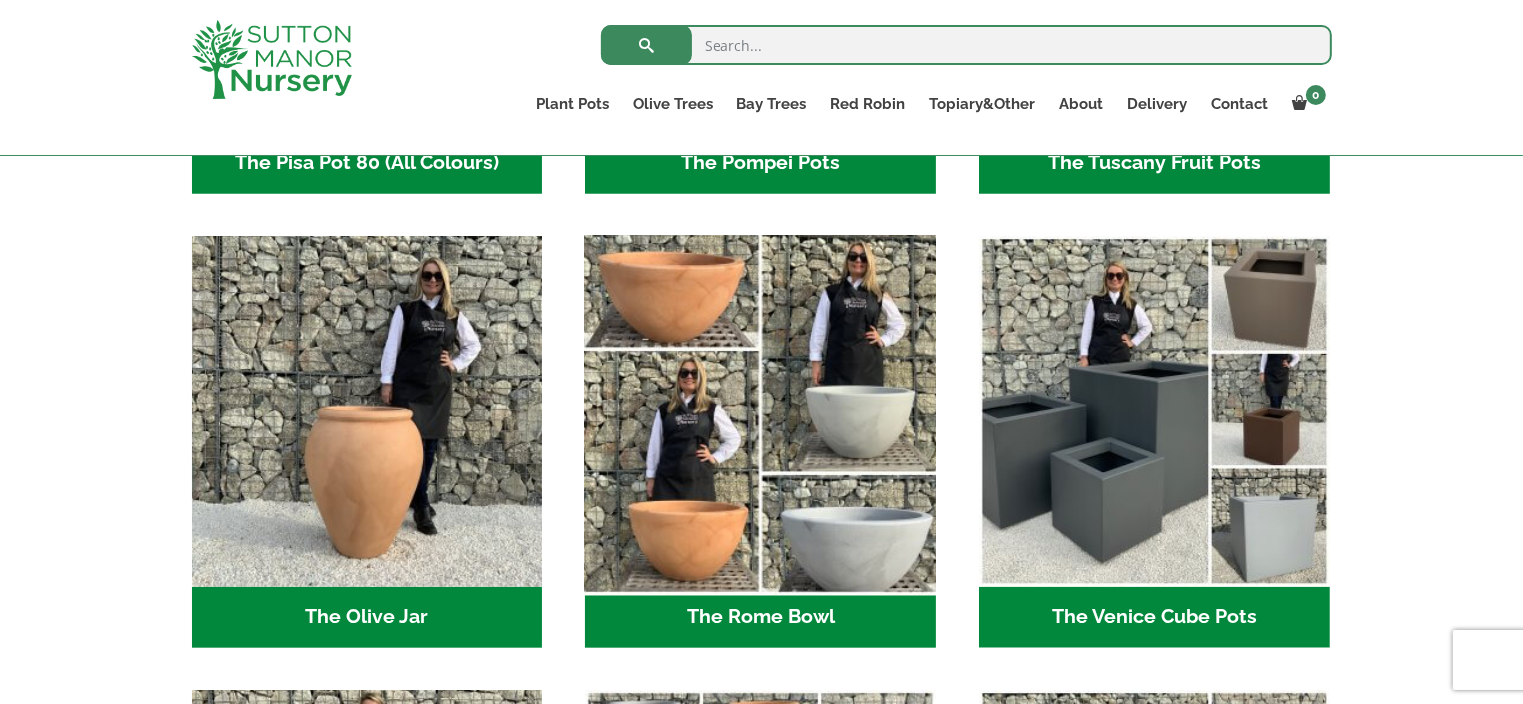 click at bounding box center (761, 411) 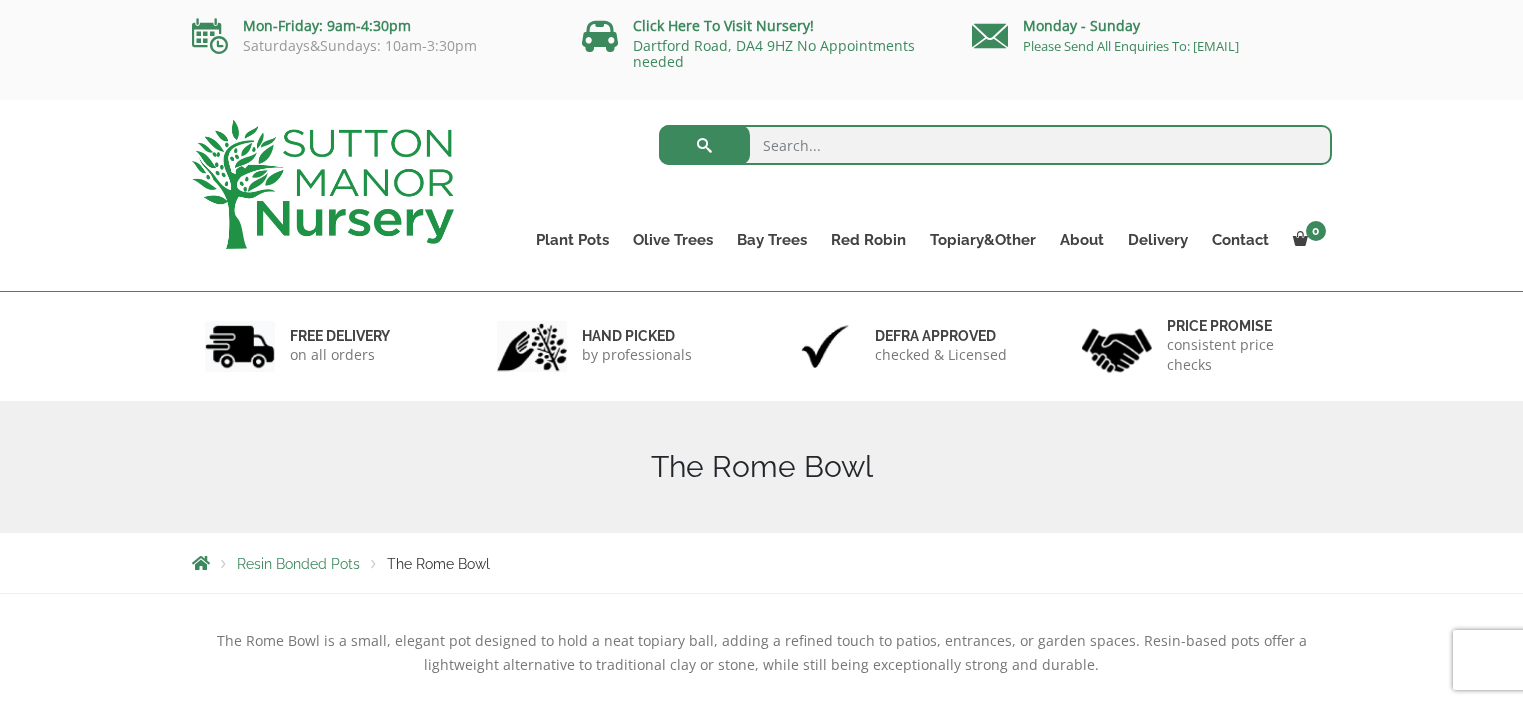 scroll, scrollTop: 0, scrollLeft: 0, axis: both 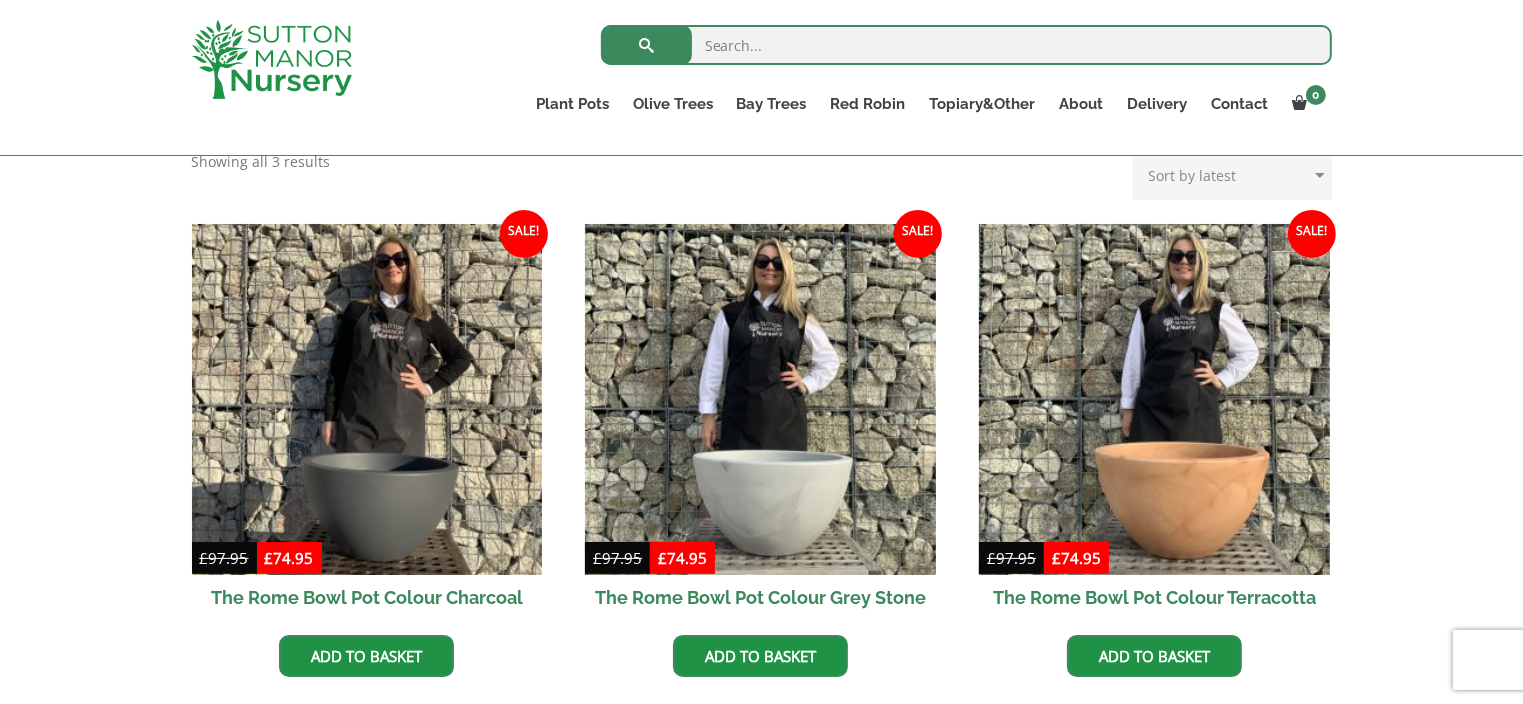 drag, startPoint x: 1530, startPoint y: 135, endPoint x: 1536, endPoint y: 294, distance: 159.11317 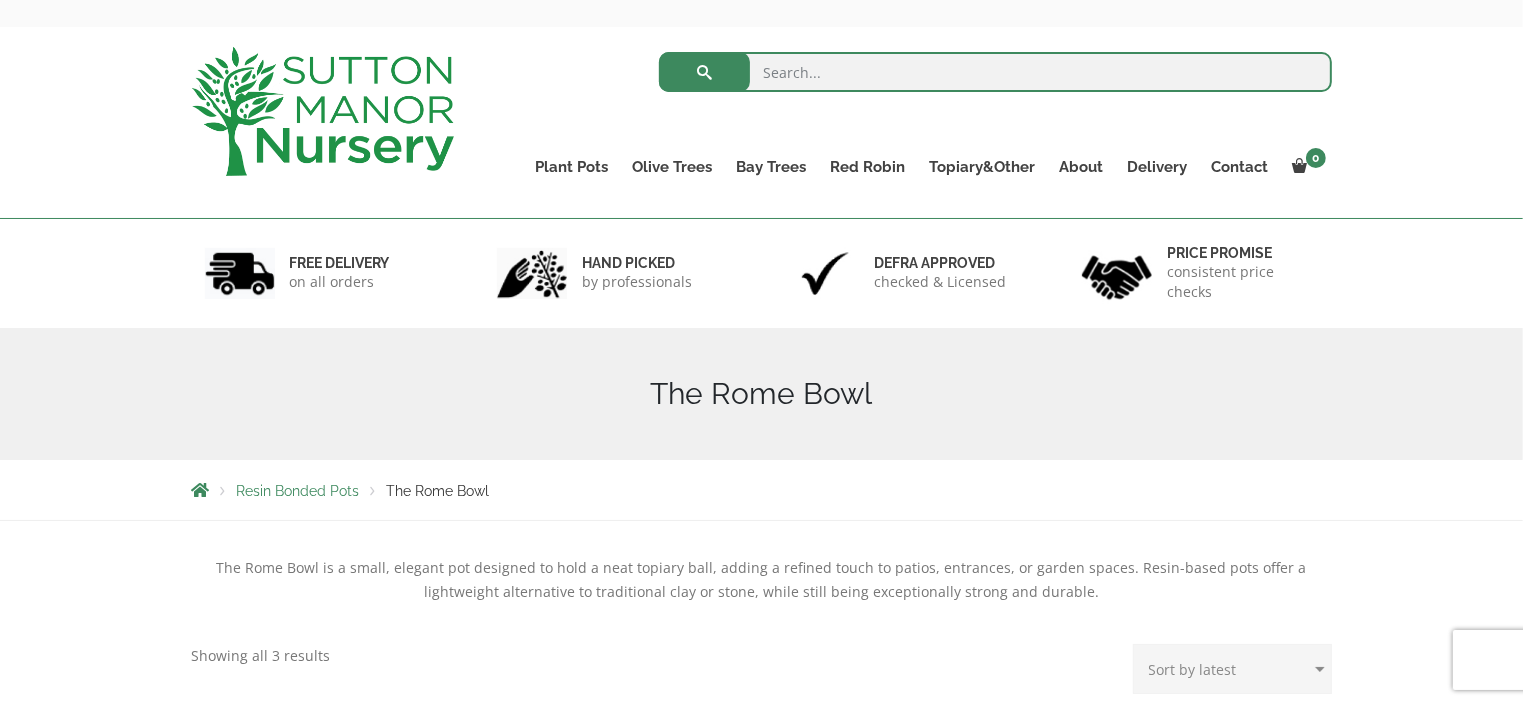 scroll, scrollTop: 54, scrollLeft: 0, axis: vertical 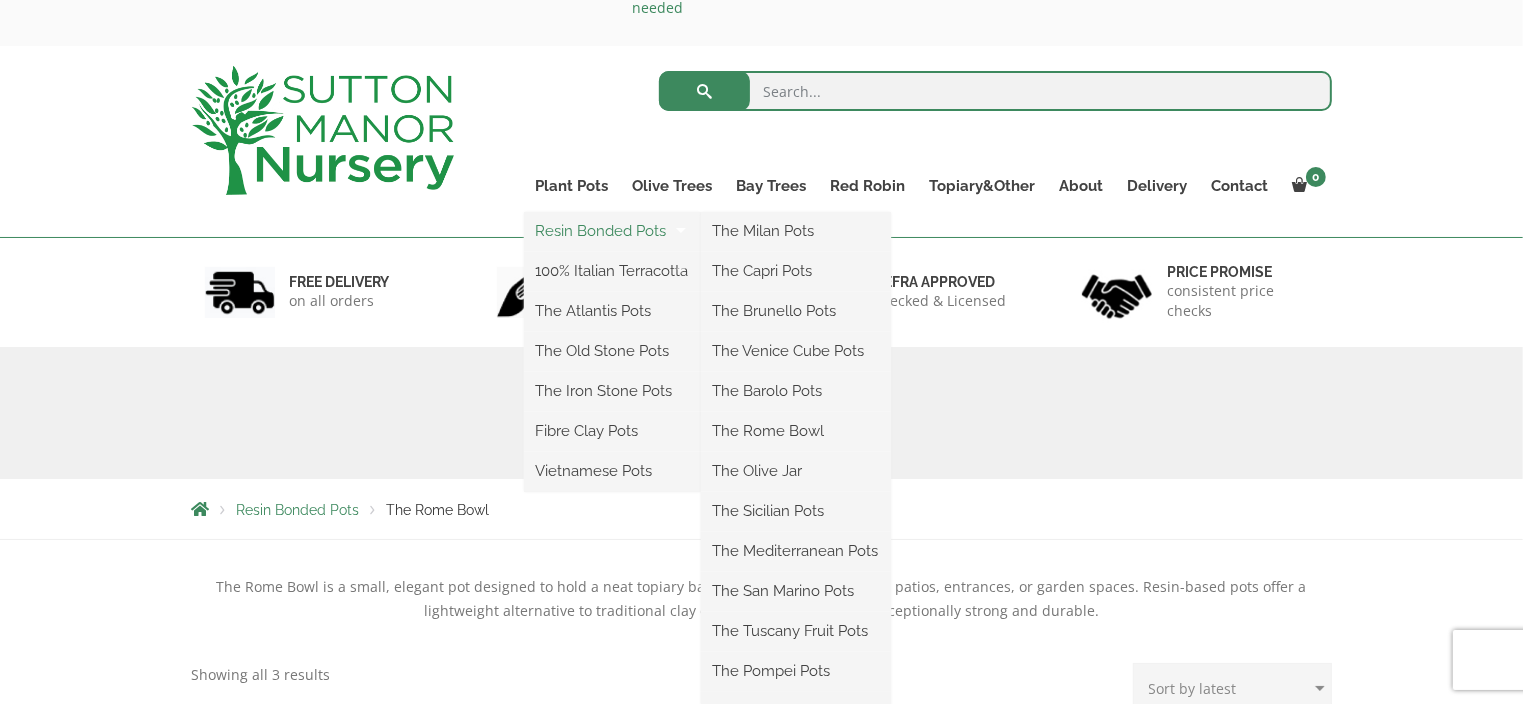 click on "Resin Bonded Pots" at bounding box center (612, 231) 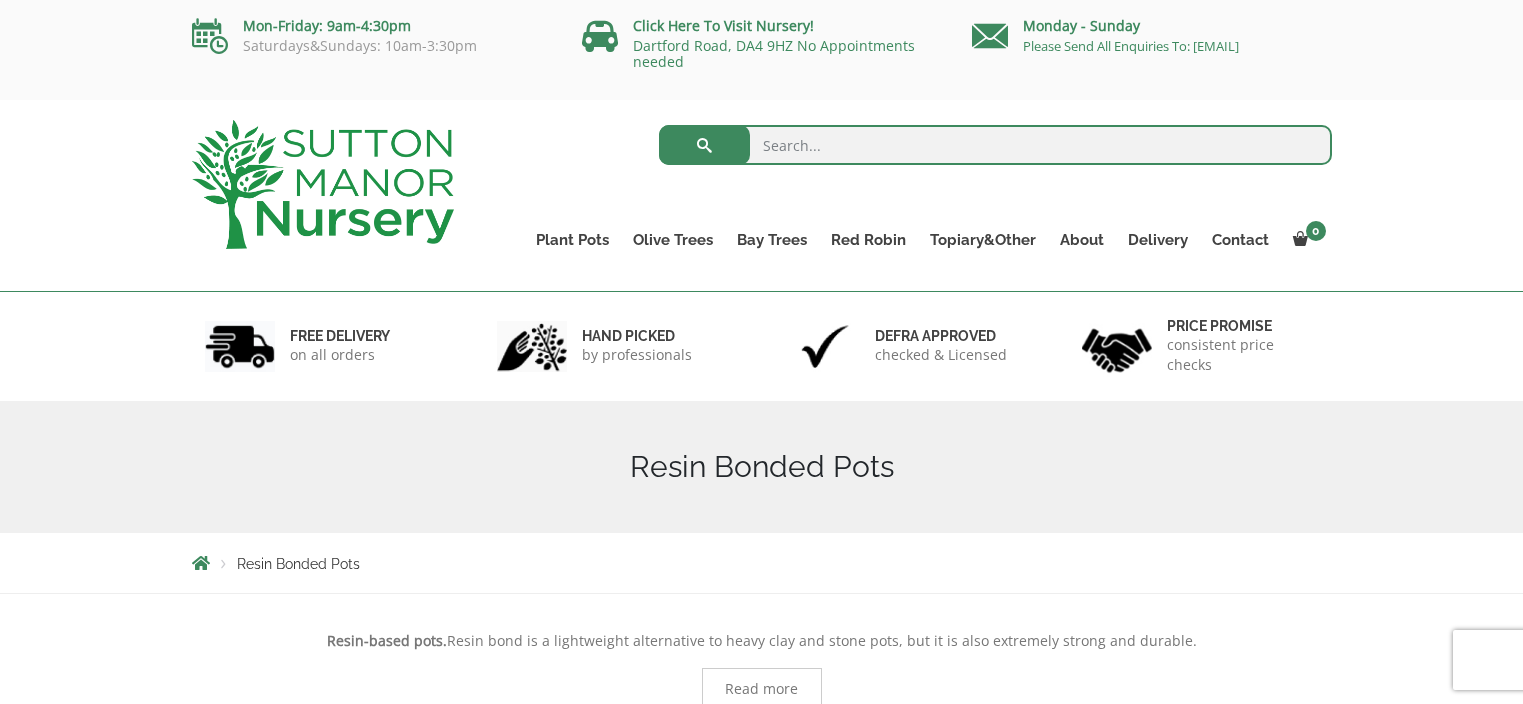 scroll, scrollTop: 0, scrollLeft: 0, axis: both 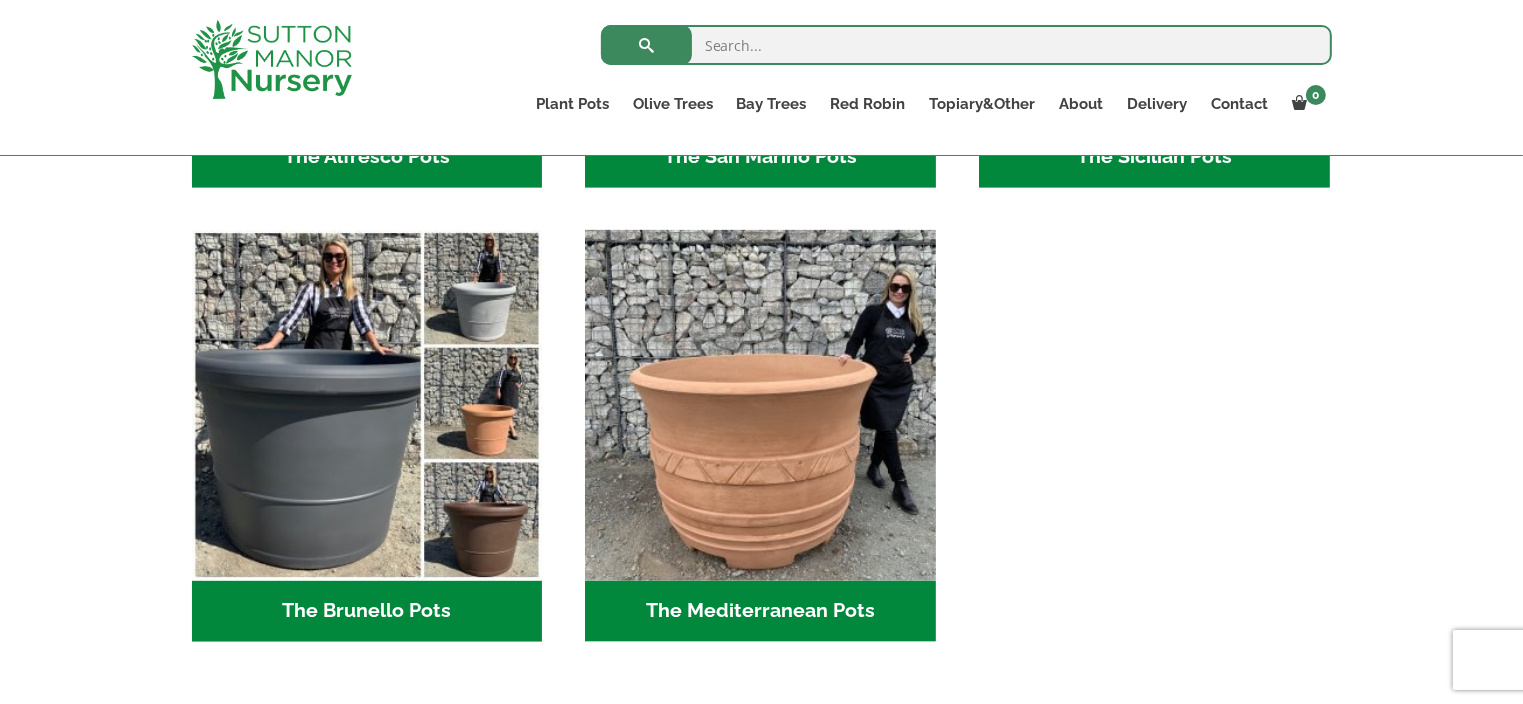 drag, startPoint x: 1532, startPoint y: 90, endPoint x: 1536, endPoint y: 507, distance: 417.0192 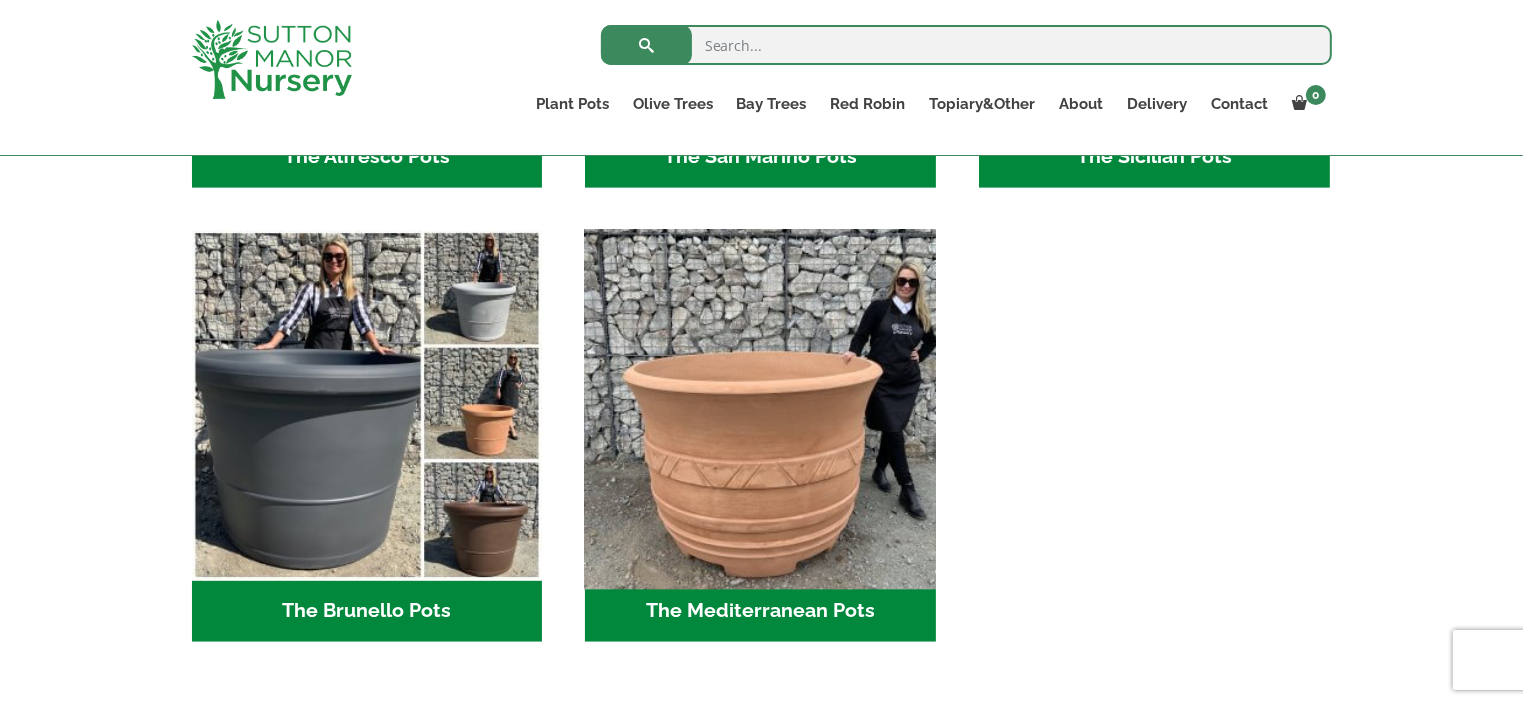 click at bounding box center (761, 405) 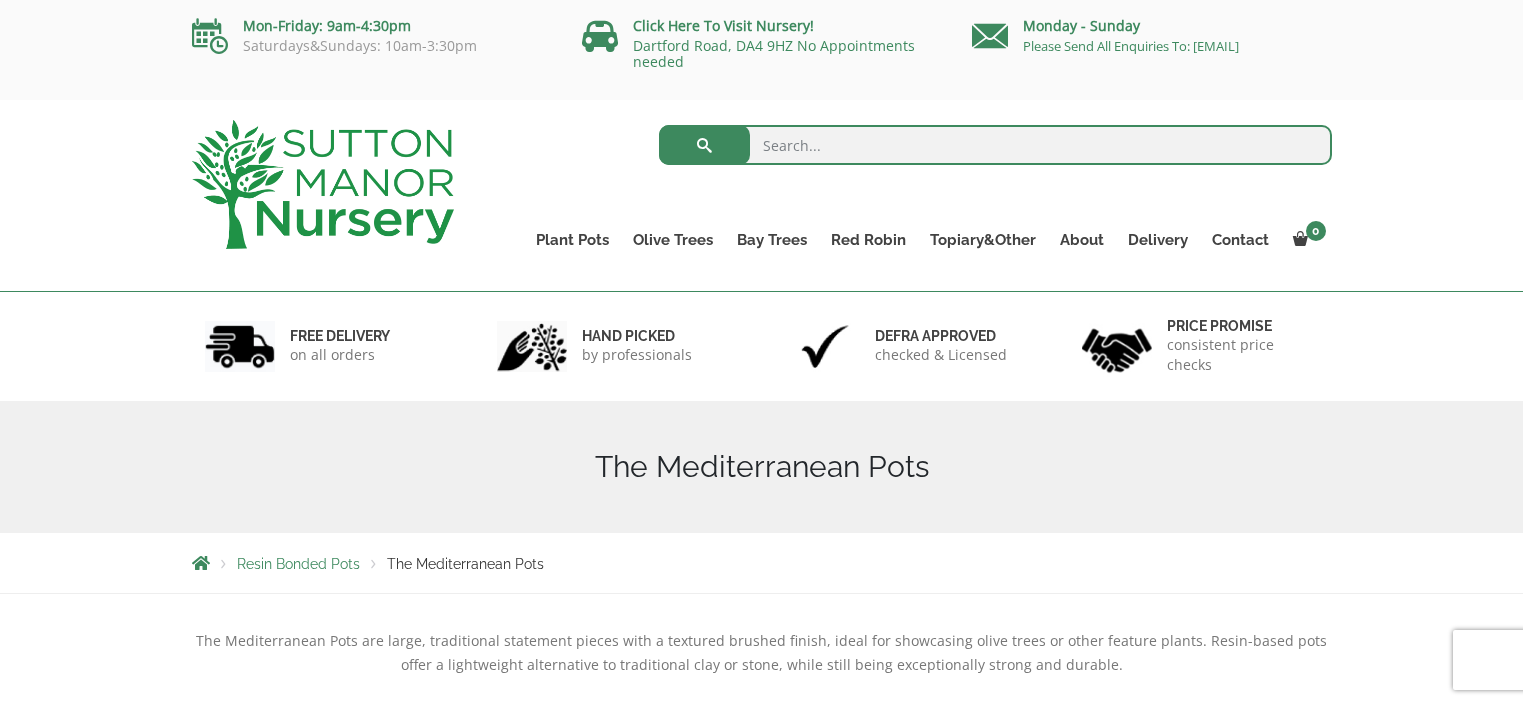 scroll, scrollTop: 0, scrollLeft: 0, axis: both 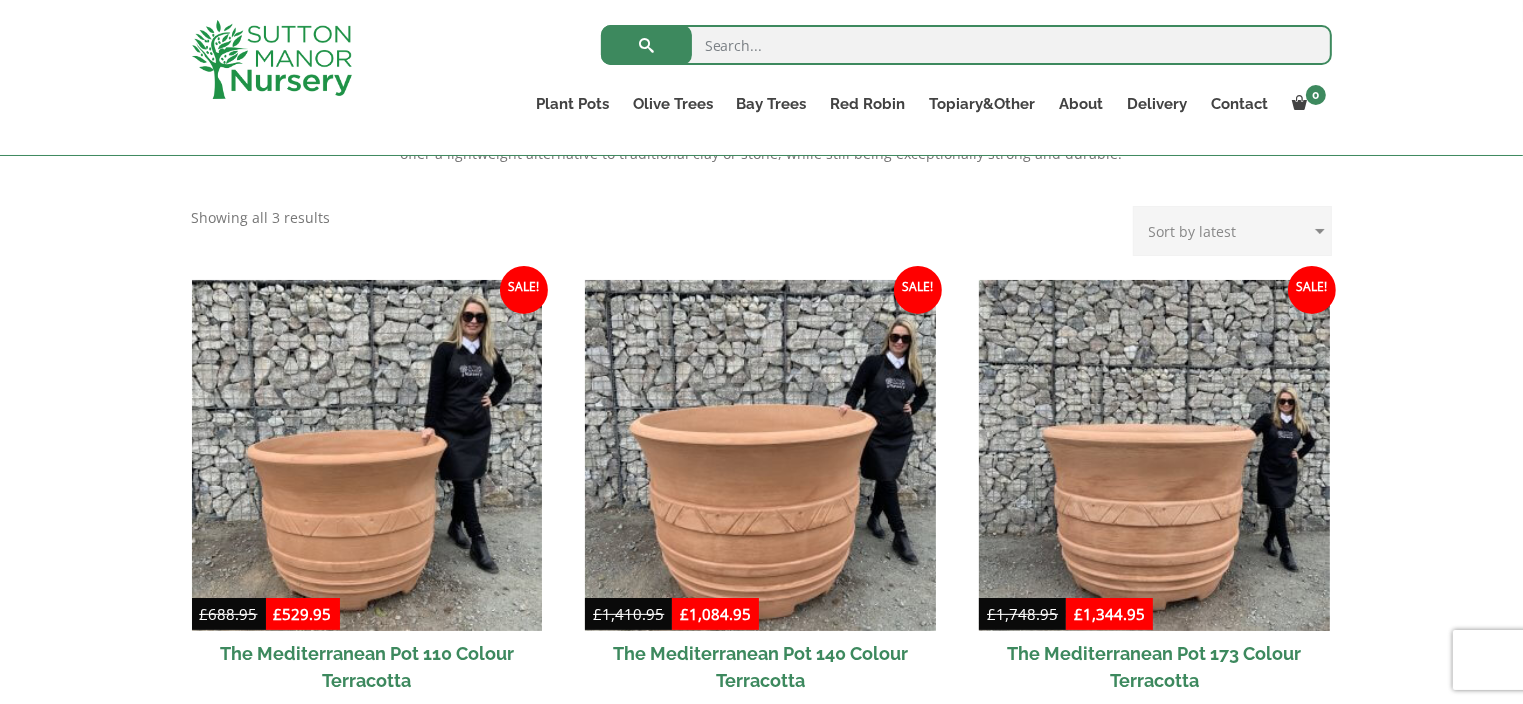 click on "0
No products in the basket.
Plant Pots
Resin Bonded Pots
The Milan Pots
The Capri Pots
The Brunello Pots
The Venice Cube Pots
The Barolo Pots
The Rome Bowl
The Olive Jar
The Sicilian Pots
The Mediterranean Pots
The San Marino Pots
The Tuscany Fruit Pots
The Pompei Pots
The Florence Oval Pot
The Alfresco Pots
100% Italian Terracotta
Shallow Bowl Grande
Rolled Rim Classico
Cylinders Traditionals
Squares And Troughs
Jars And Urns
The Atlantis Pots
The Old Stone Pots
The Iron Stone Pots
Fibre Clay Pots
Vietnamese Pots
Olive Trees
Tuscan Olive Trees
Ancient Gnarled Olive Trees
Gnarled Multi Stems (Olive Trees)
Gnarled Plateau Olive Tree XL
Gnarled Patio Pot Olive Trees
Gnarled Multi Stems XXL (Low Bowl Olive Trees)
Bay Trees
Red Robin
Red Robin Standards
Topiary&Other
Palm Trees" at bounding box center (761, 663) 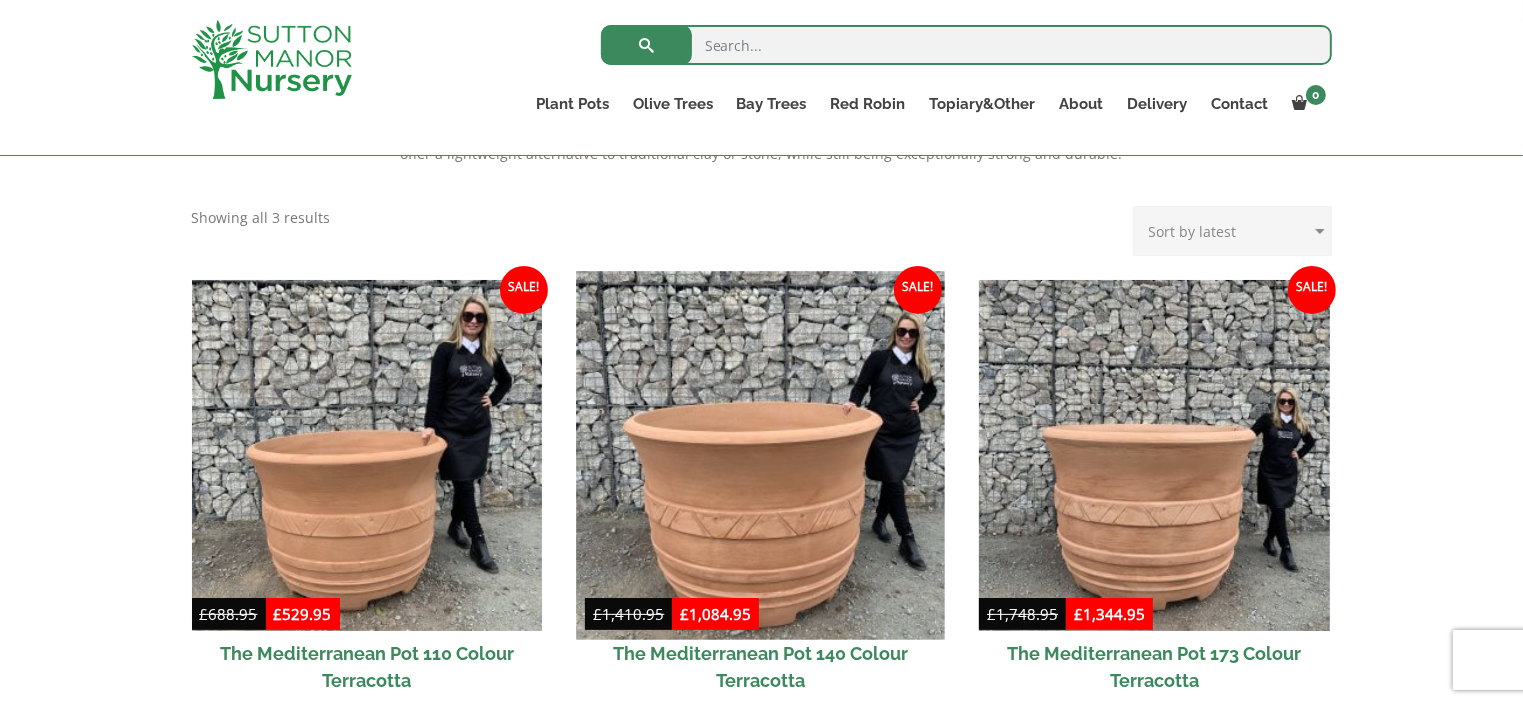 click at bounding box center [761, 455] 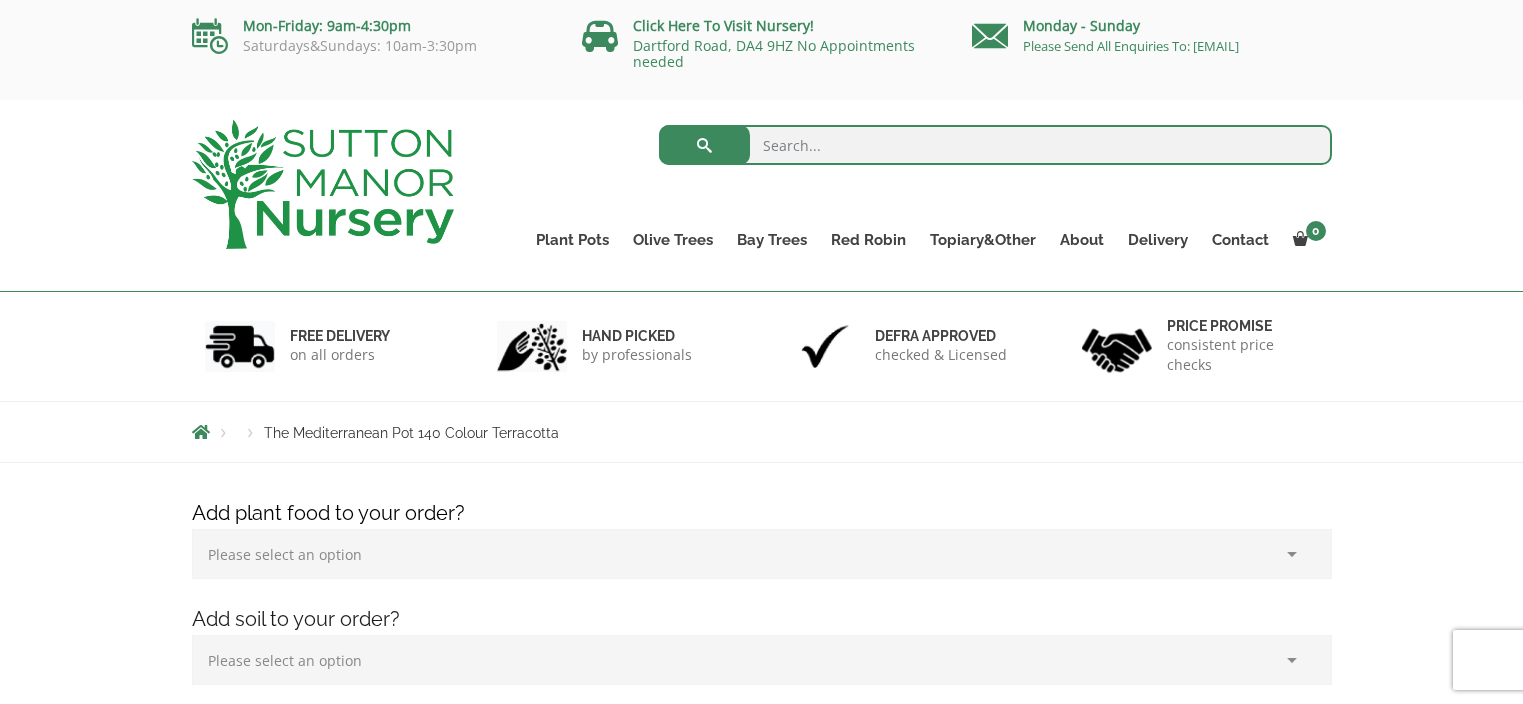 scroll, scrollTop: 0, scrollLeft: 0, axis: both 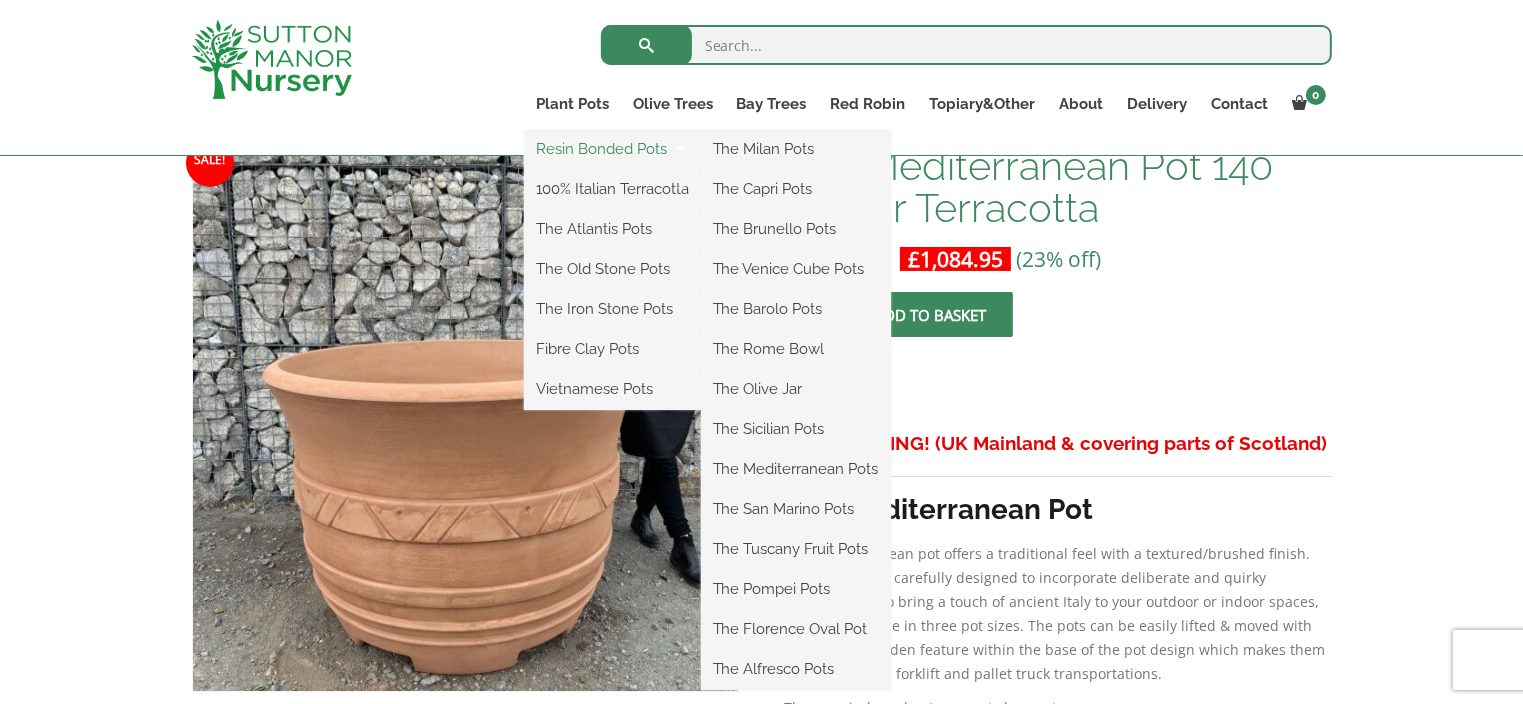 click on "Resin Bonded Pots" at bounding box center (612, 149) 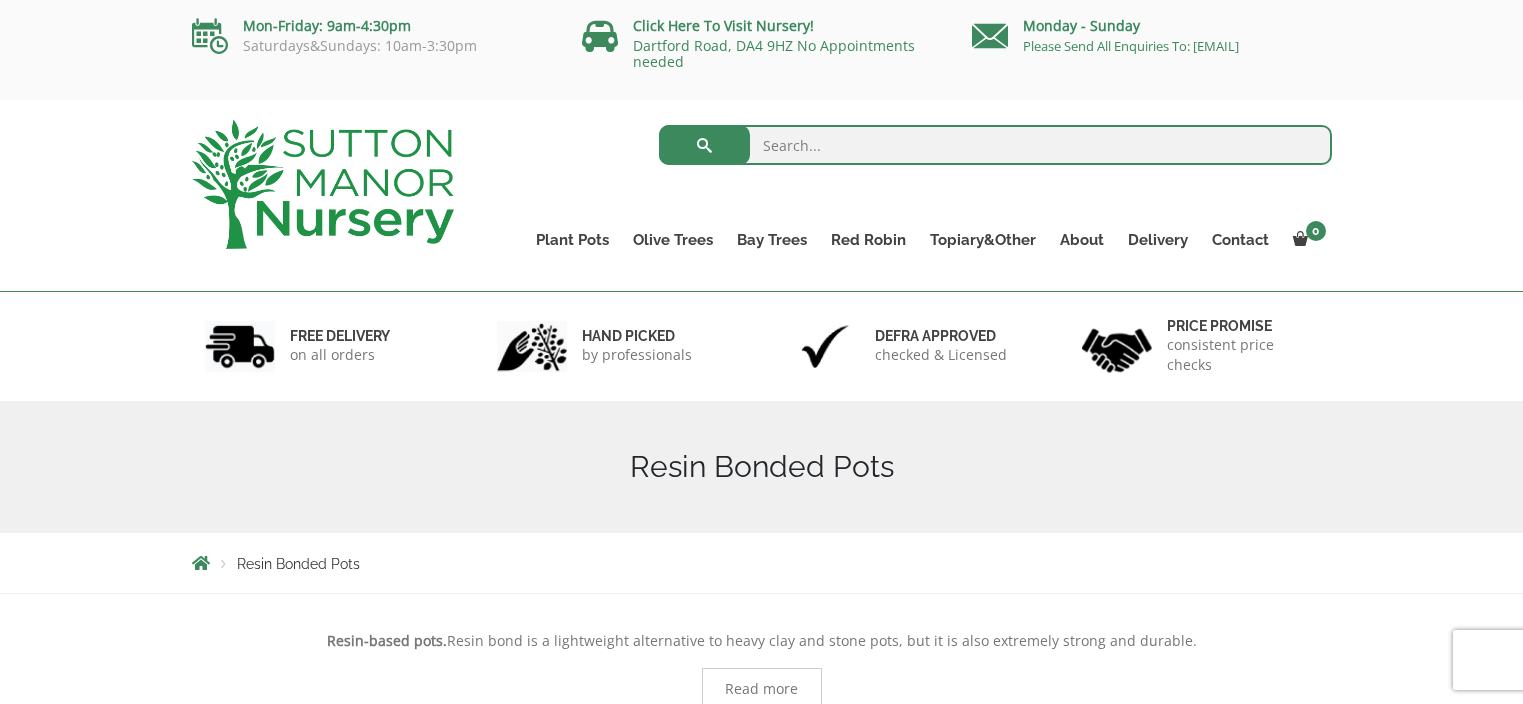 scroll, scrollTop: 0, scrollLeft: 0, axis: both 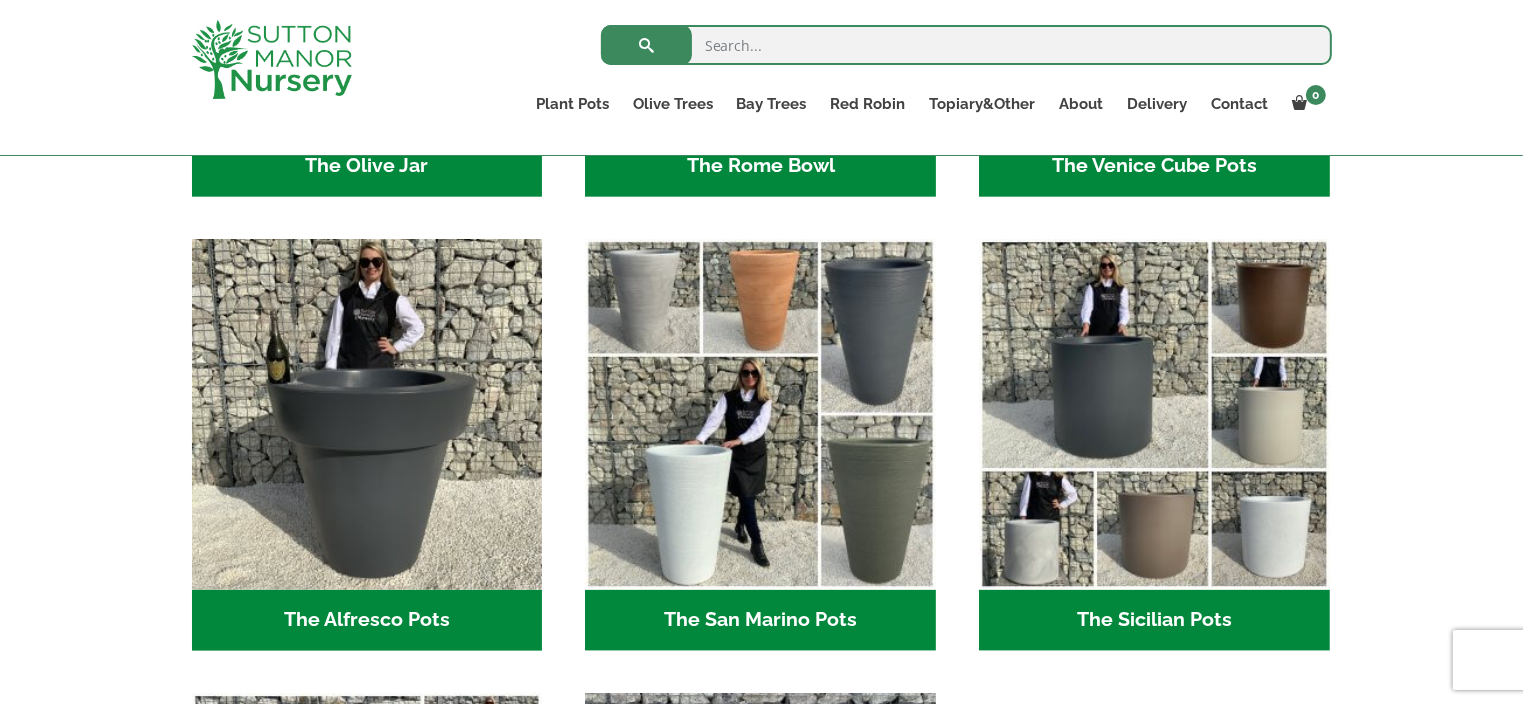 drag, startPoint x: 1528, startPoint y: 96, endPoint x: 1536, endPoint y: 442, distance: 346.09247 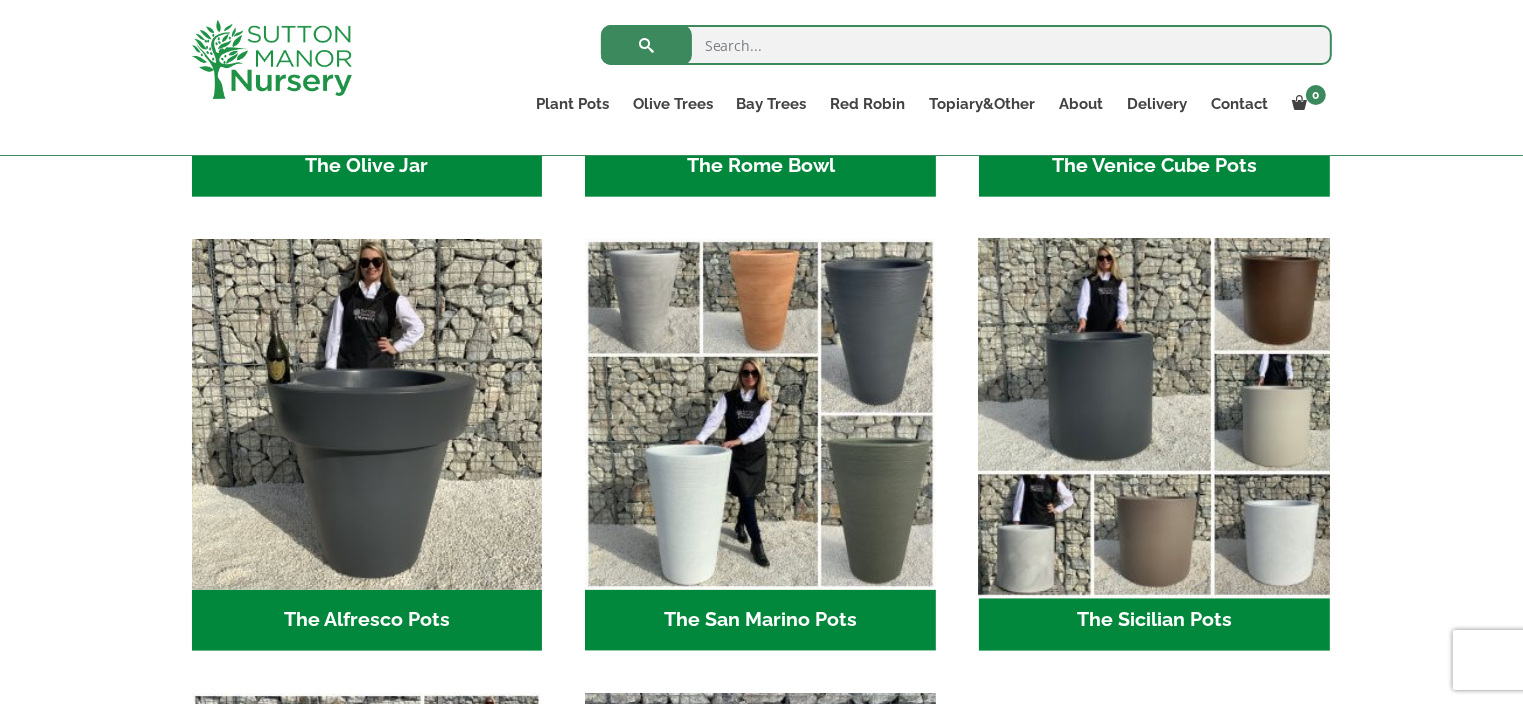 click at bounding box center [1154, 414] 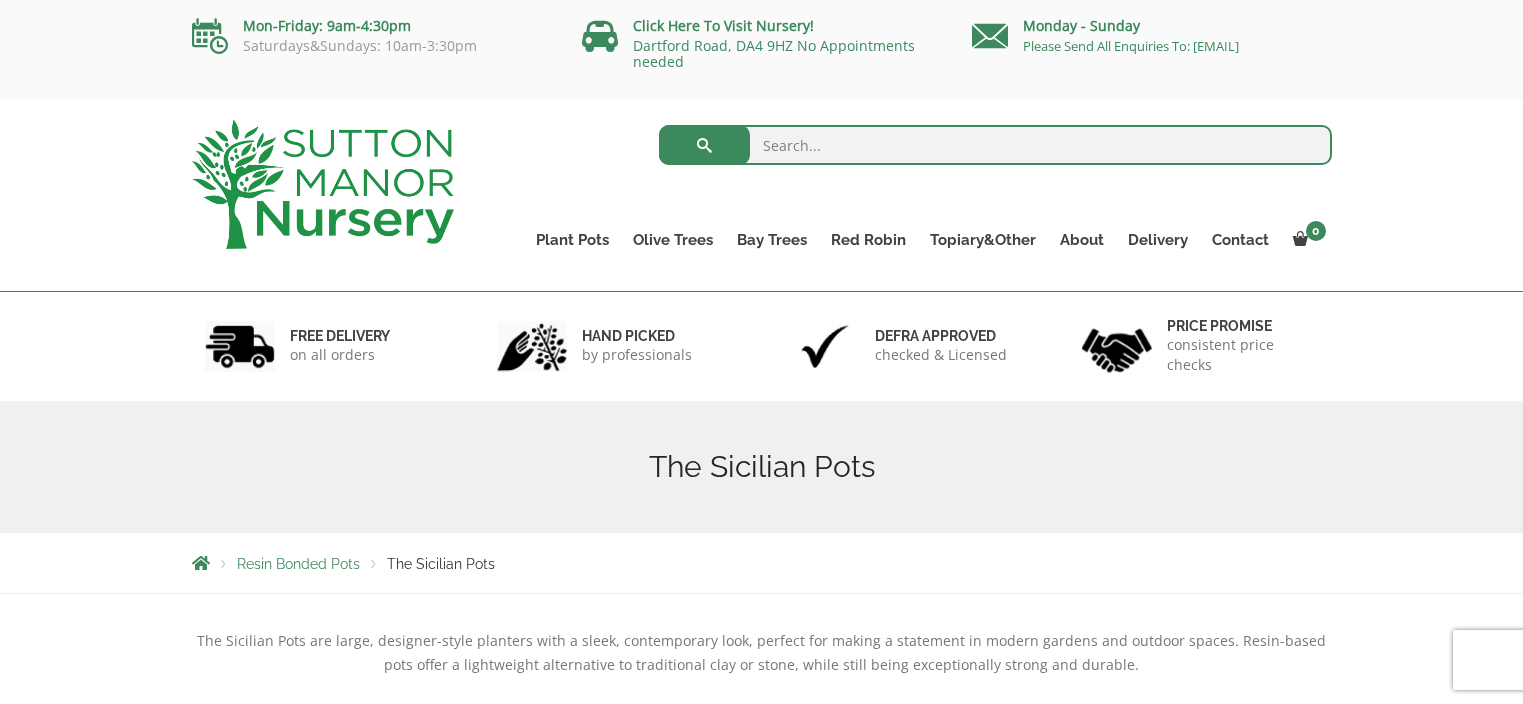 scroll, scrollTop: 0, scrollLeft: 0, axis: both 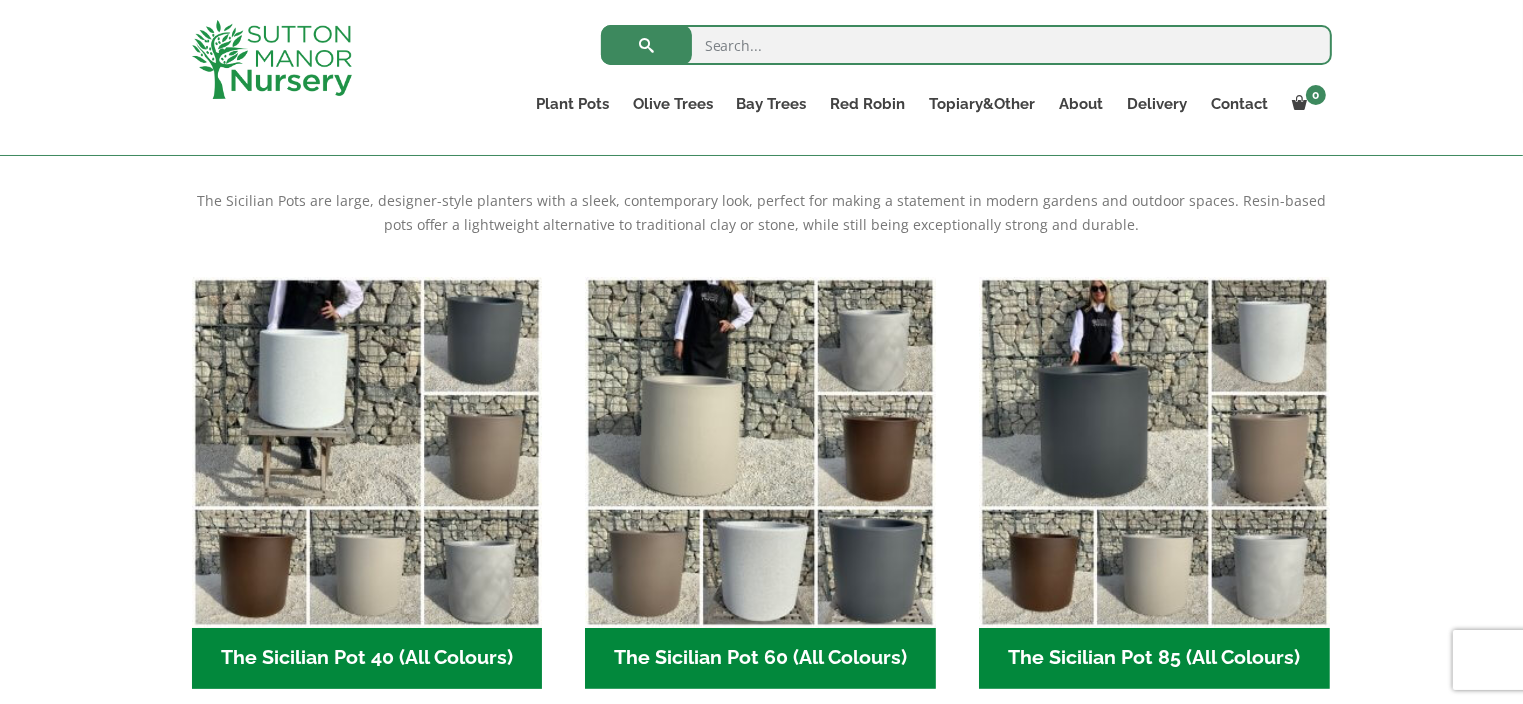 click on "0
No products in the basket.
Plant Pots
Resin Bonded Pots
The Milan Pots
The Capri Pots
The Brunello Pots
The Venice Cube Pots
The Barolo Pots
The Rome Bowl
The Olive Jar
The Sicilian Pots
The Mediterranean Pots
The San Marino Pots
The Tuscany Fruit Pots
The Pompei Pots
The Florence Oval Pot
The Alfresco Pots
100% Italian Terracotta
Shallow Bowl Grande
Rolled Rim Classico
Cylinders Traditionals
Squares And Troughs
Jars And Urns
The Atlantis Pots
The Old Stone Pots
The Iron Stone Pots
Fibre Clay Pots
Vietnamese Pots
Olive Trees
Tuscan Olive Trees
Ancient Gnarled Olive Trees
Gnarled Multi Stems (Olive Trees)
Gnarled Plateau Olive Tree XL
Gnarled Patio Pot Olive Trees
Gnarled Multi Stems XXL (Low Bowl Olive Trees)
Bay Trees
Red Robin
Red Robin Standards
Topiary&Other
Palm Trees" at bounding box center [761, 664] 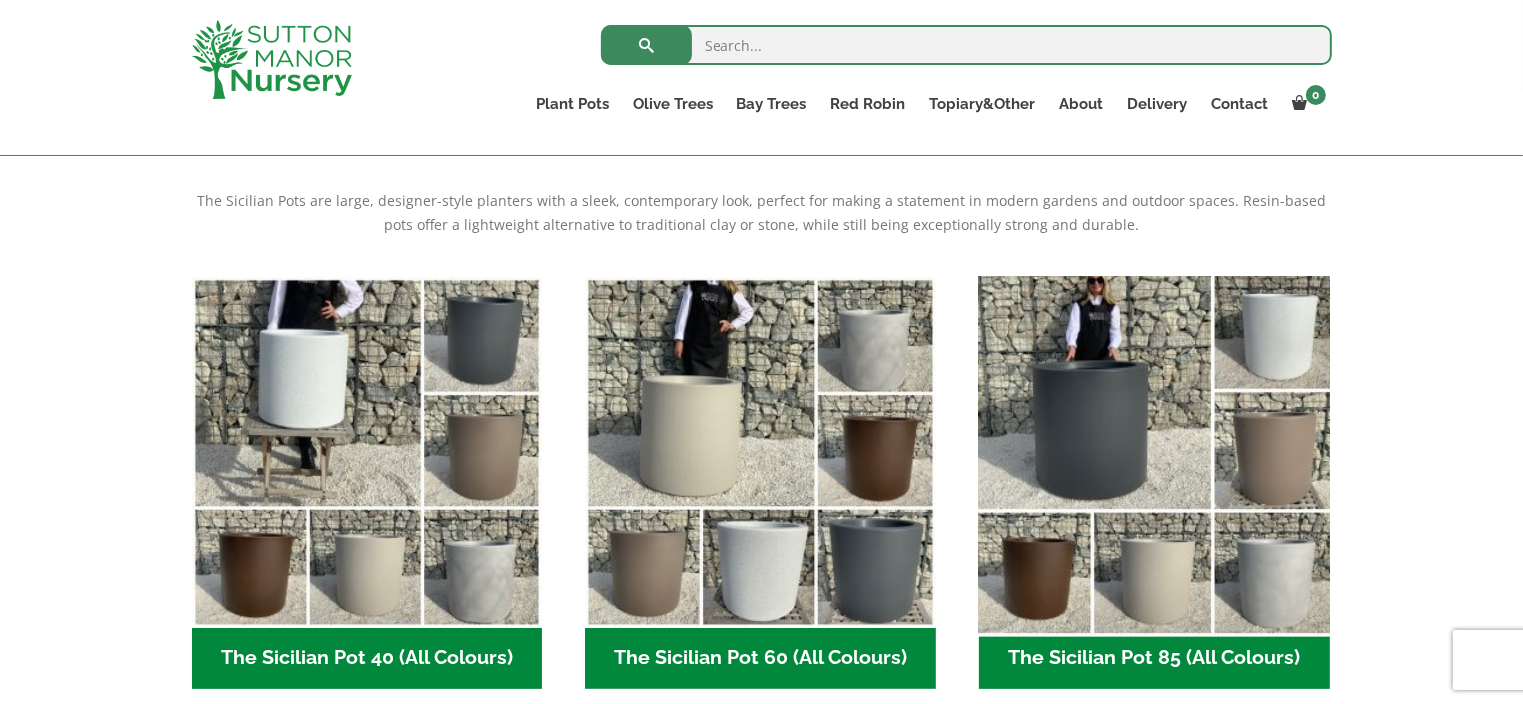 click at bounding box center (1154, 452) 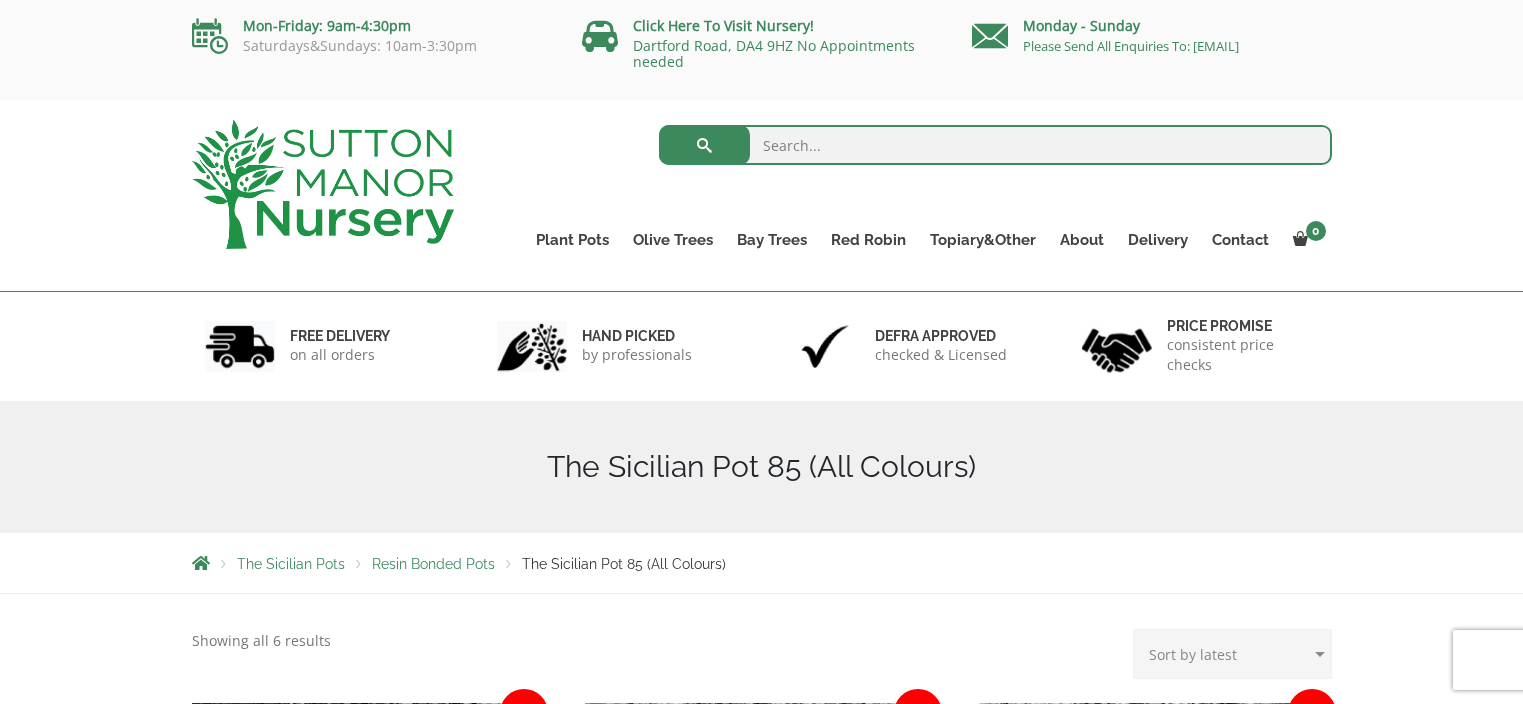 scroll, scrollTop: 0, scrollLeft: 0, axis: both 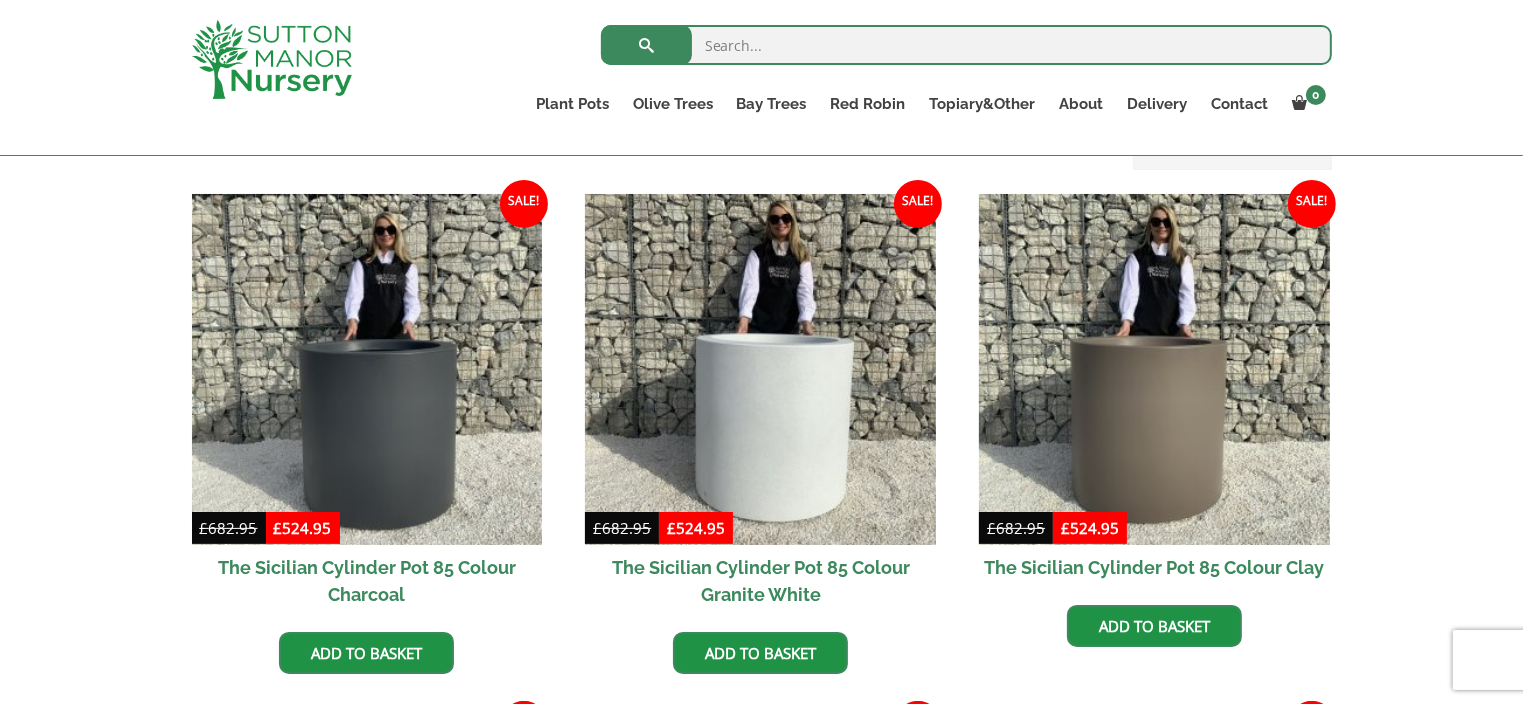drag, startPoint x: 1528, startPoint y: 161, endPoint x: 1536, endPoint y: 279, distance: 118.270874 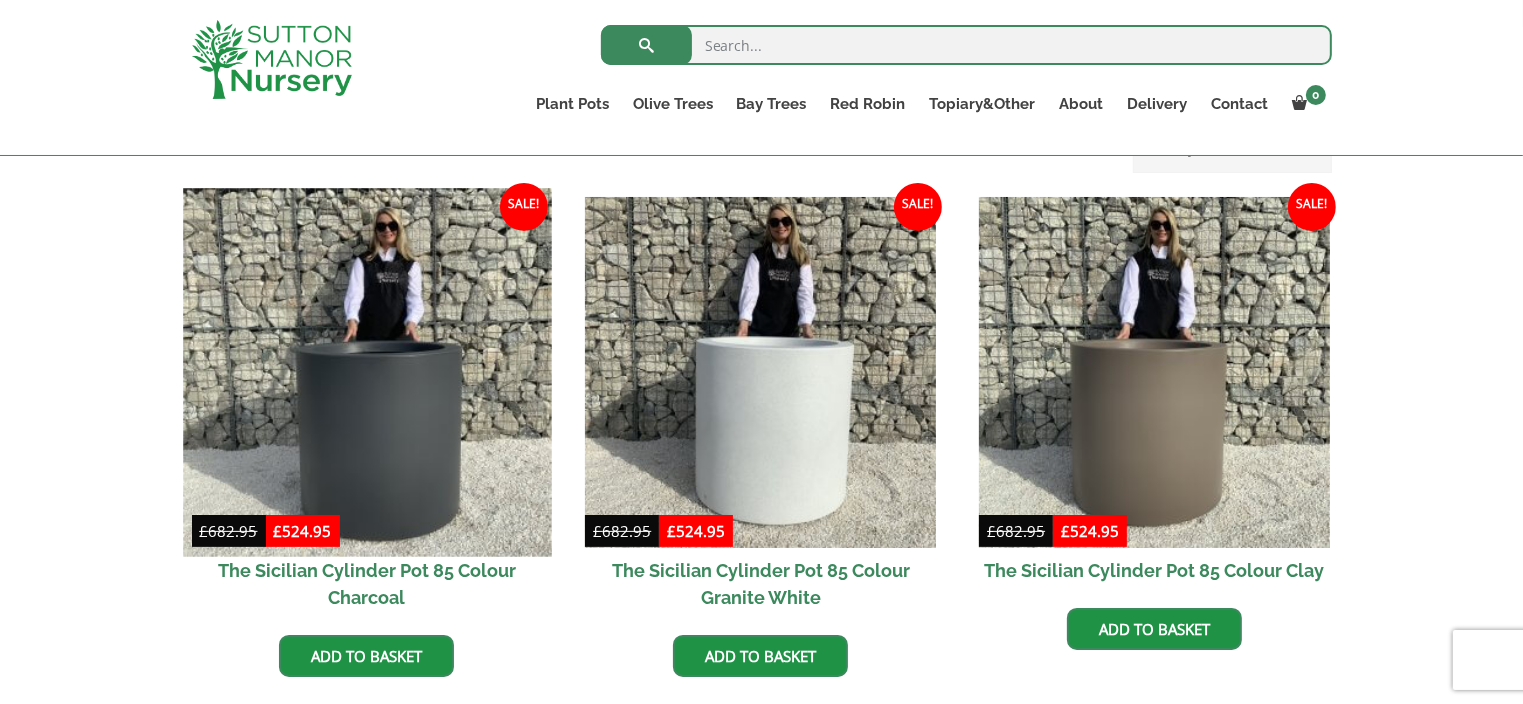 click at bounding box center (367, 372) 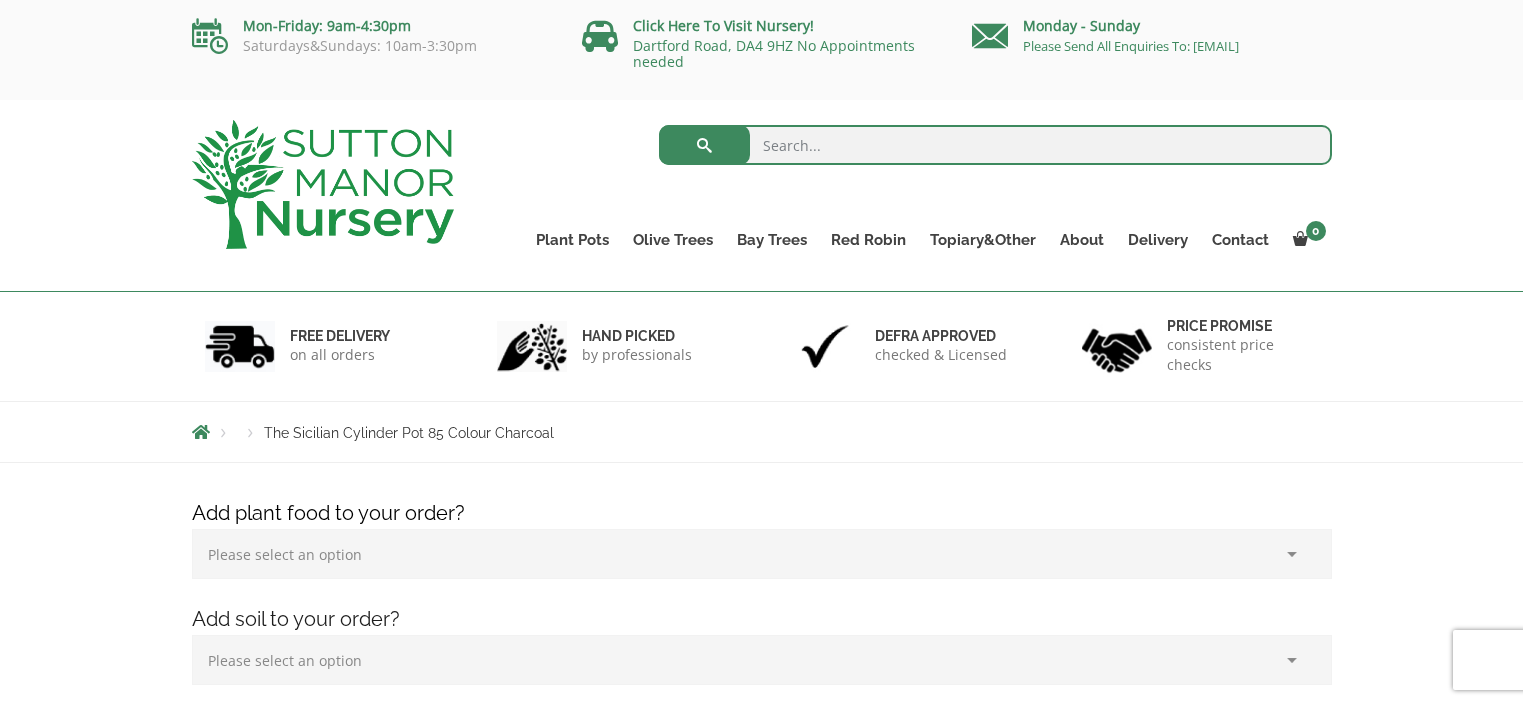 scroll, scrollTop: 0, scrollLeft: 0, axis: both 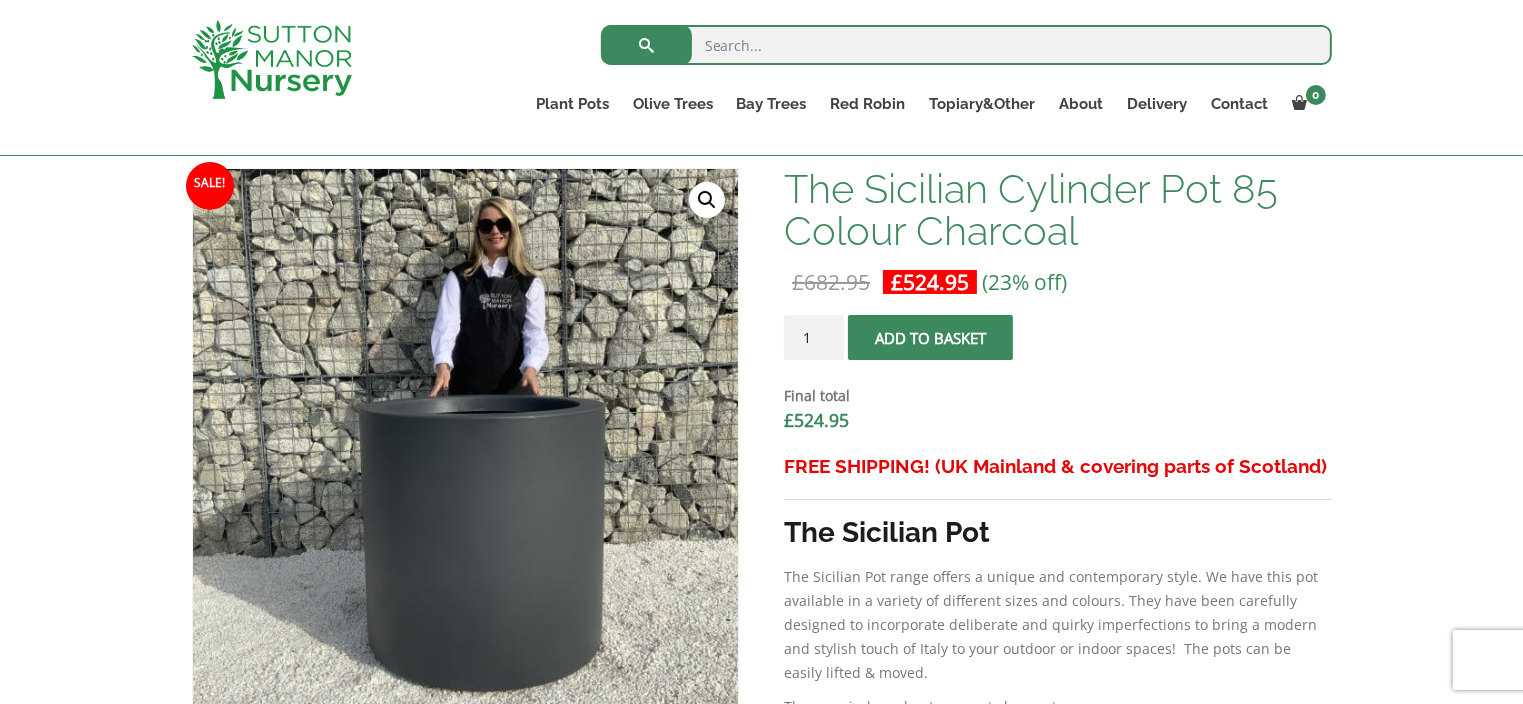 drag, startPoint x: 1531, startPoint y: 83, endPoint x: 1536, endPoint y: 197, distance: 114.1096 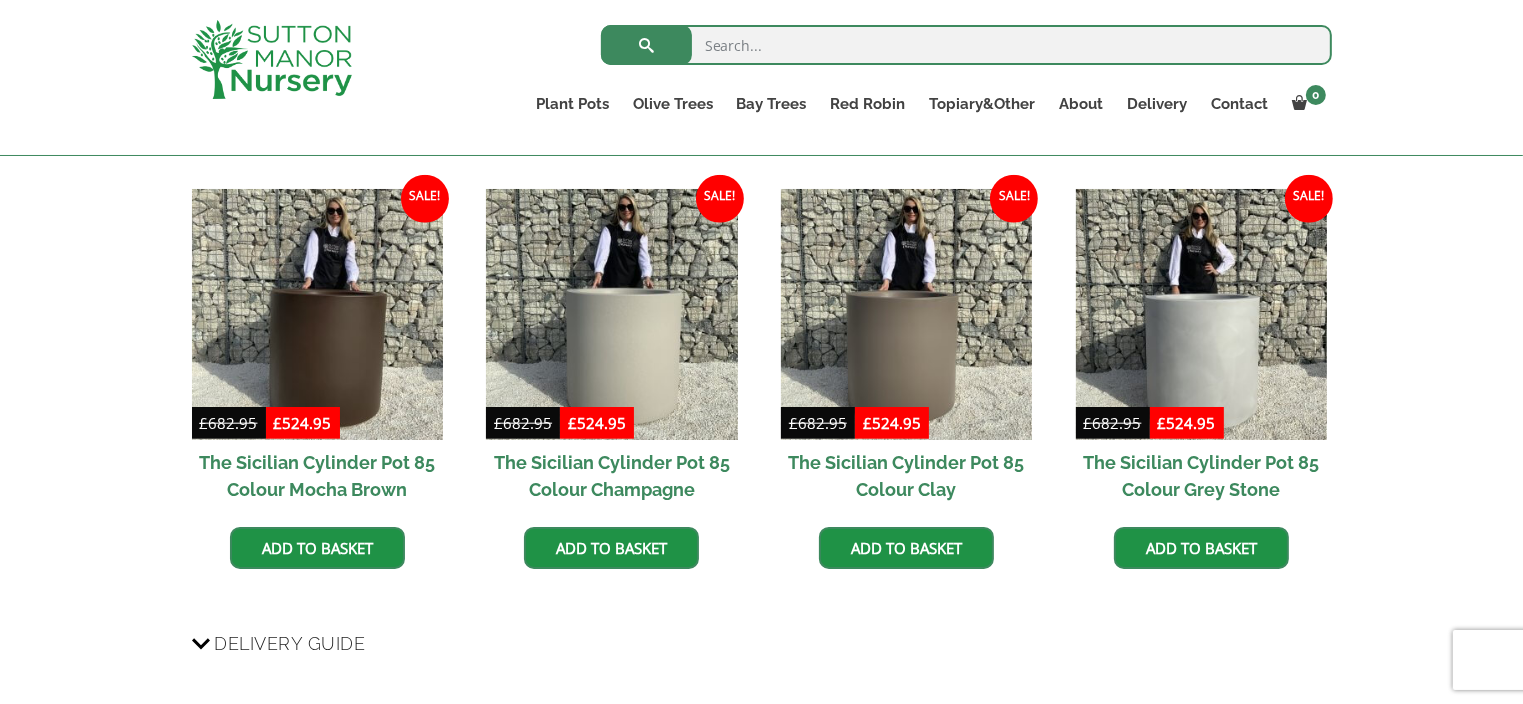 scroll, scrollTop: 2003, scrollLeft: 0, axis: vertical 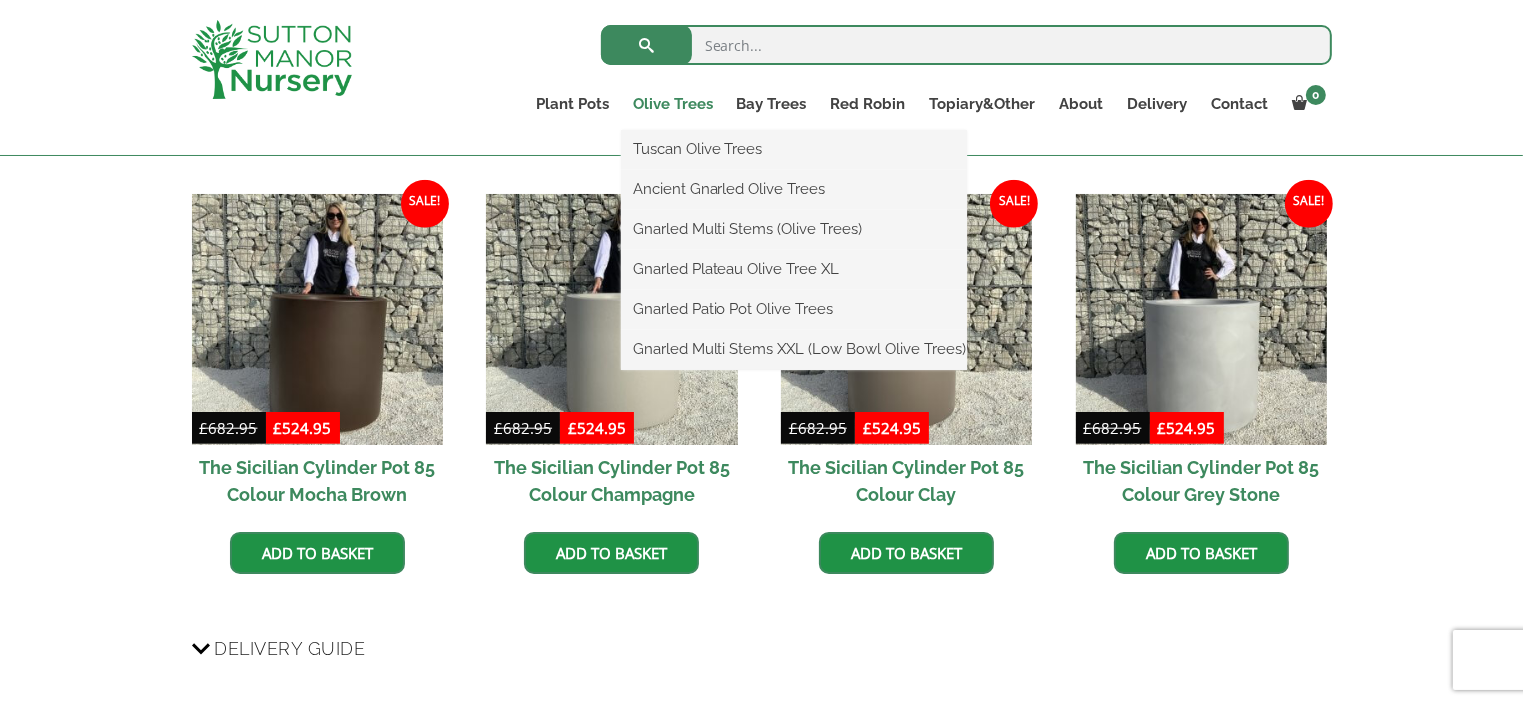 click on "Olive Trees" at bounding box center (673, 104) 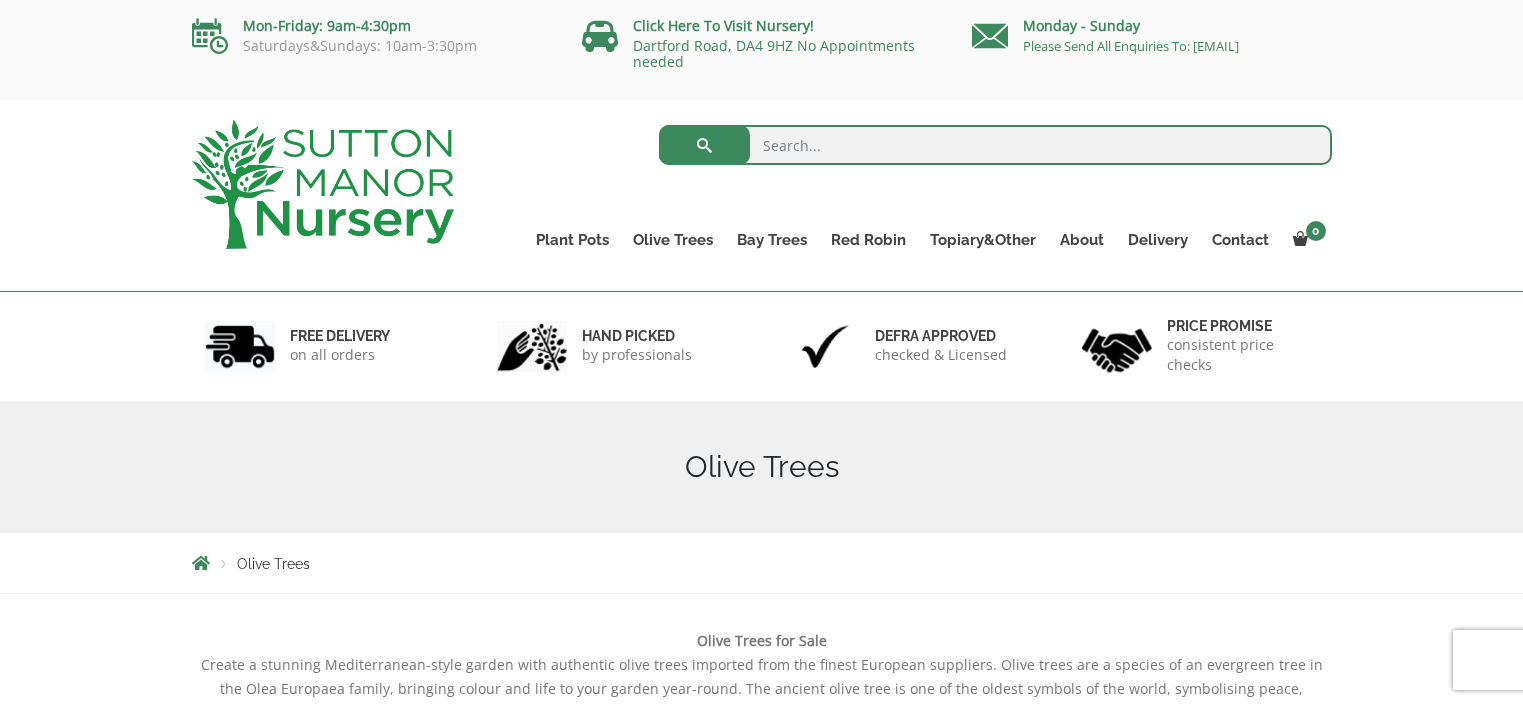 scroll, scrollTop: 0, scrollLeft: 0, axis: both 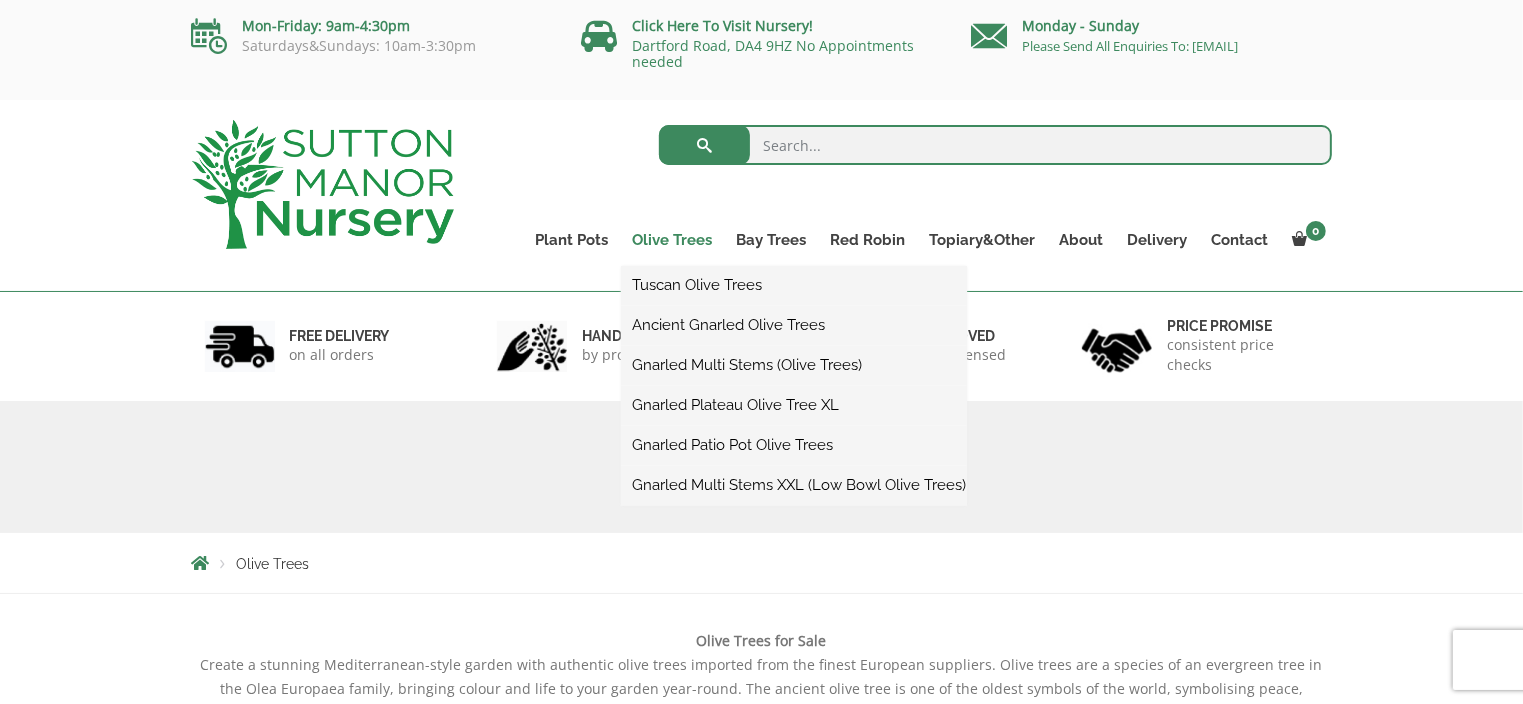 click on "Olive Trees" at bounding box center (673, 240) 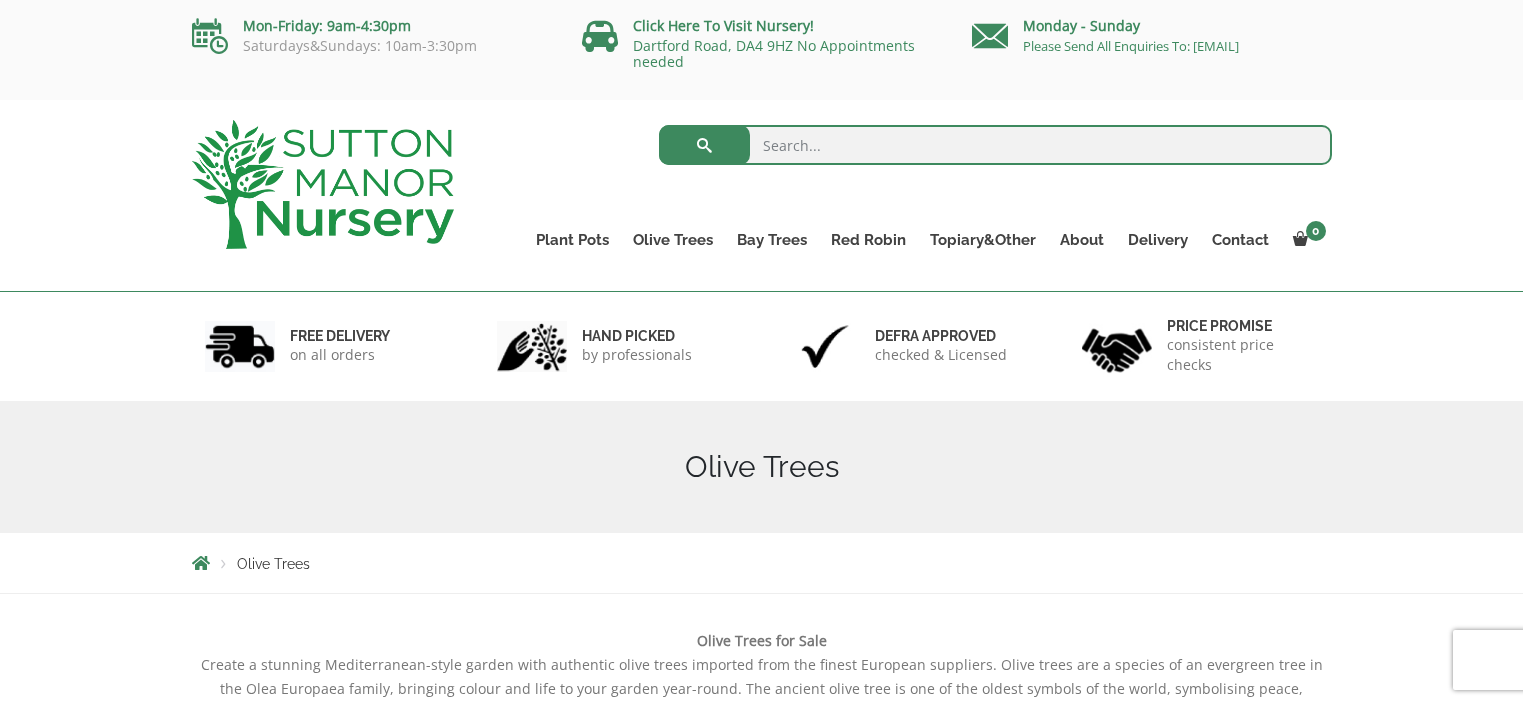 scroll, scrollTop: 464, scrollLeft: 0, axis: vertical 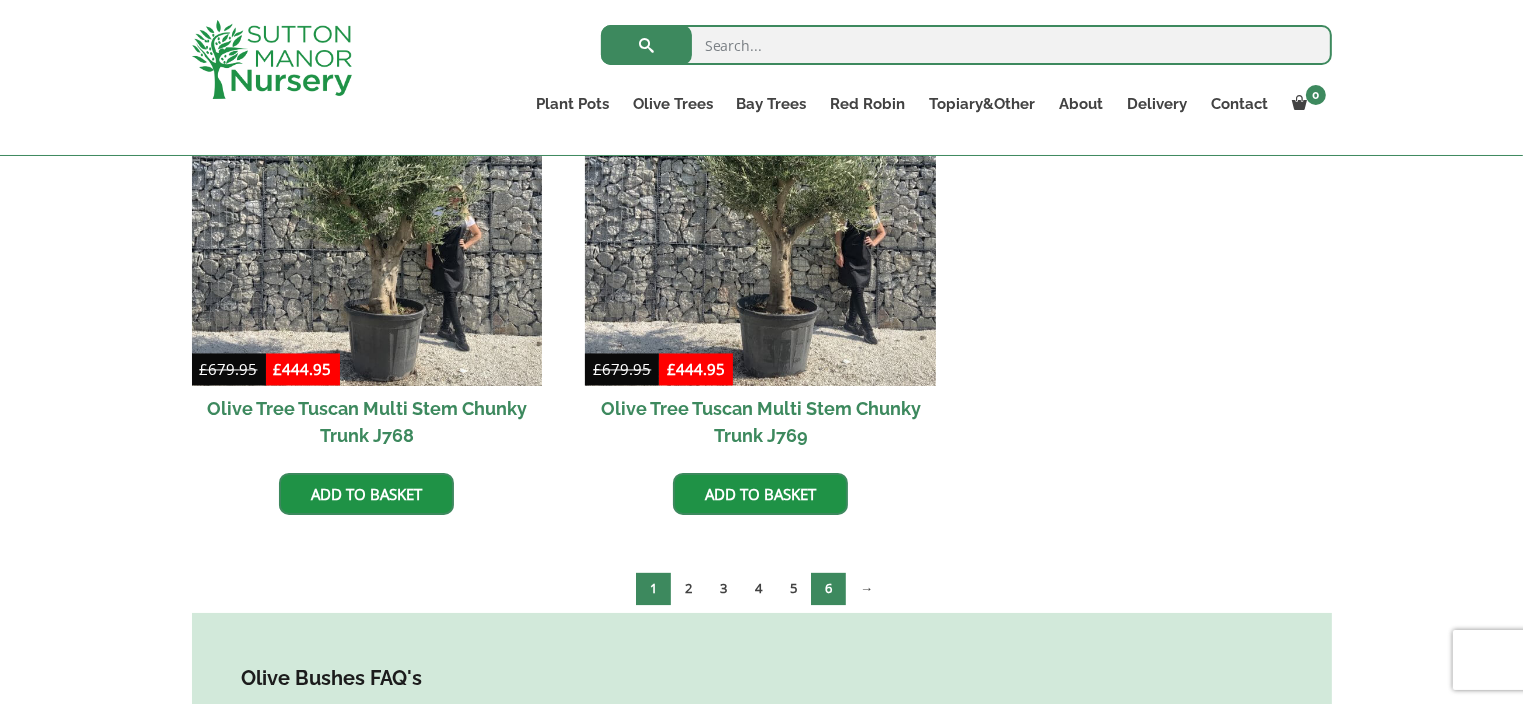 click on "6" at bounding box center [828, 588] 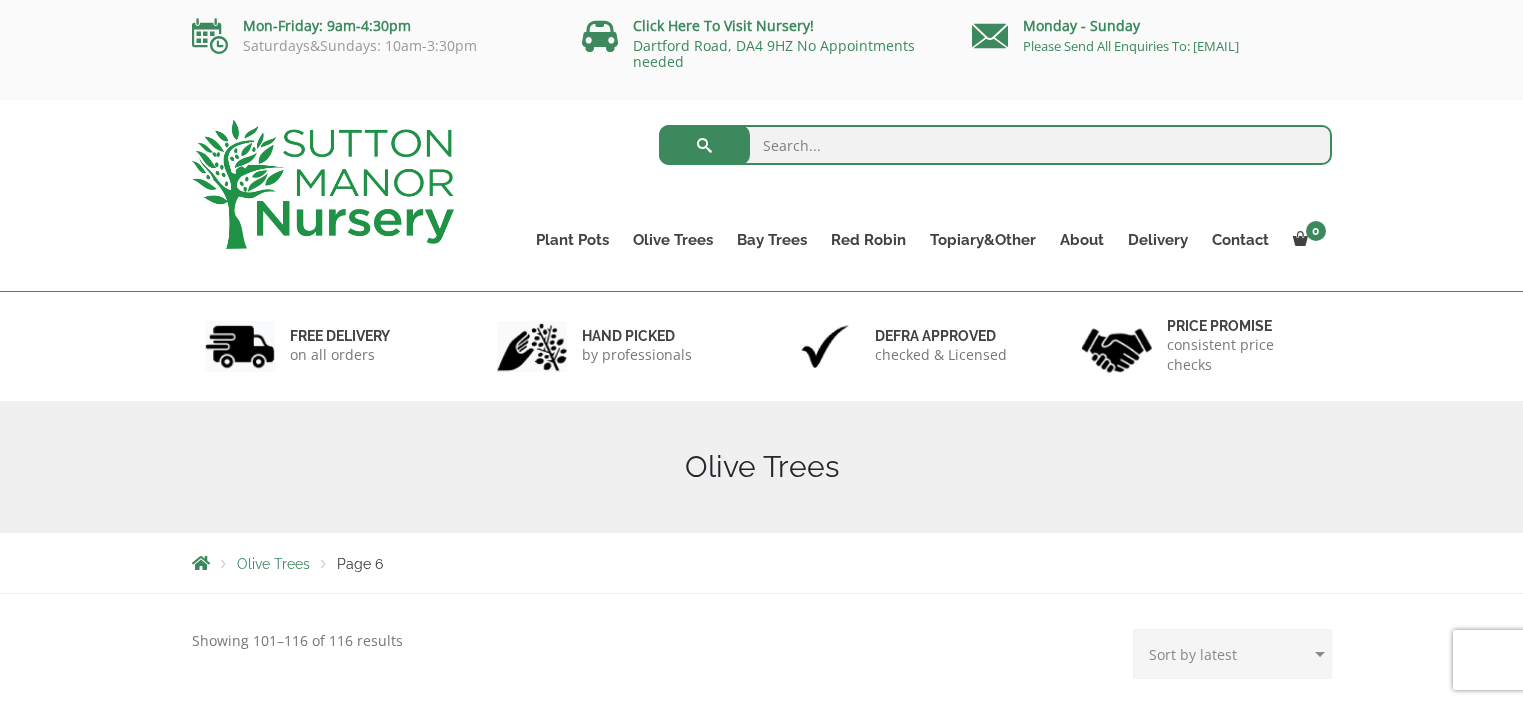 scroll, scrollTop: 0, scrollLeft: 0, axis: both 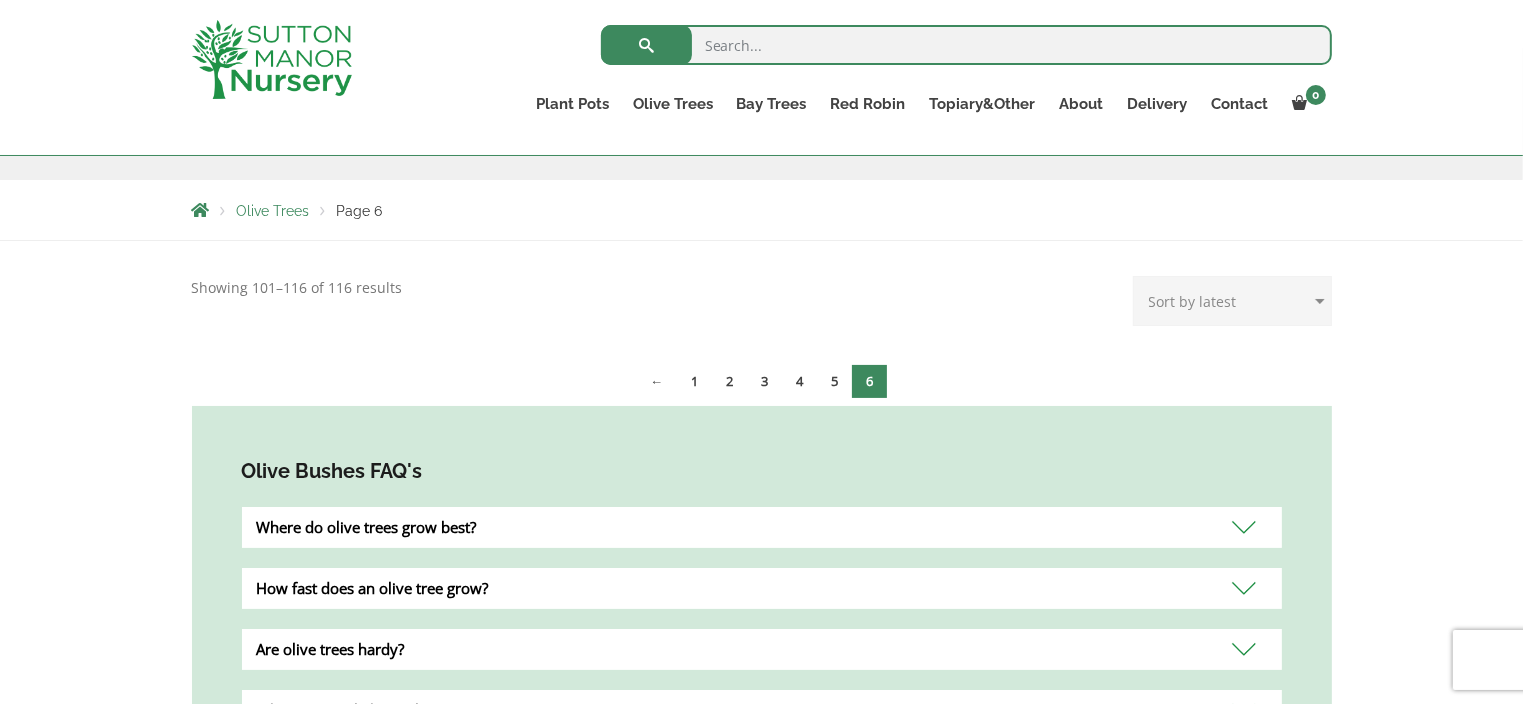 drag, startPoint x: 1536, startPoint y: 179, endPoint x: 1536, endPoint y: 236, distance: 57 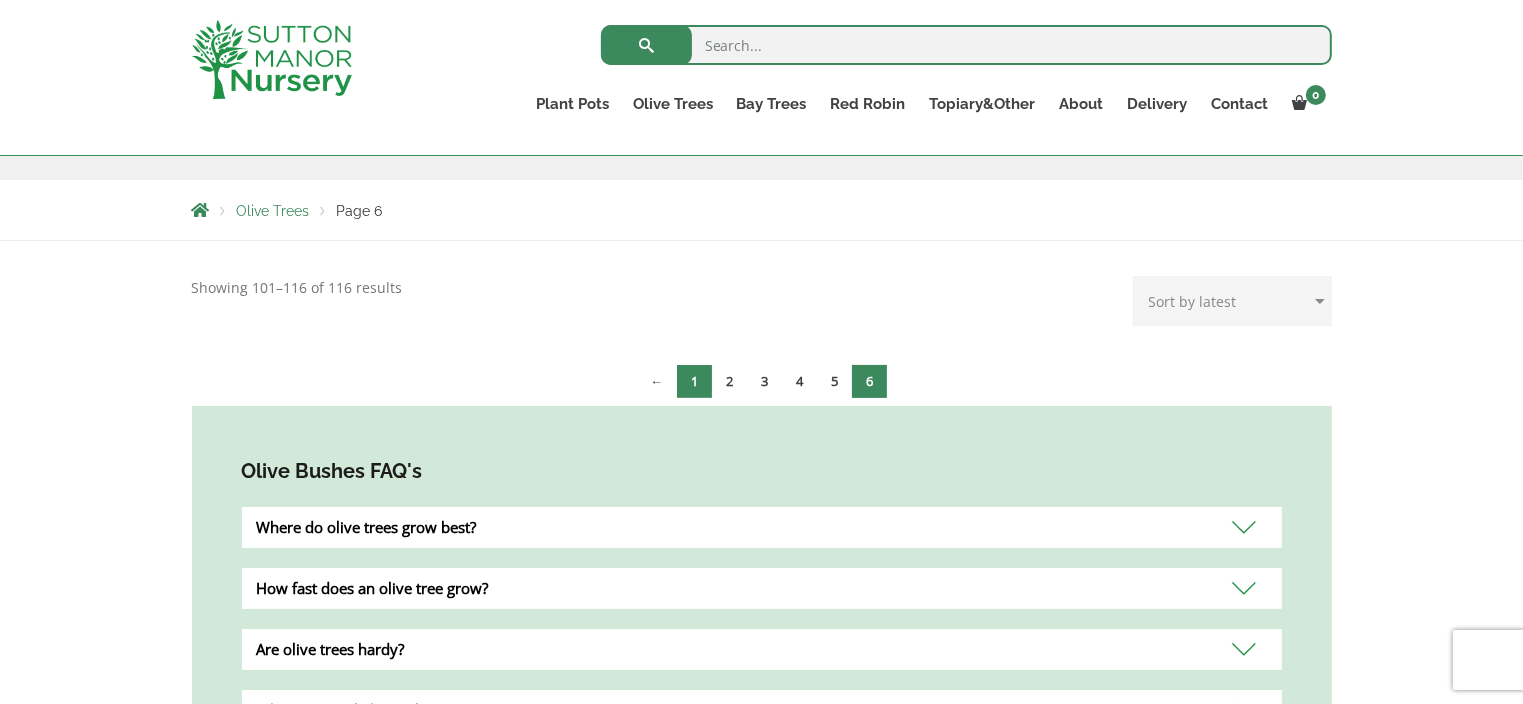 click on "1" at bounding box center (694, 381) 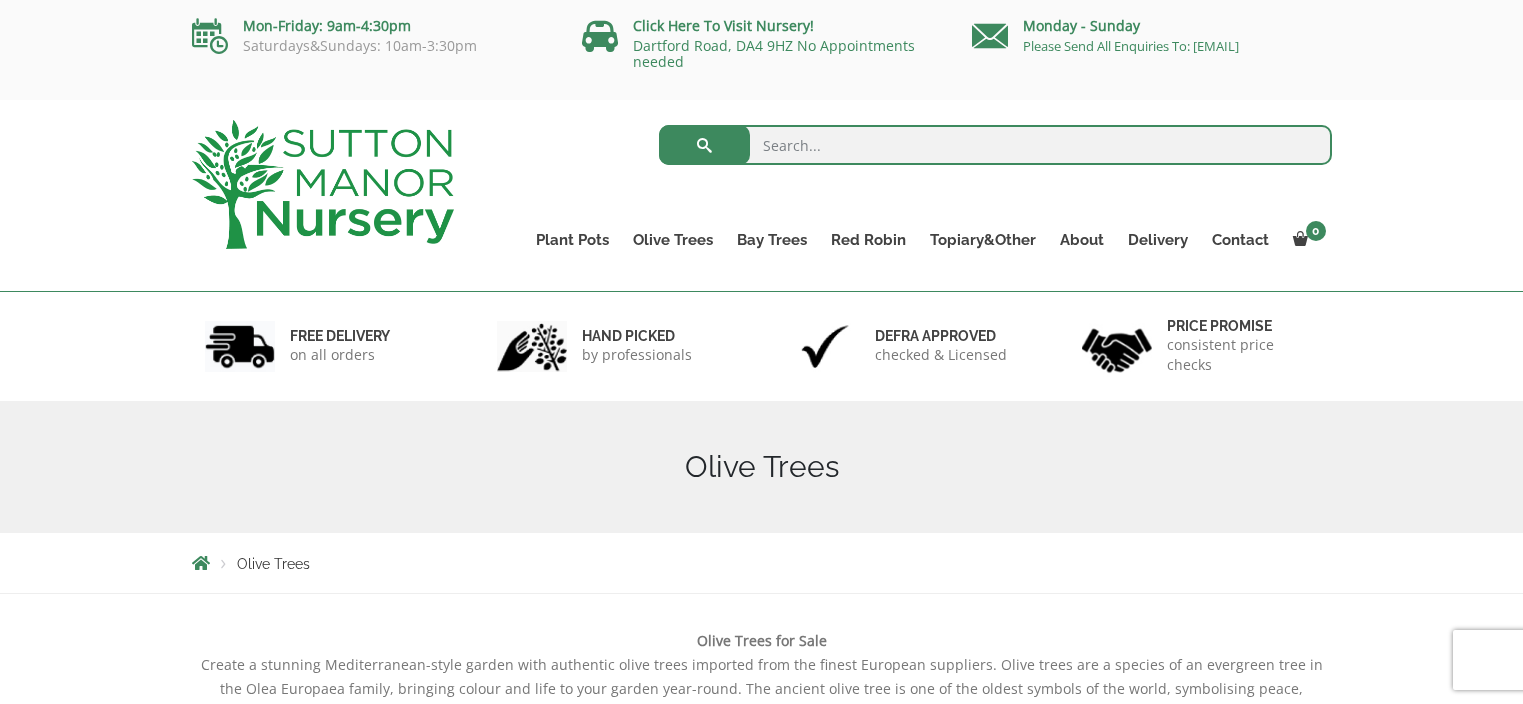 scroll, scrollTop: 0, scrollLeft: 0, axis: both 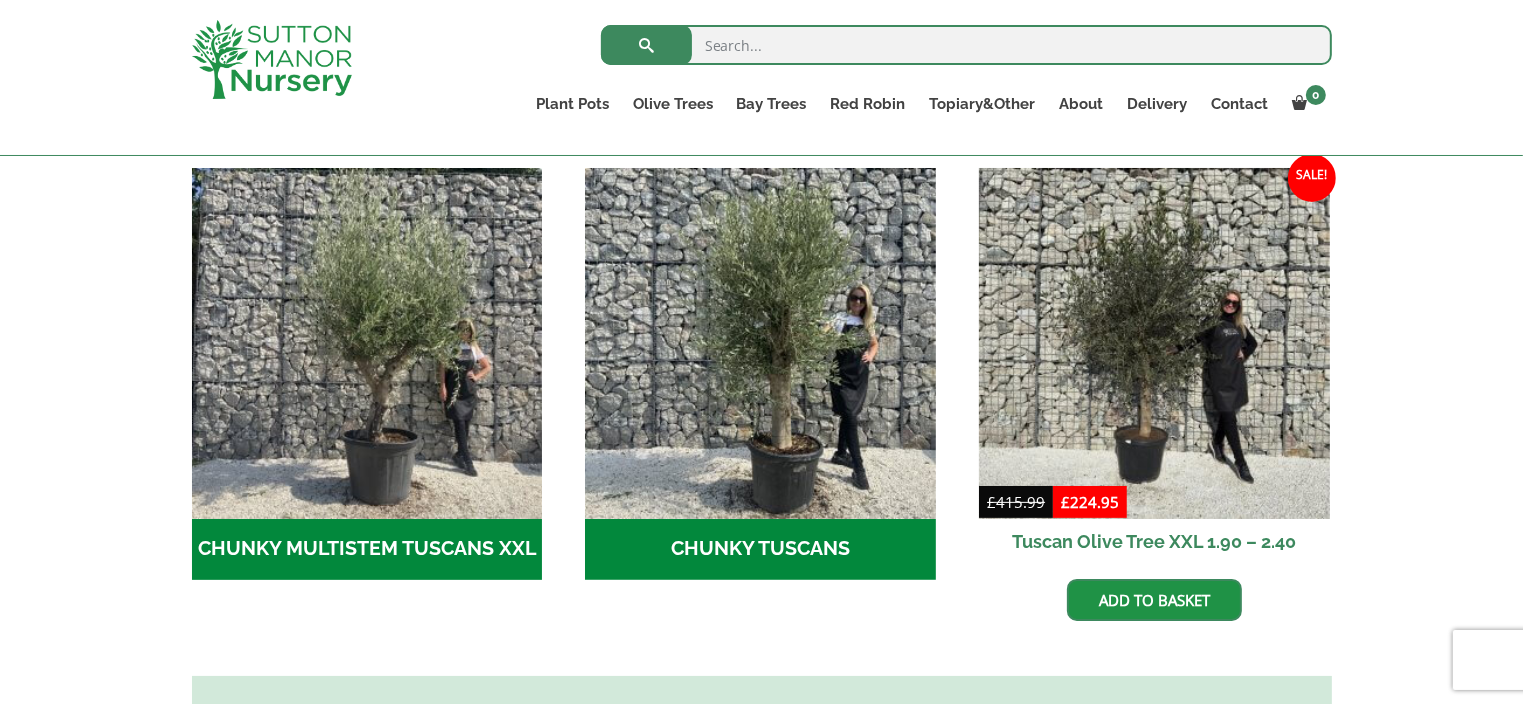 drag, startPoint x: 1531, startPoint y: 107, endPoint x: 1535, endPoint y: 267, distance: 160.04999 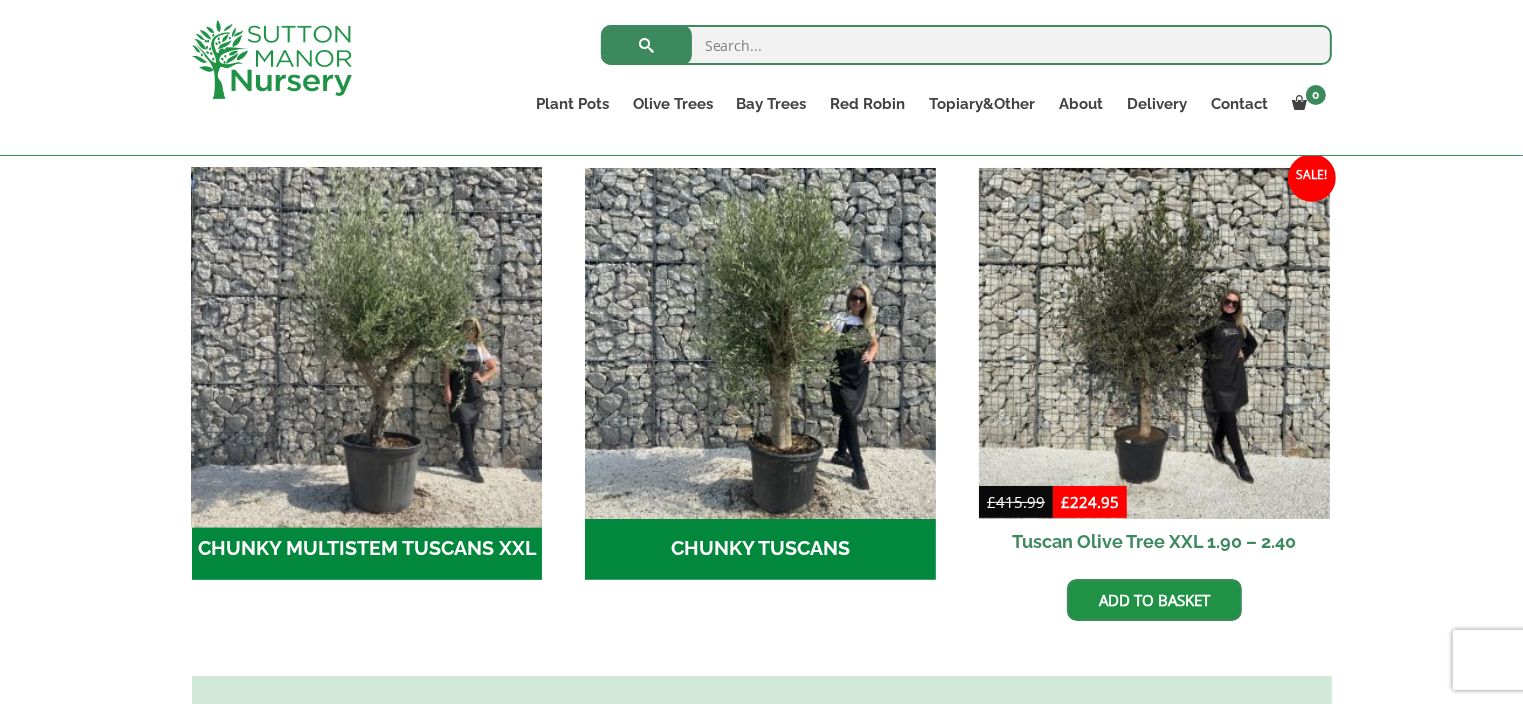 click at bounding box center (367, 343) 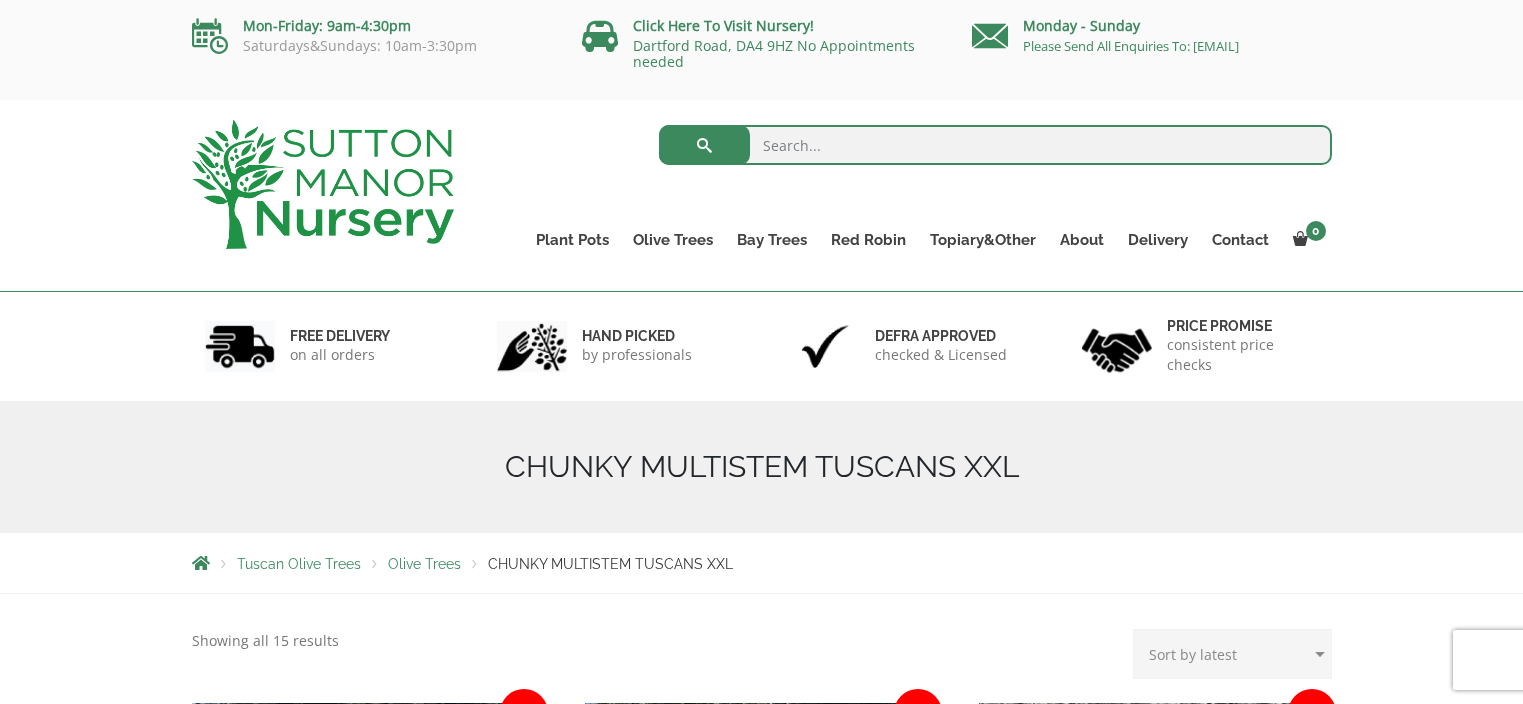 scroll, scrollTop: 0, scrollLeft: 0, axis: both 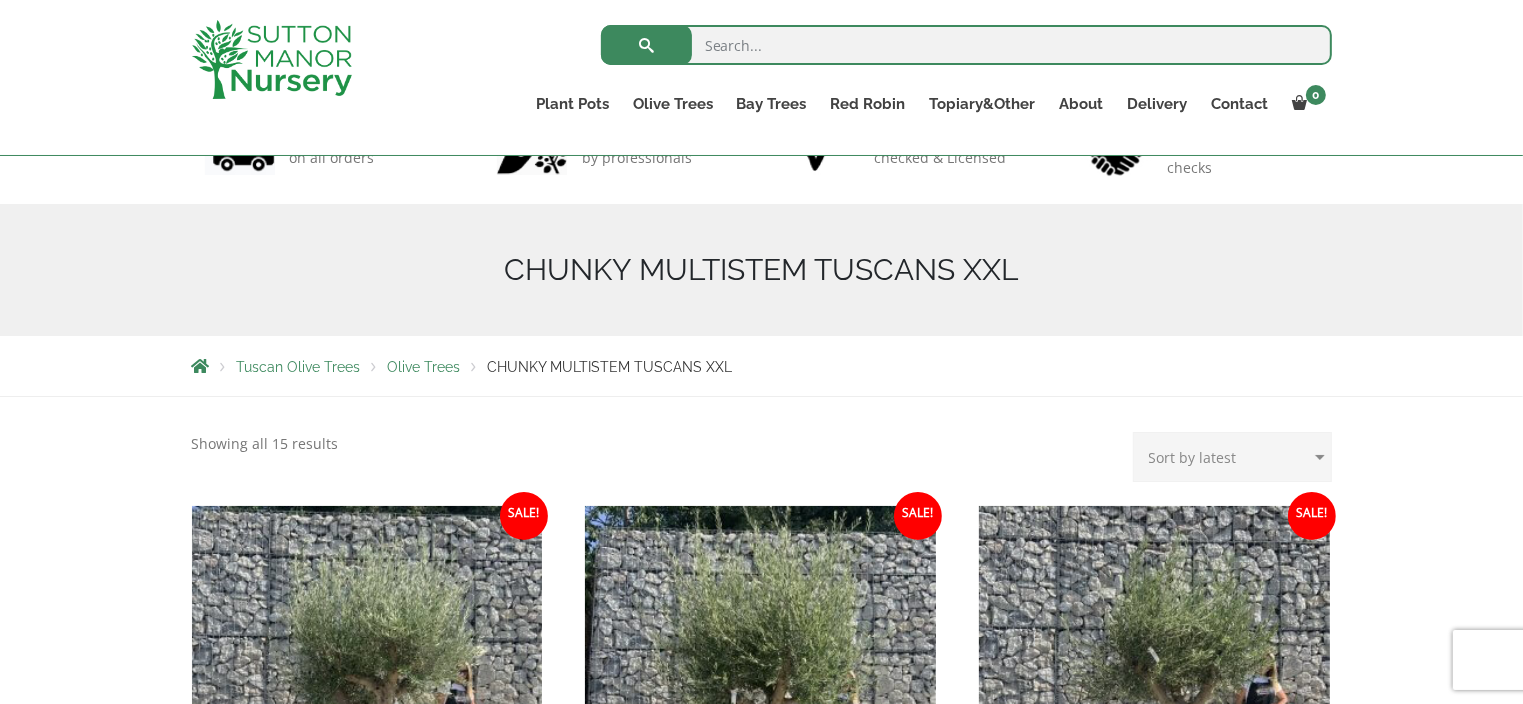 drag, startPoint x: 1531, startPoint y: 146, endPoint x: 1536, endPoint y: 168, distance: 22.561028 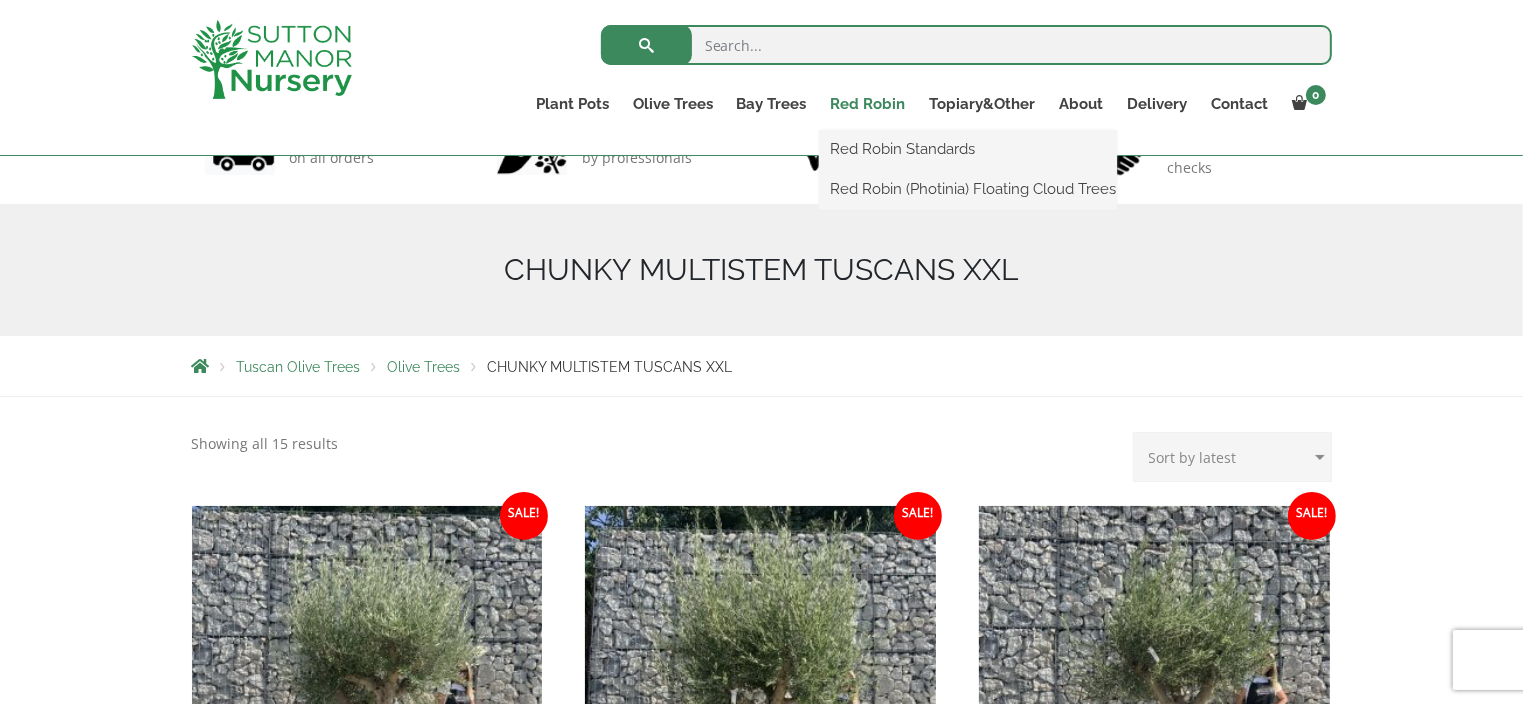 click on "Red Robin" at bounding box center (868, 104) 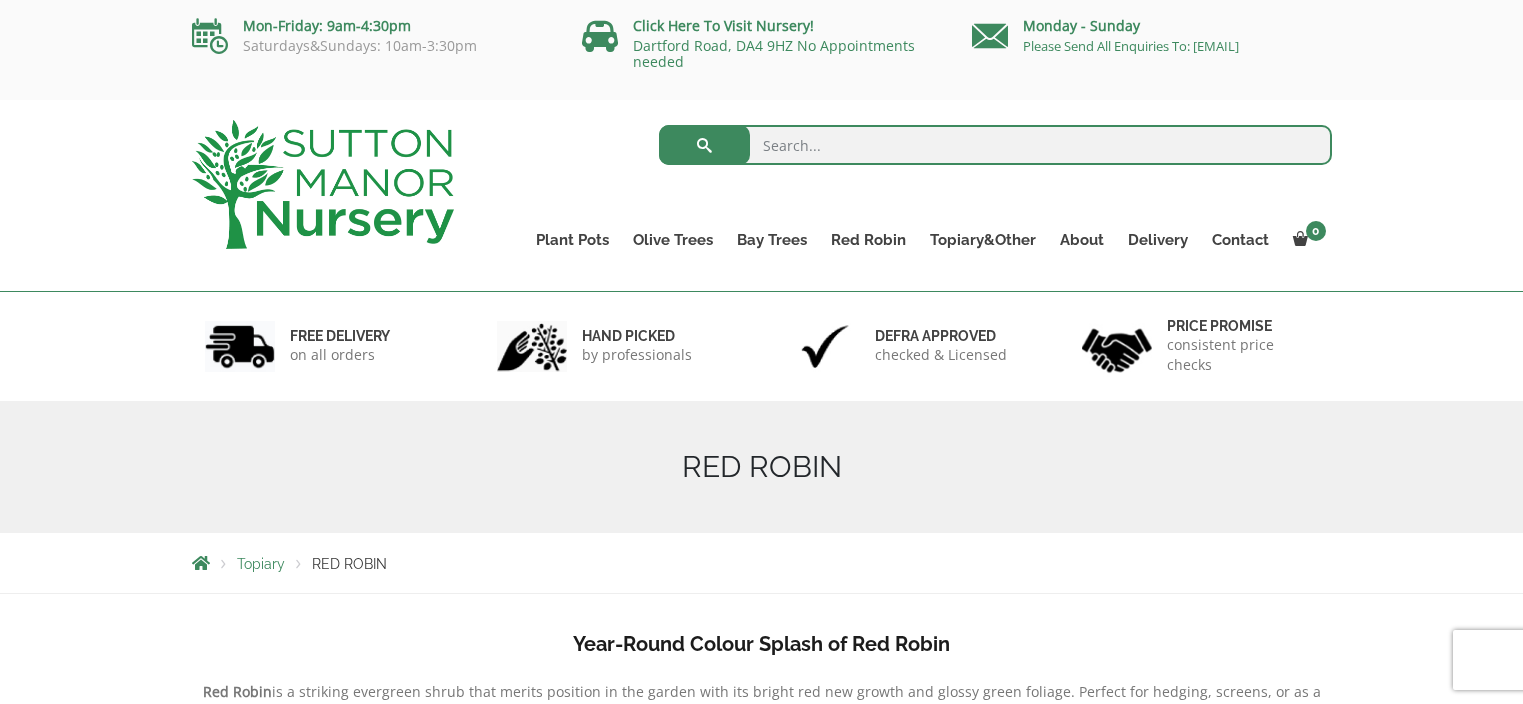 scroll, scrollTop: 0, scrollLeft: 0, axis: both 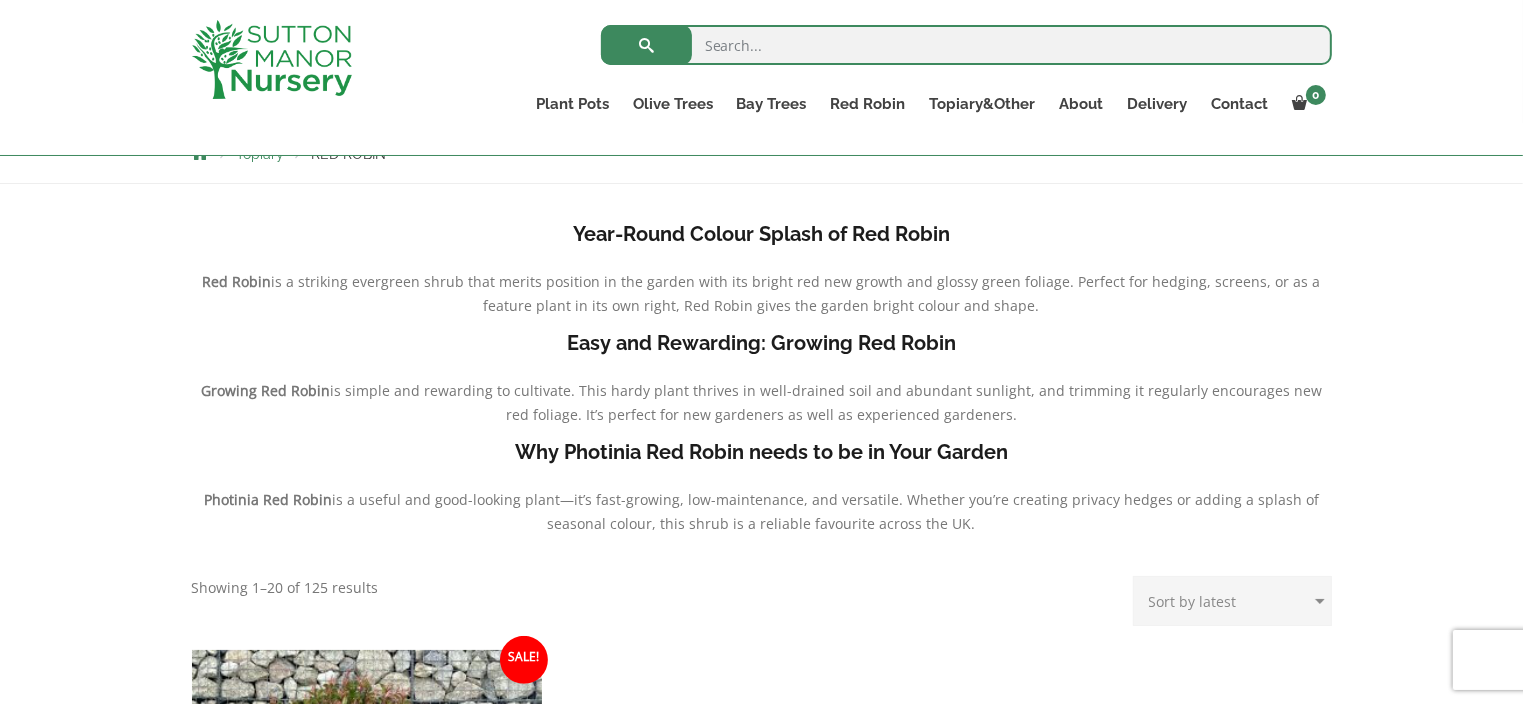drag, startPoint x: 1525, startPoint y: 163, endPoint x: 1536, endPoint y: 263, distance: 100.60318 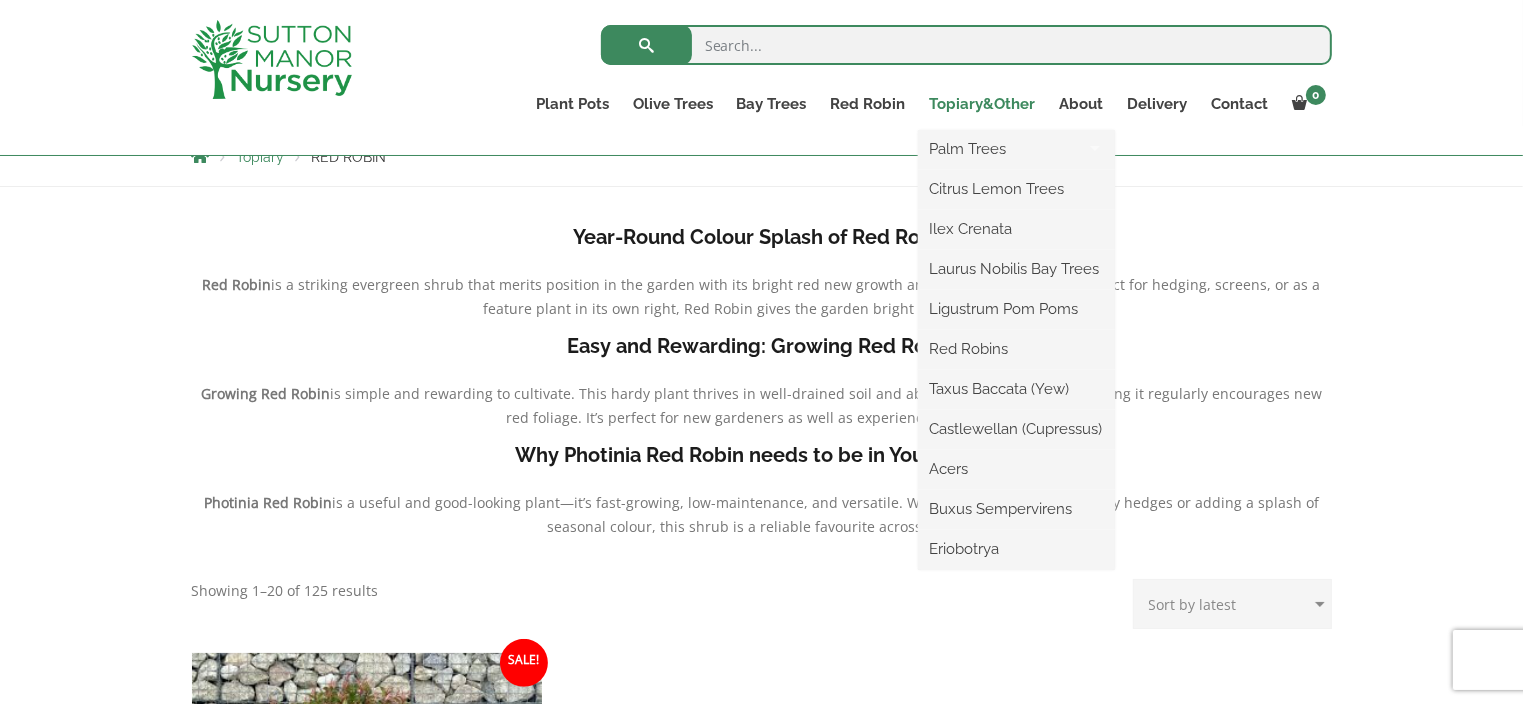 click on "Topiary&Other" at bounding box center [983, 104] 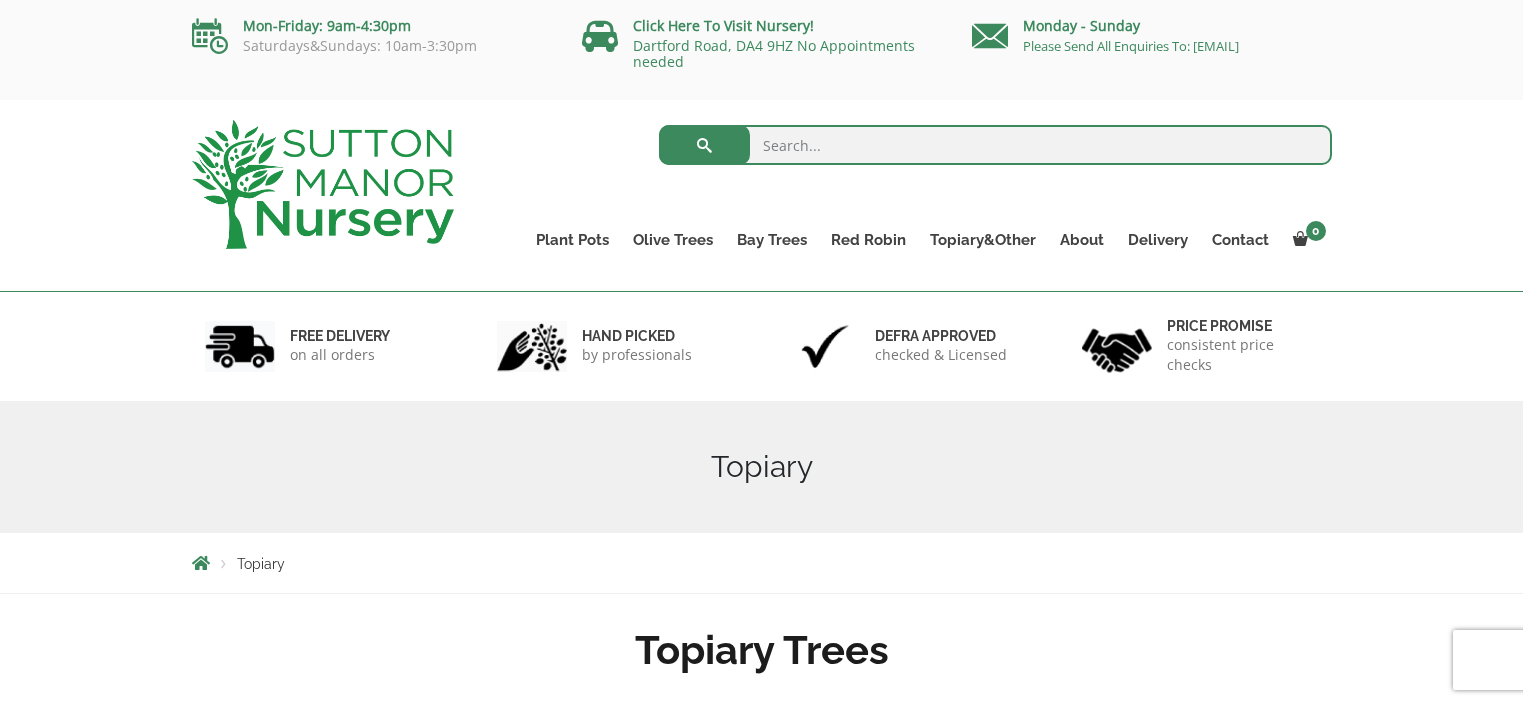 scroll, scrollTop: 0, scrollLeft: 0, axis: both 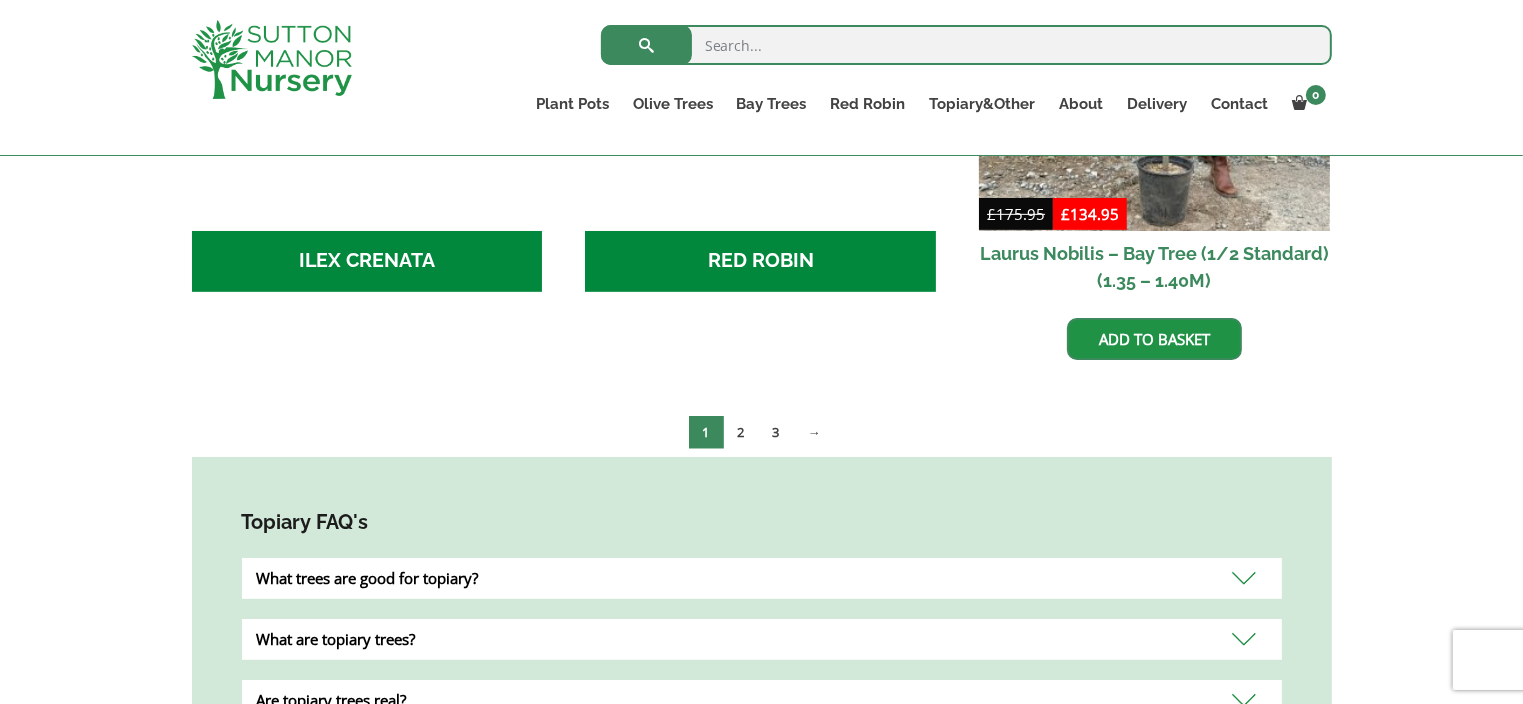 drag, startPoint x: 1528, startPoint y: 122, endPoint x: 1536, endPoint y: 369, distance: 247.12952 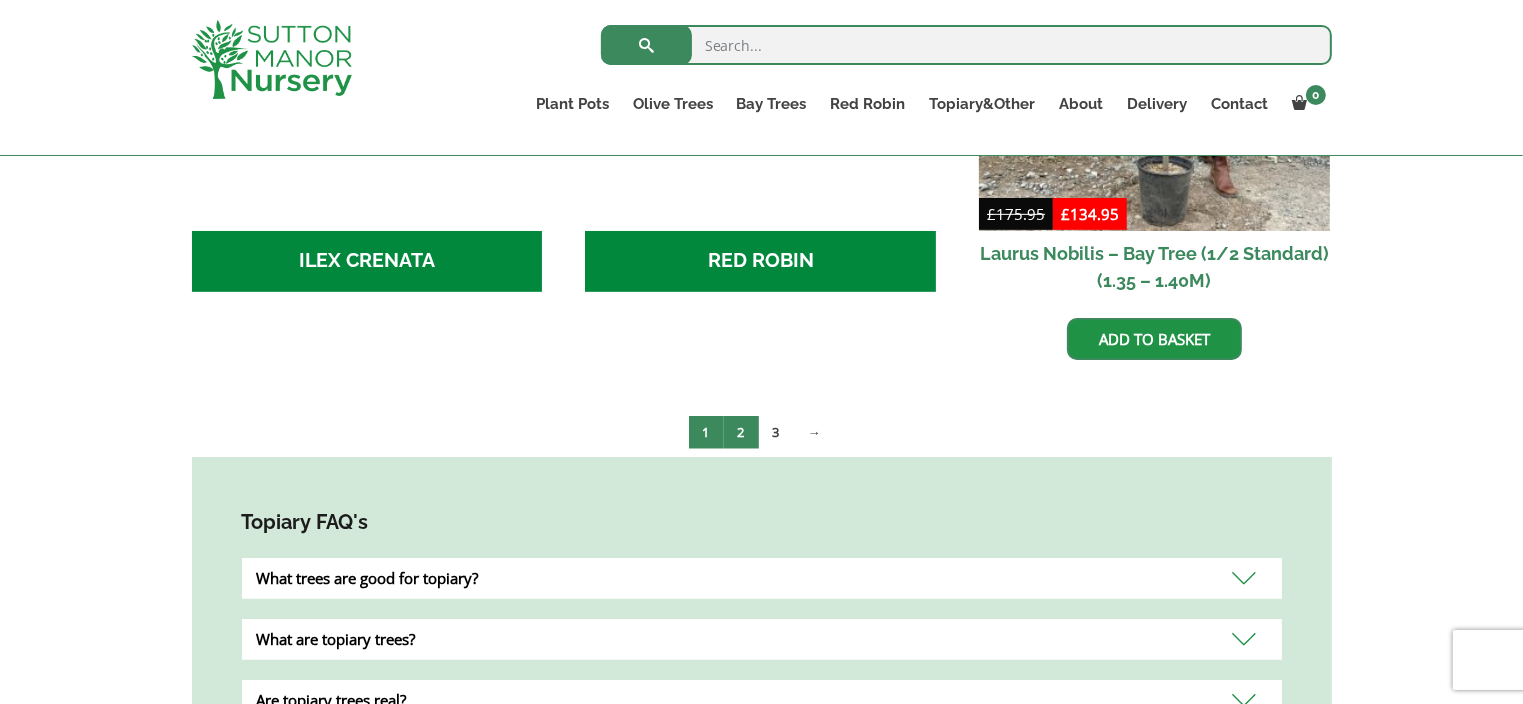 click on "2" at bounding box center [741, 432] 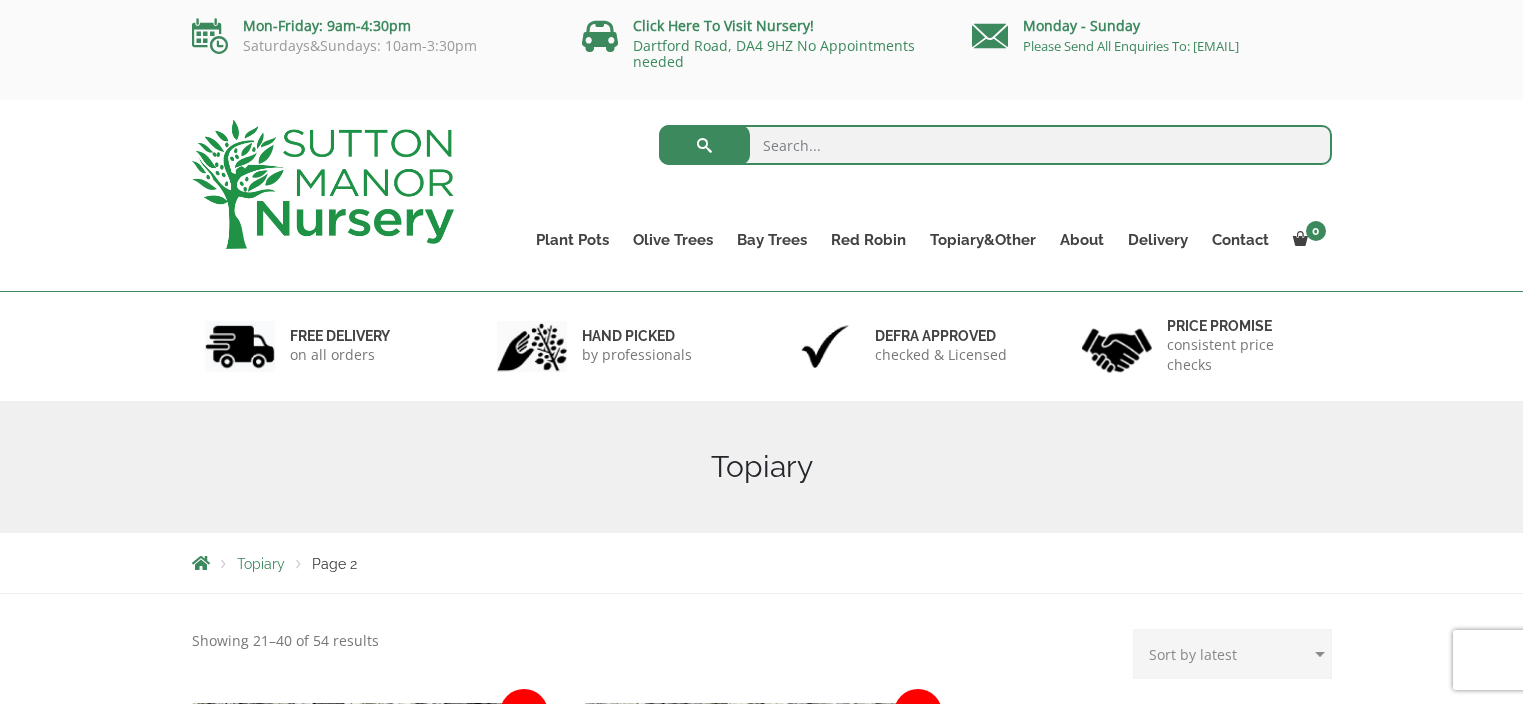 scroll, scrollTop: 0, scrollLeft: 0, axis: both 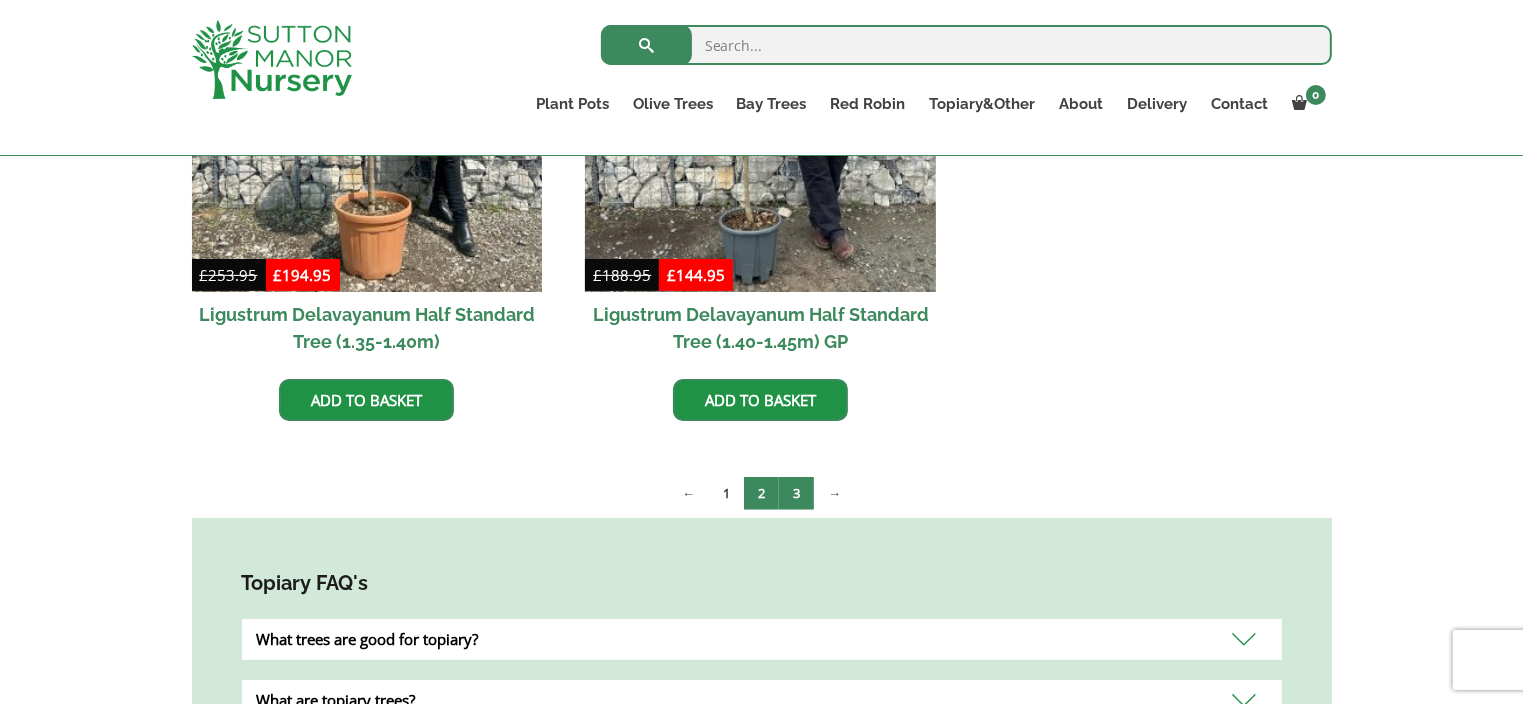 click on "3" at bounding box center (796, 493) 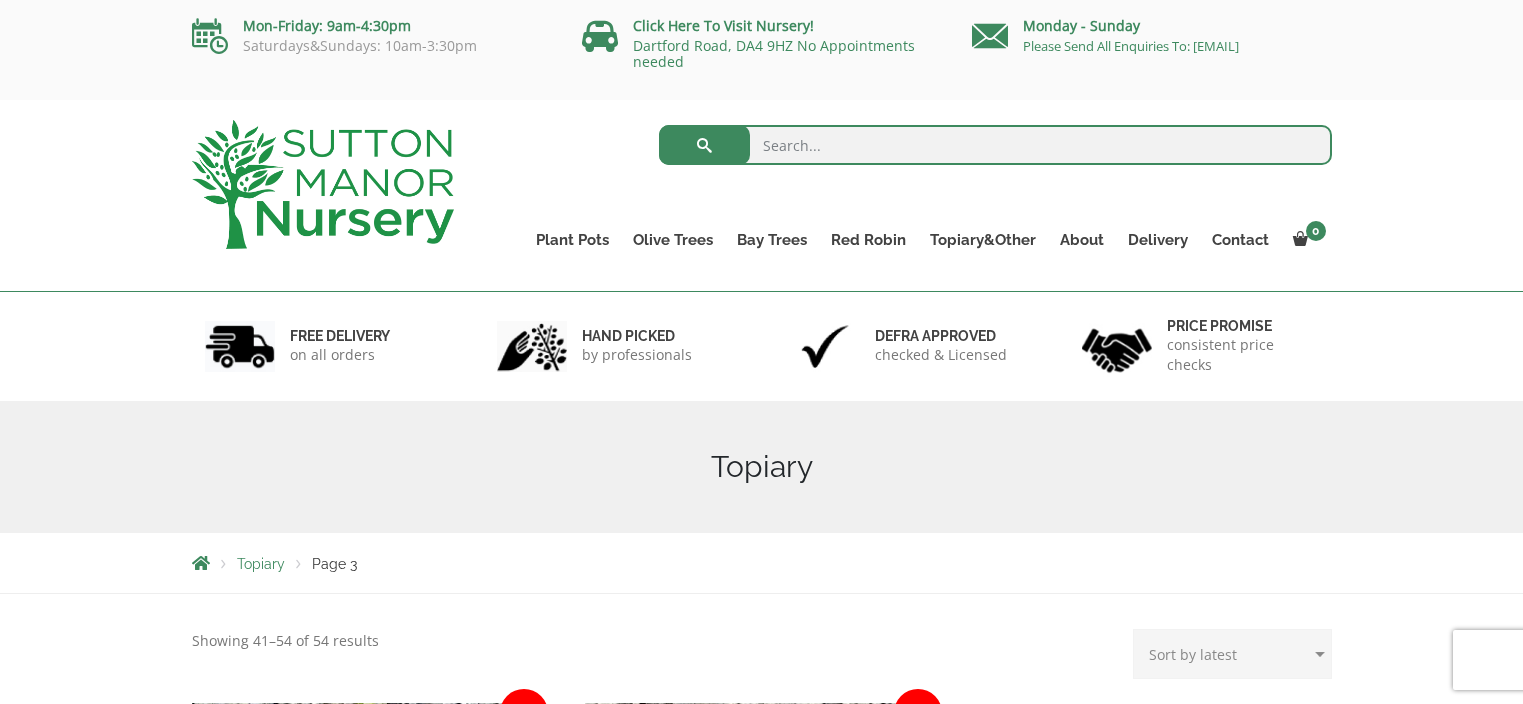 scroll, scrollTop: 0, scrollLeft: 0, axis: both 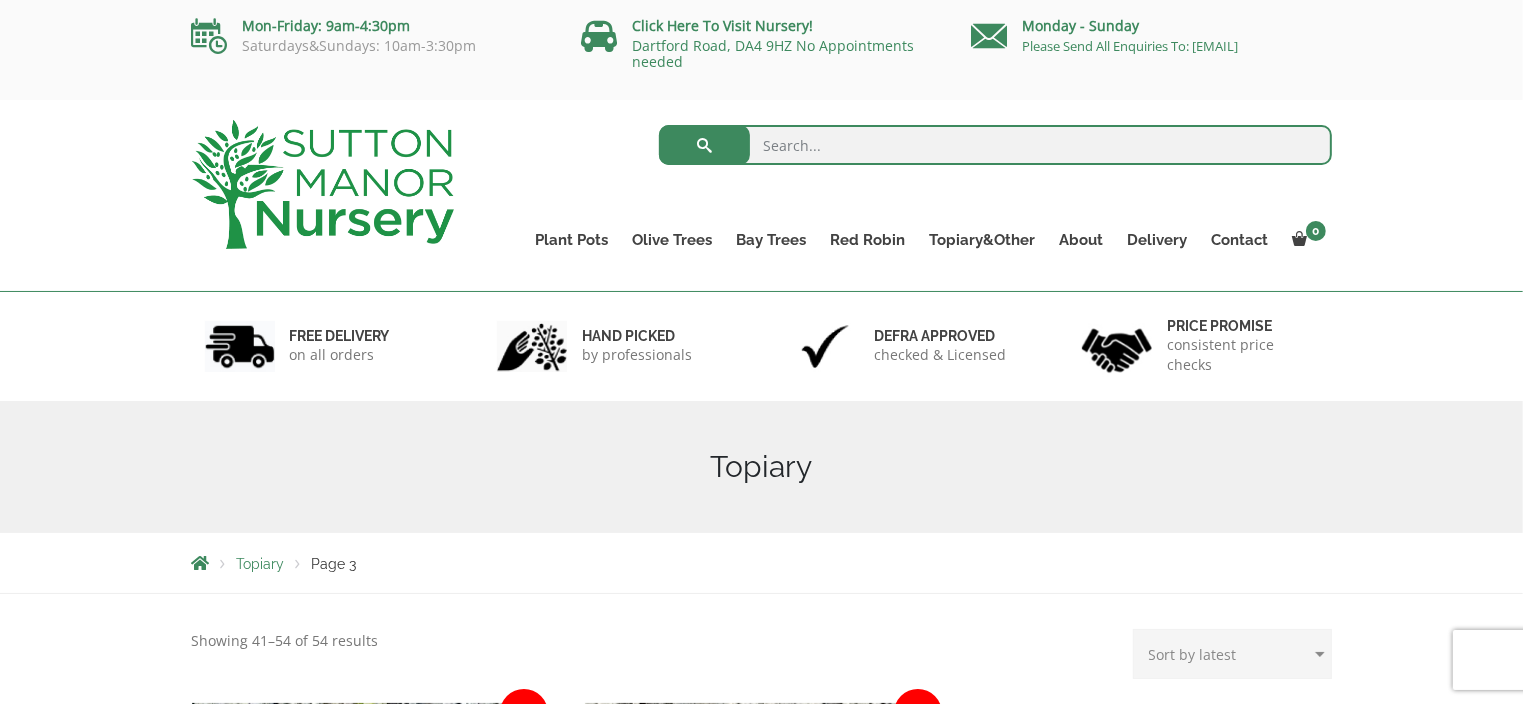 drag, startPoint x: 1533, startPoint y: 229, endPoint x: 1536, endPoint y: 113, distance: 116.03879 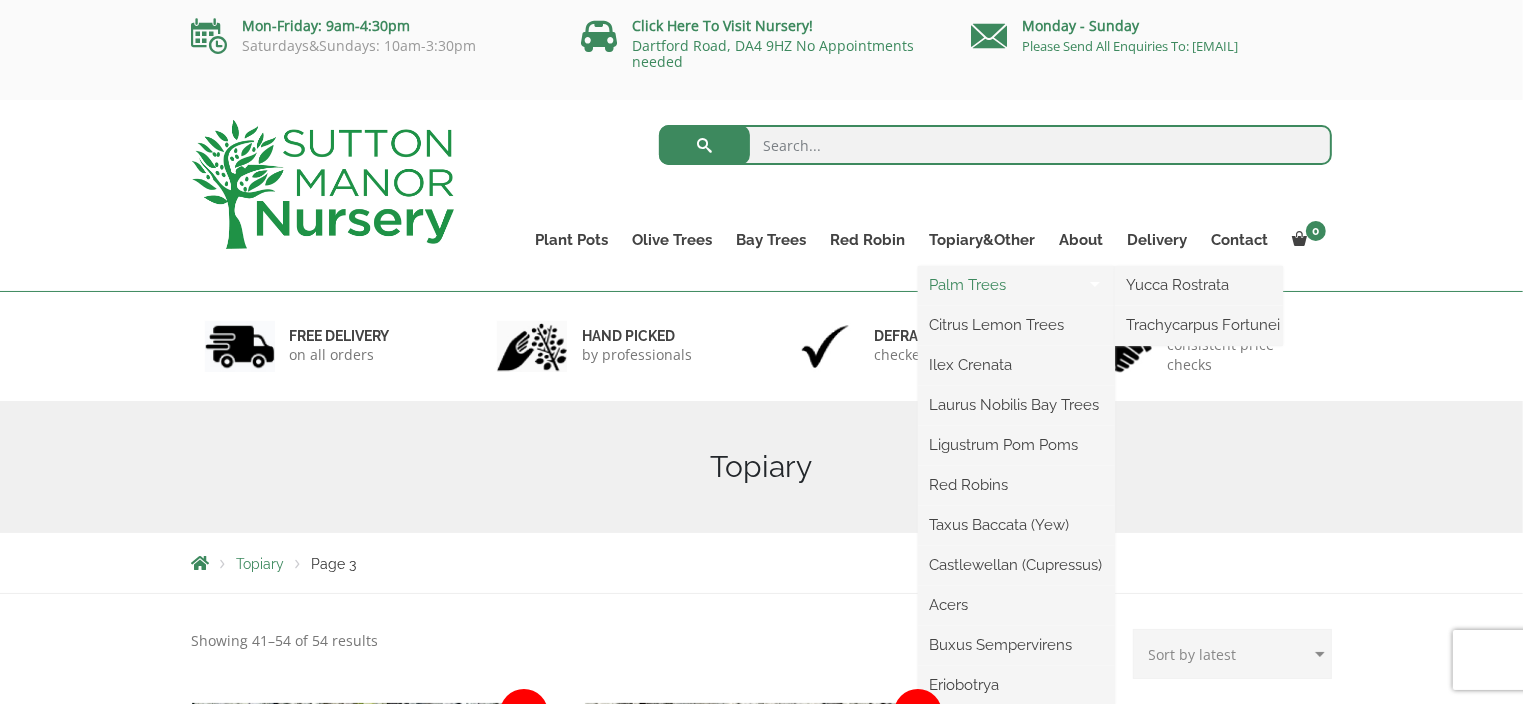click on "Palm Trees" at bounding box center [1016, 285] 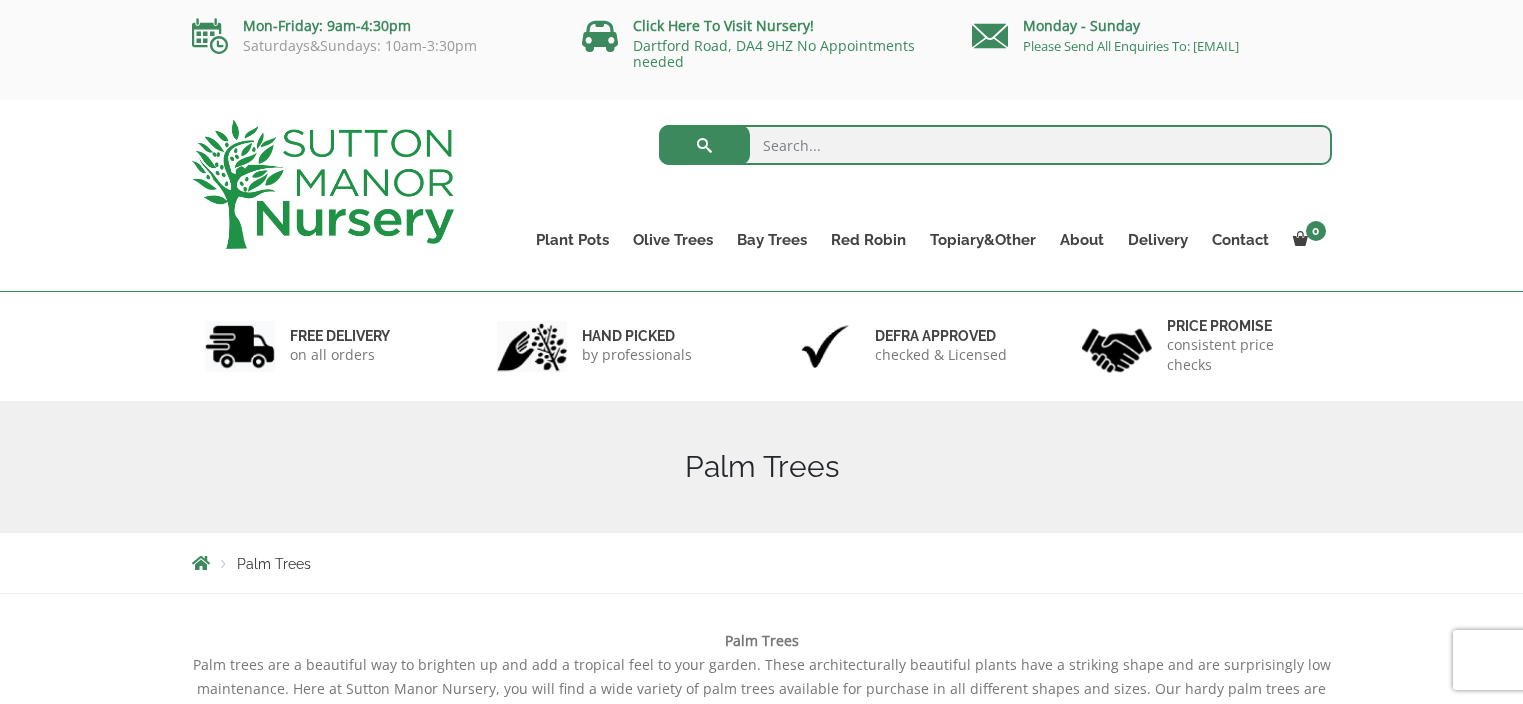scroll, scrollTop: 0, scrollLeft: 0, axis: both 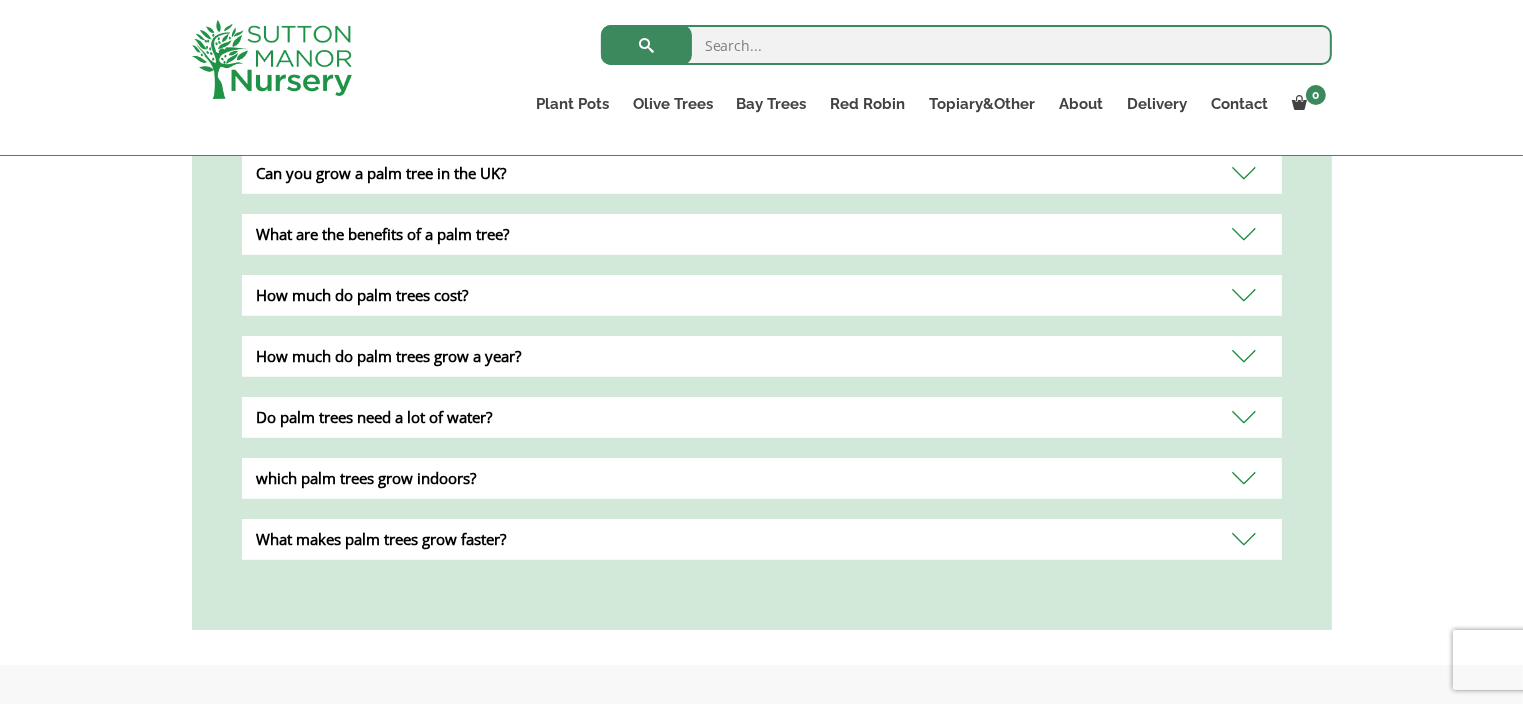 drag, startPoint x: 1536, startPoint y: 156, endPoint x: 1536, endPoint y: 436, distance: 280 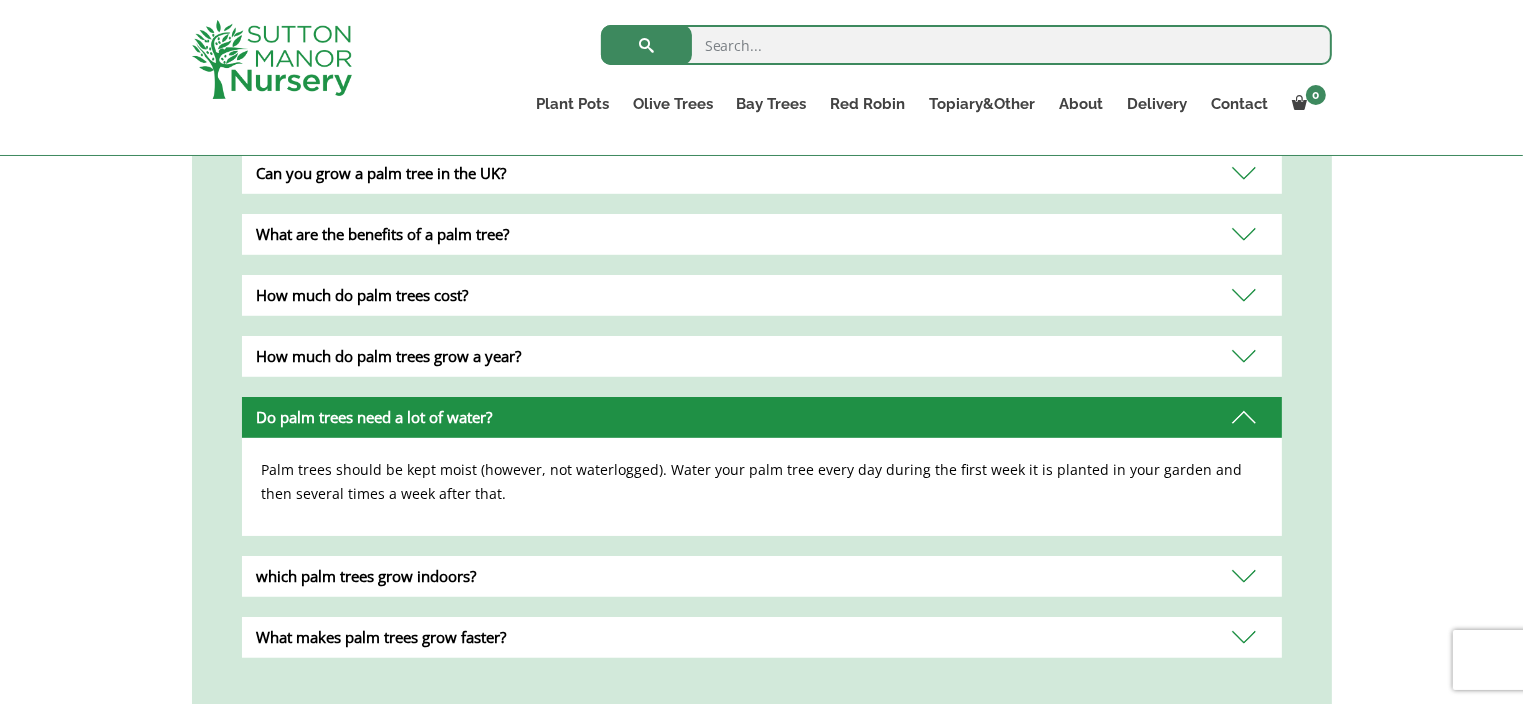click on "Do palm trees need a lot of water?" at bounding box center (762, 417) 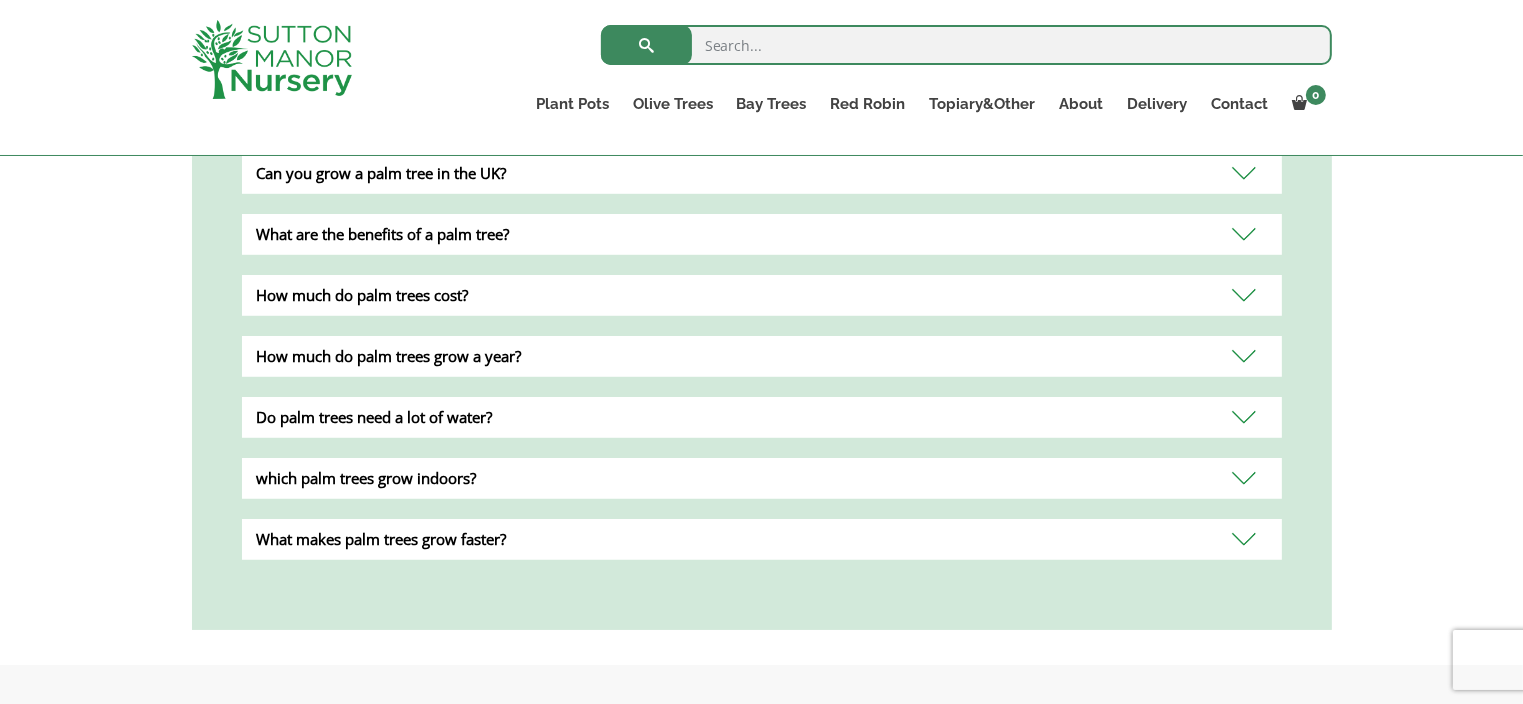 click on "What makes palm trees grow faster?" at bounding box center [762, 539] 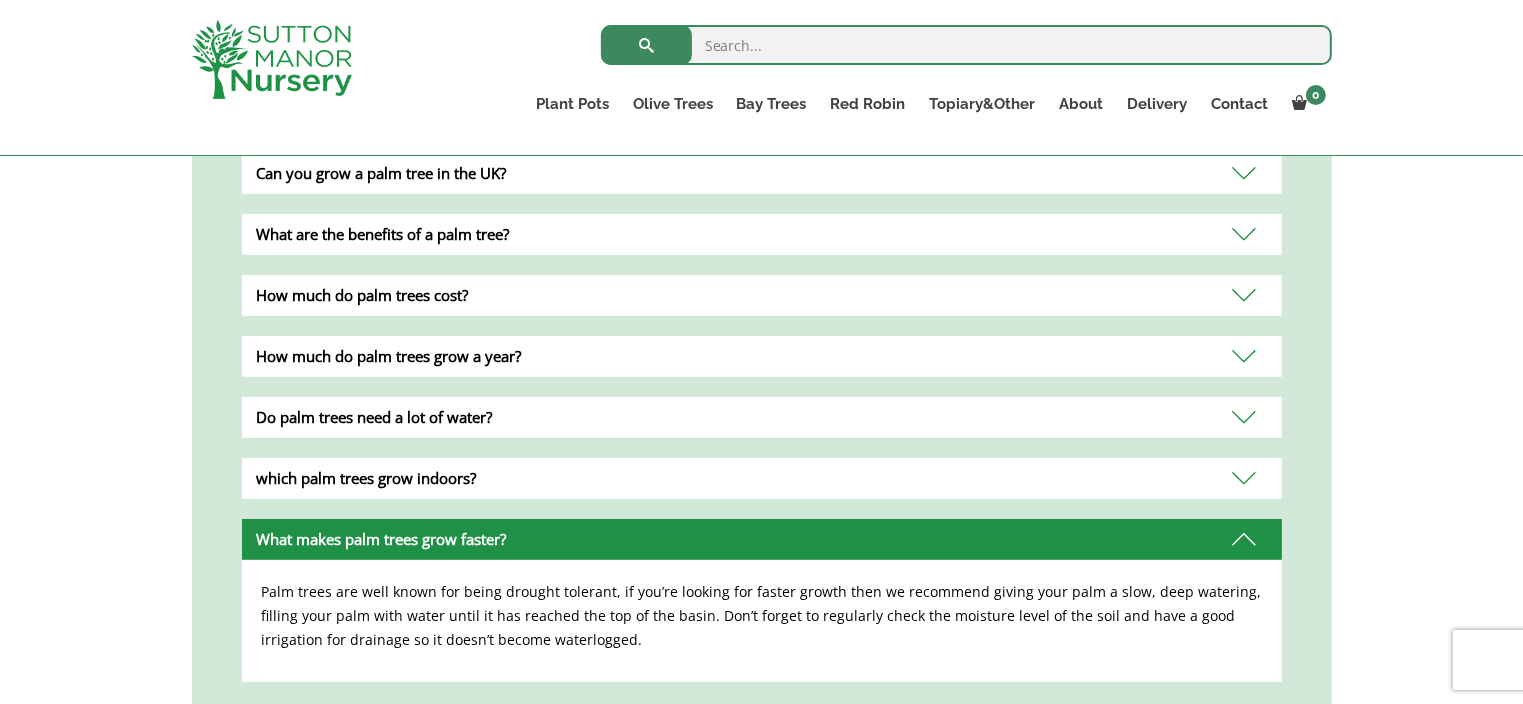 drag, startPoint x: 1534, startPoint y: 373, endPoint x: 1477, endPoint y: 425, distance: 77.155685 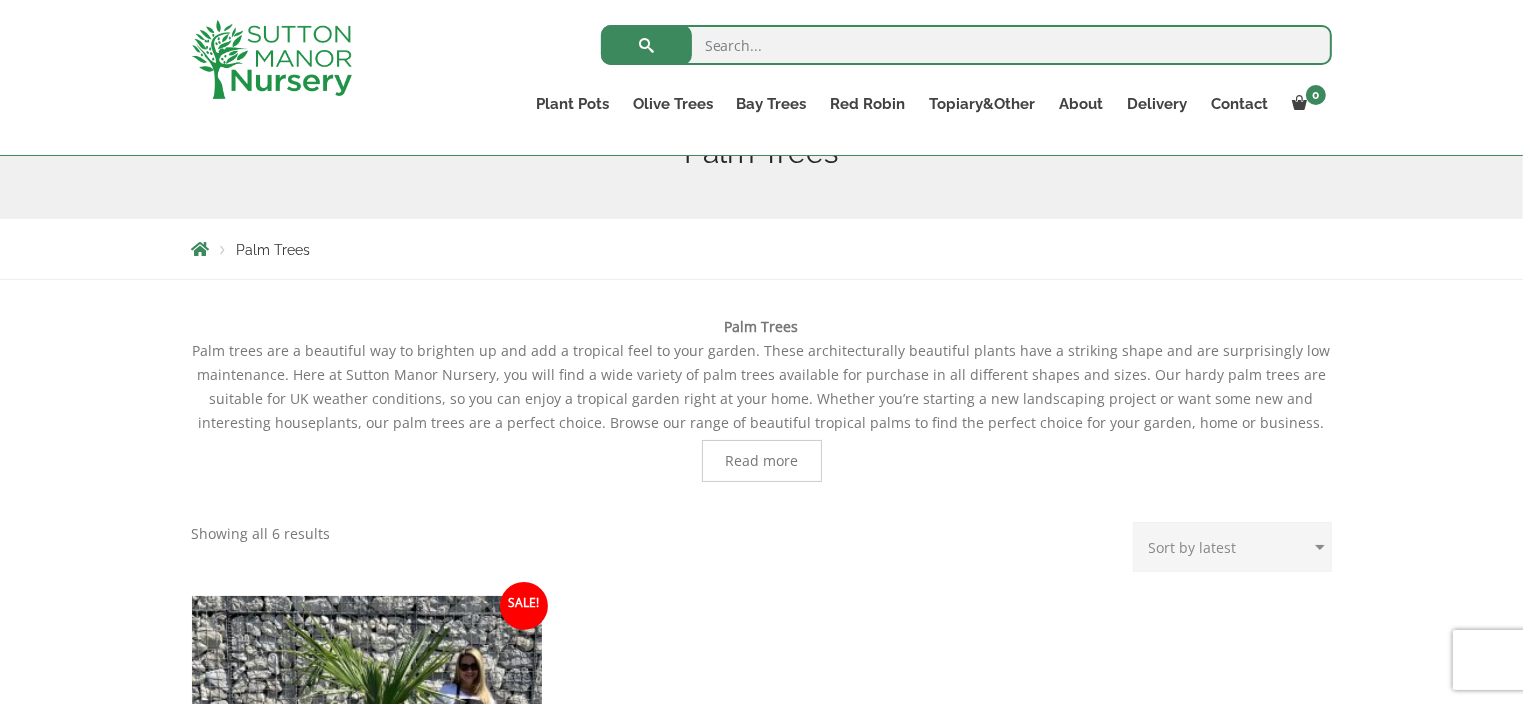 scroll, scrollTop: 0, scrollLeft: 0, axis: both 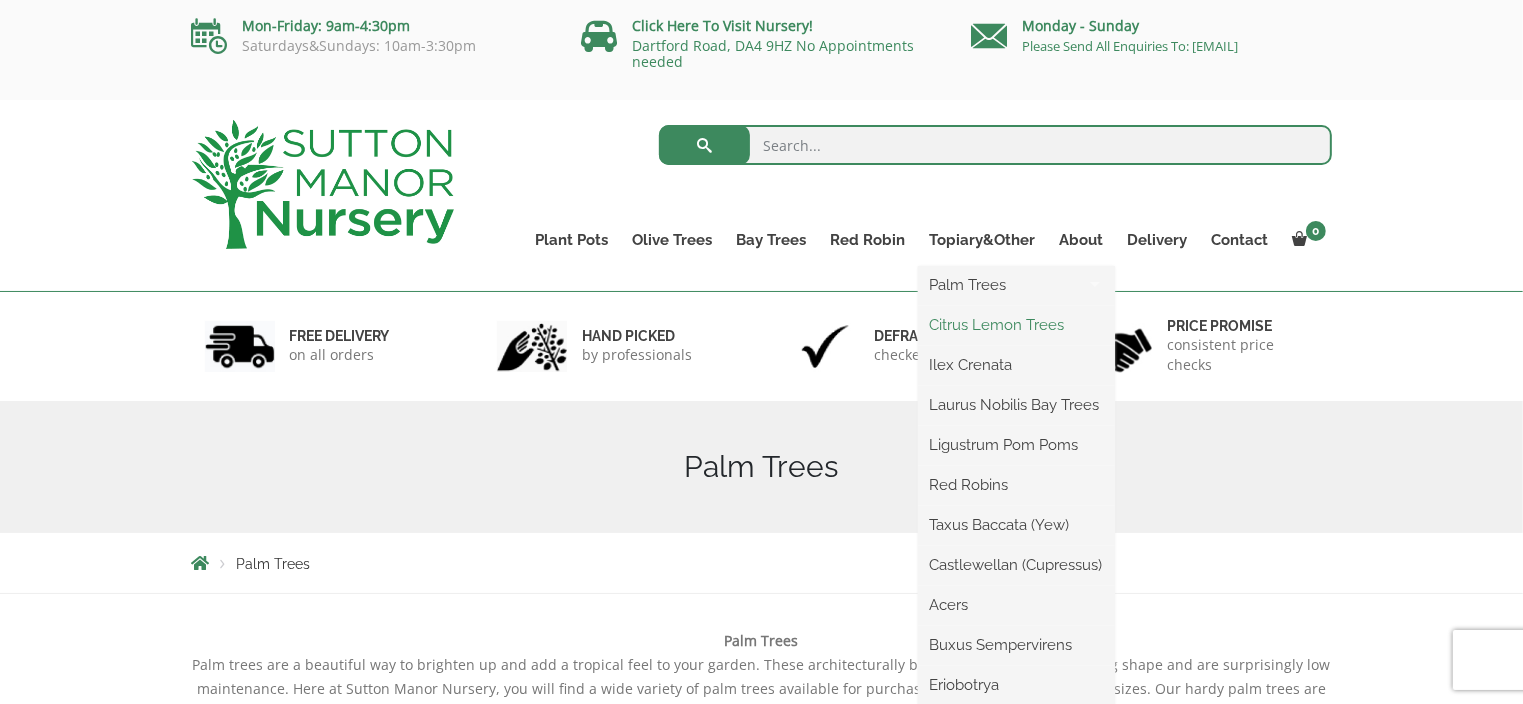 click on "Citrus Lemon Trees" at bounding box center [1016, 325] 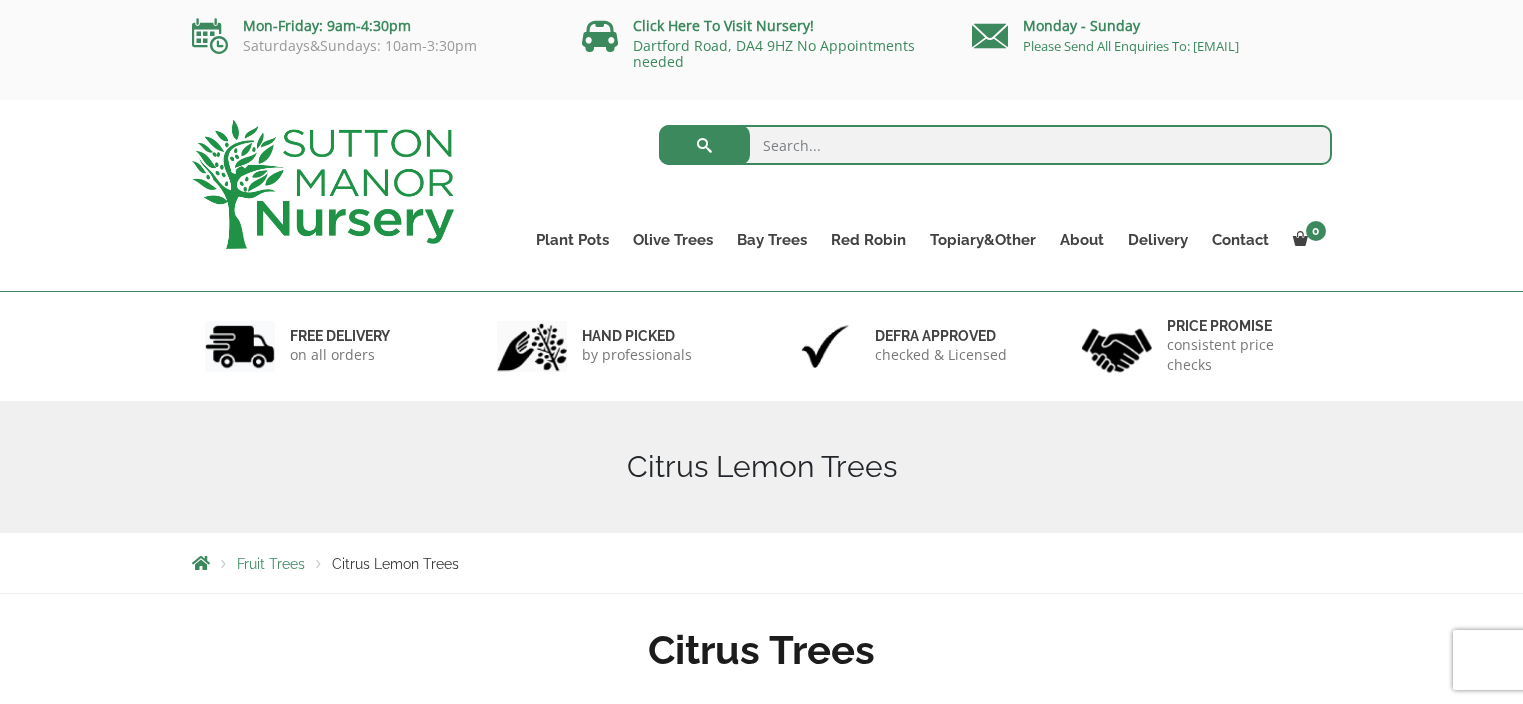 scroll, scrollTop: 0, scrollLeft: 0, axis: both 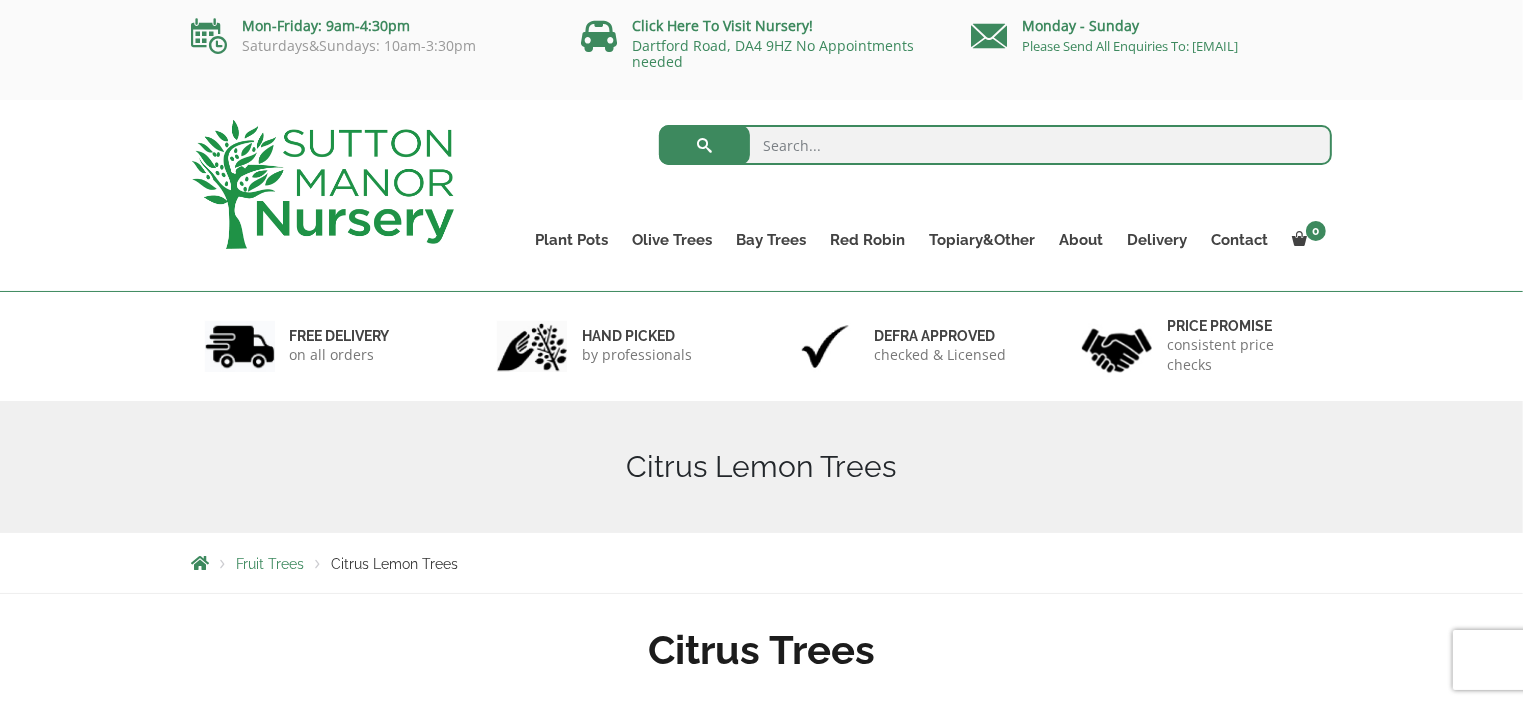 drag, startPoint x: 1528, startPoint y: 81, endPoint x: 1536, endPoint y: 49, distance: 32.984844 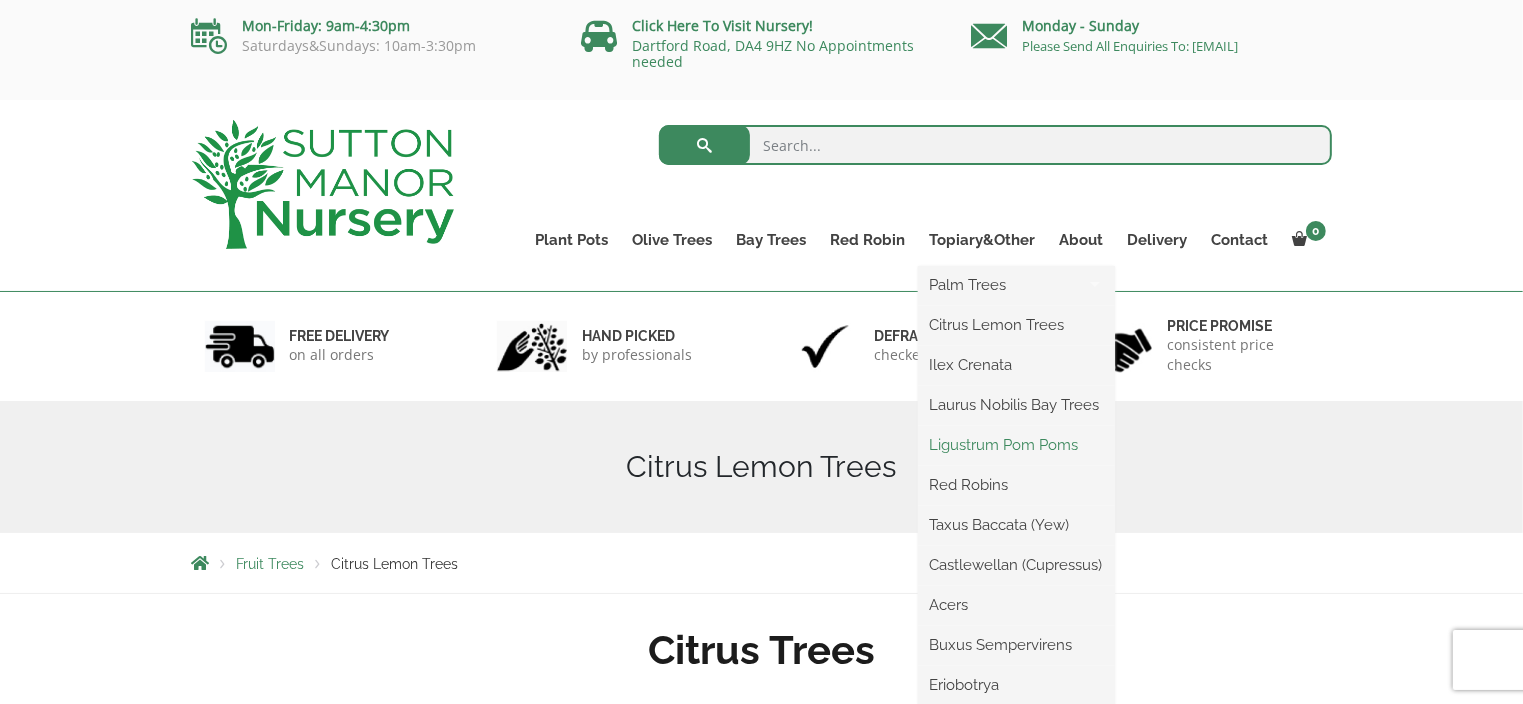 click on "Ligustrum Pom Poms" at bounding box center (1016, 445) 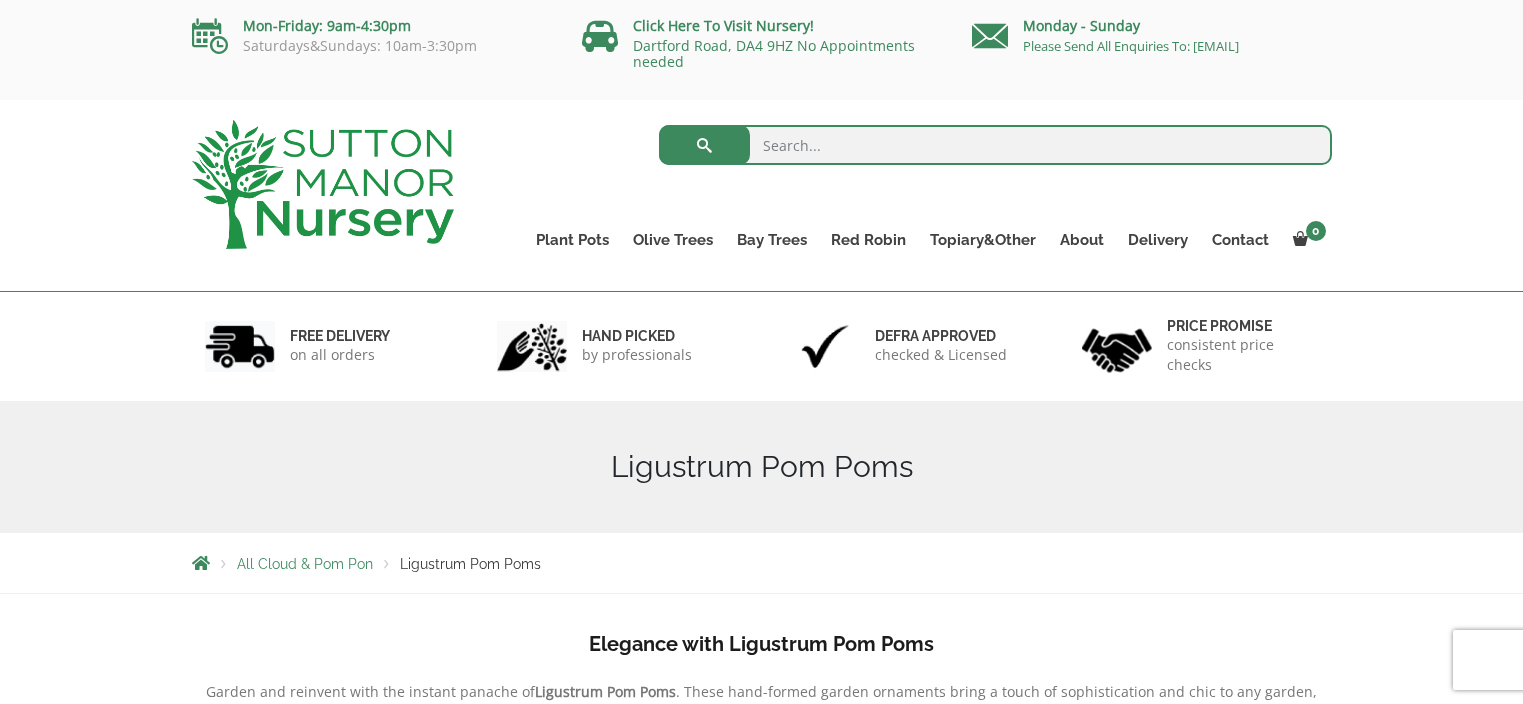 scroll, scrollTop: 0, scrollLeft: 0, axis: both 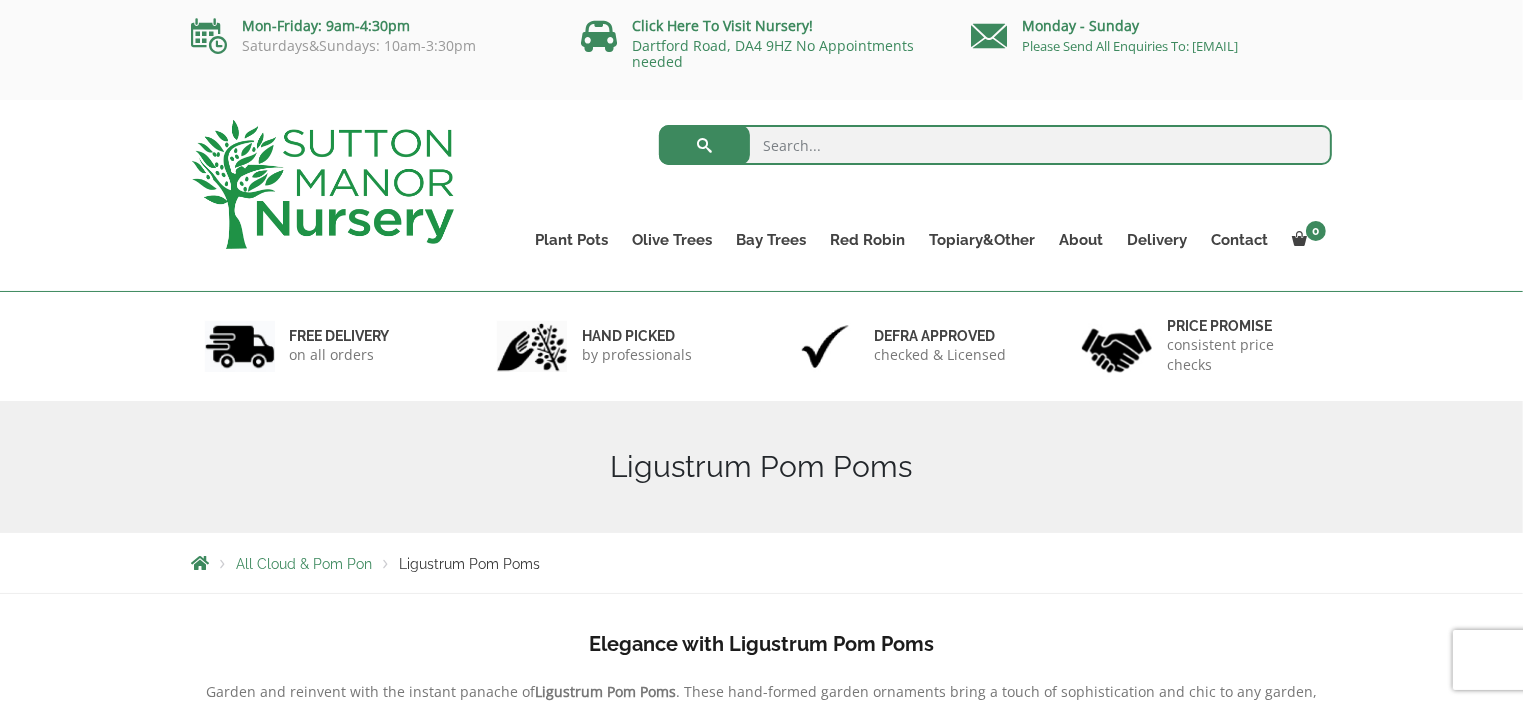 click at bounding box center [323, 184] 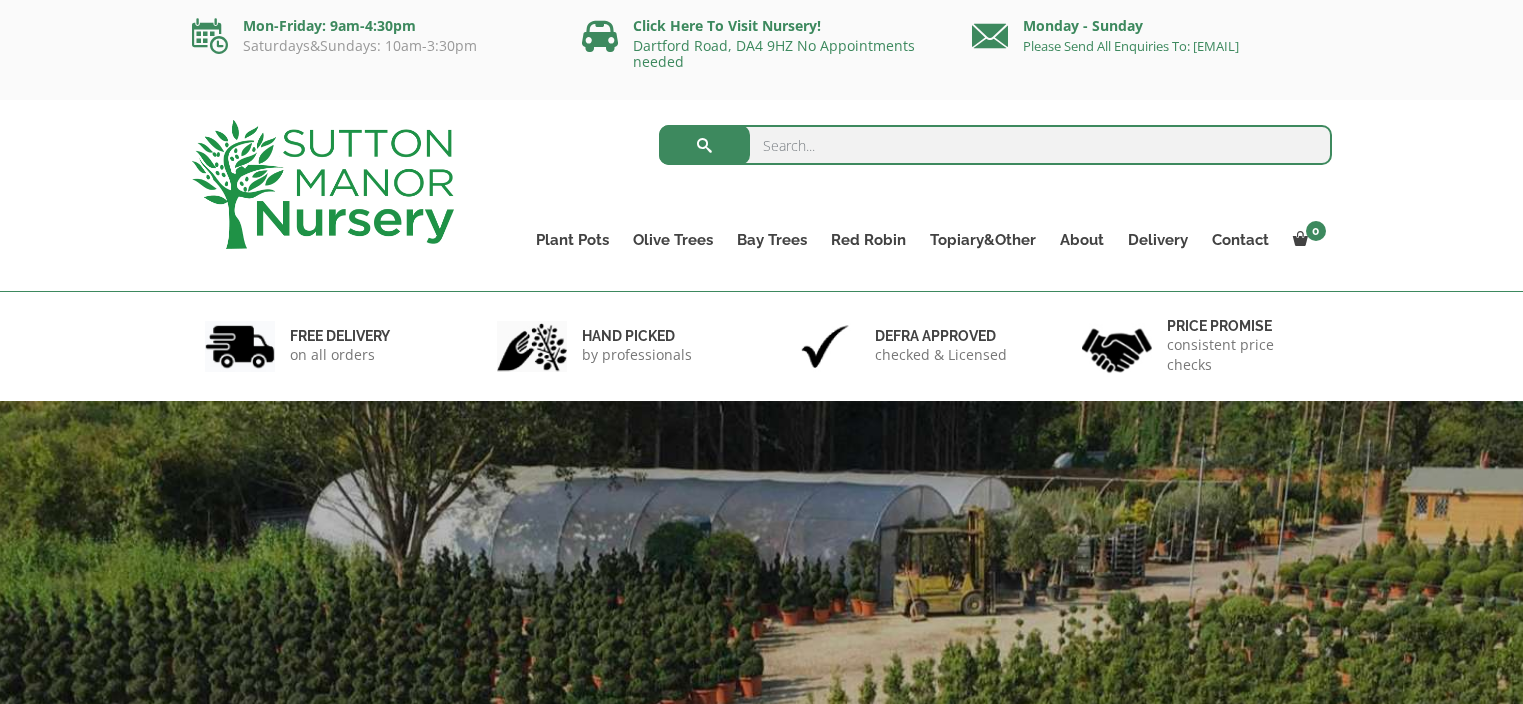 scroll, scrollTop: 0, scrollLeft: 0, axis: both 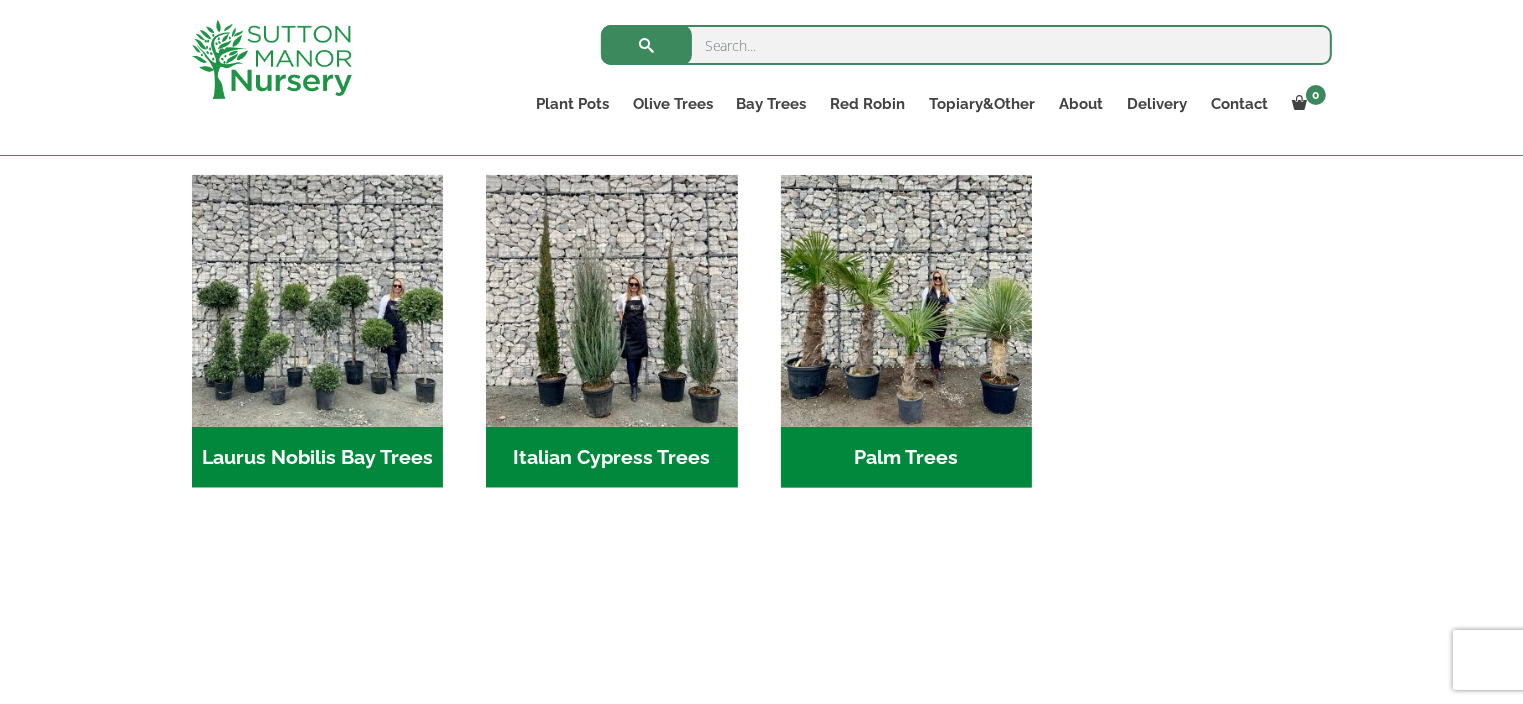 drag, startPoint x: 1527, startPoint y: 119, endPoint x: 1536, endPoint y: 469, distance: 350.1157 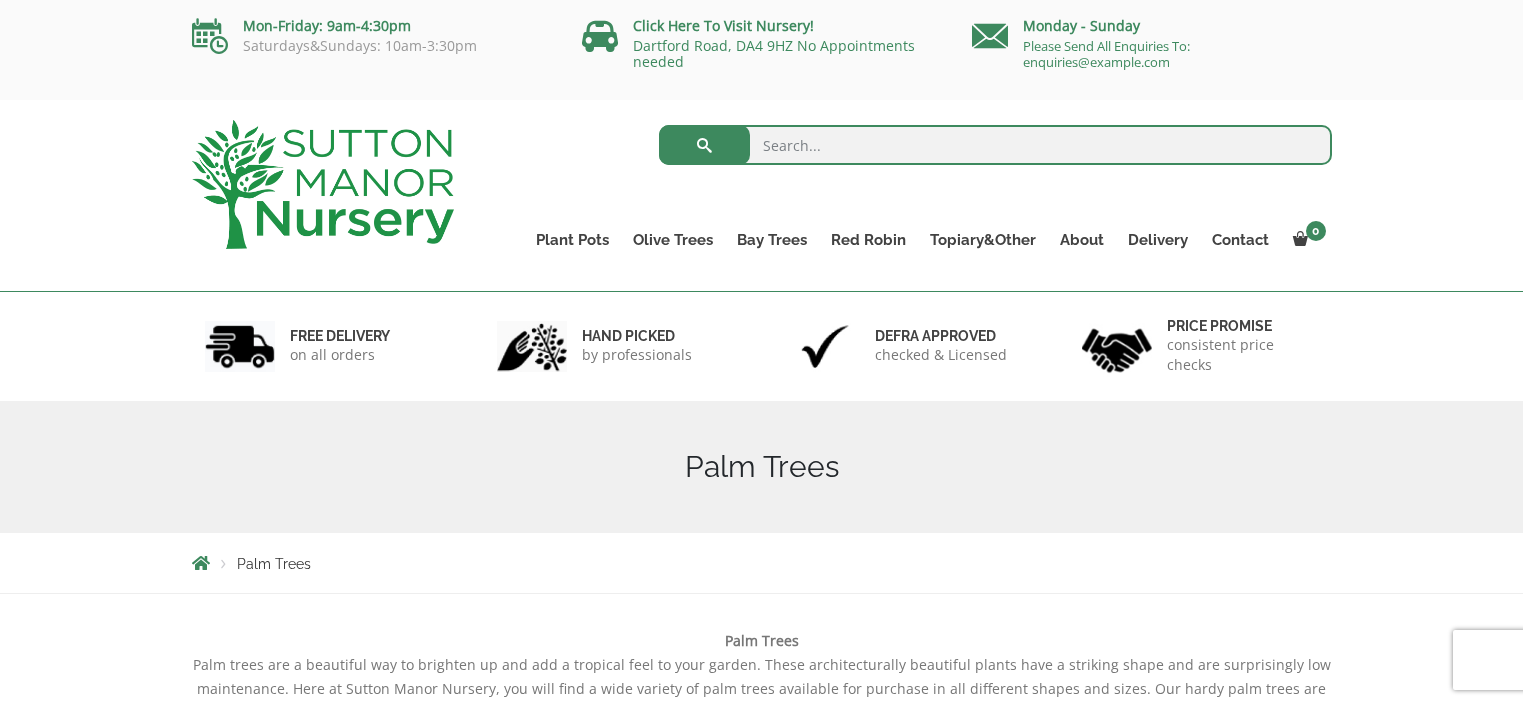 scroll, scrollTop: 0, scrollLeft: 0, axis: both 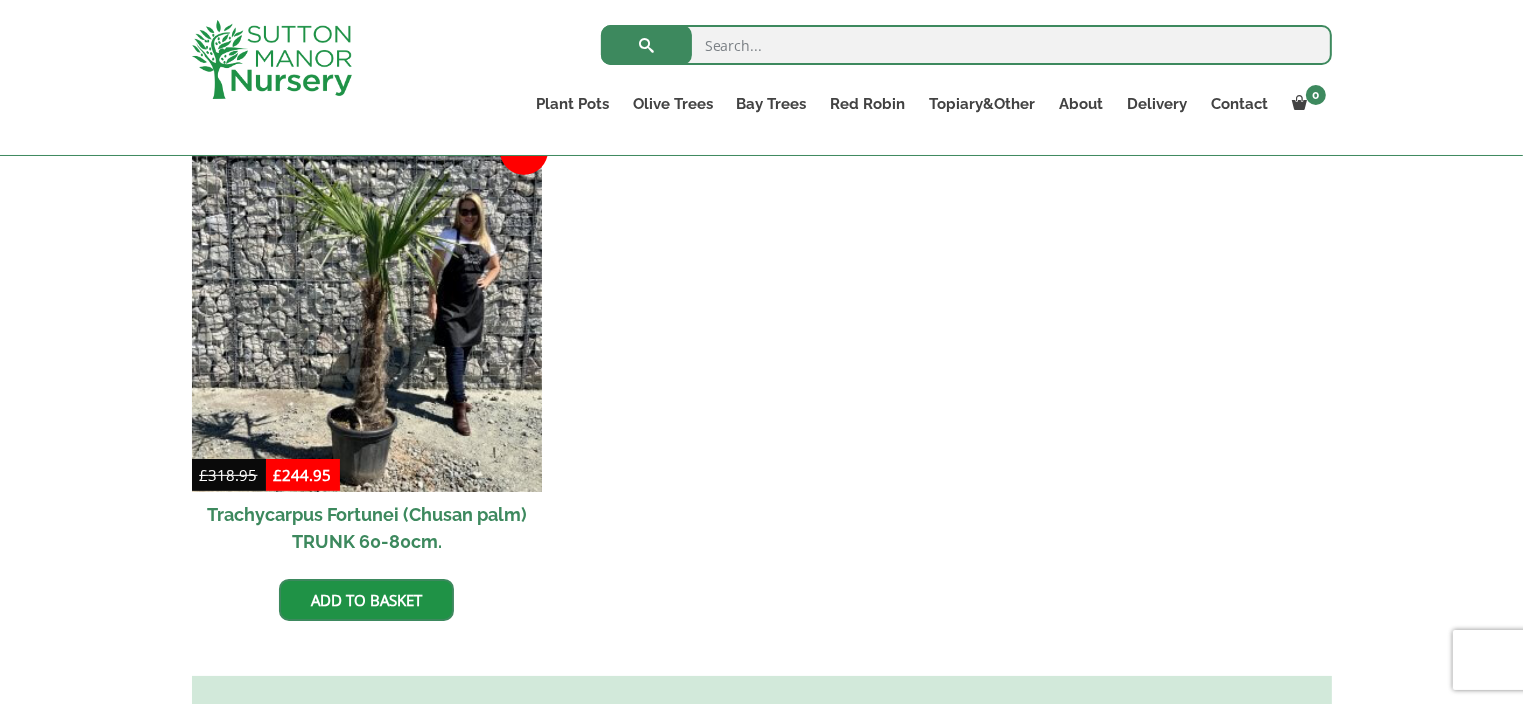 drag, startPoint x: 1529, startPoint y: 147, endPoint x: 1536, endPoint y: 318, distance: 171.14322 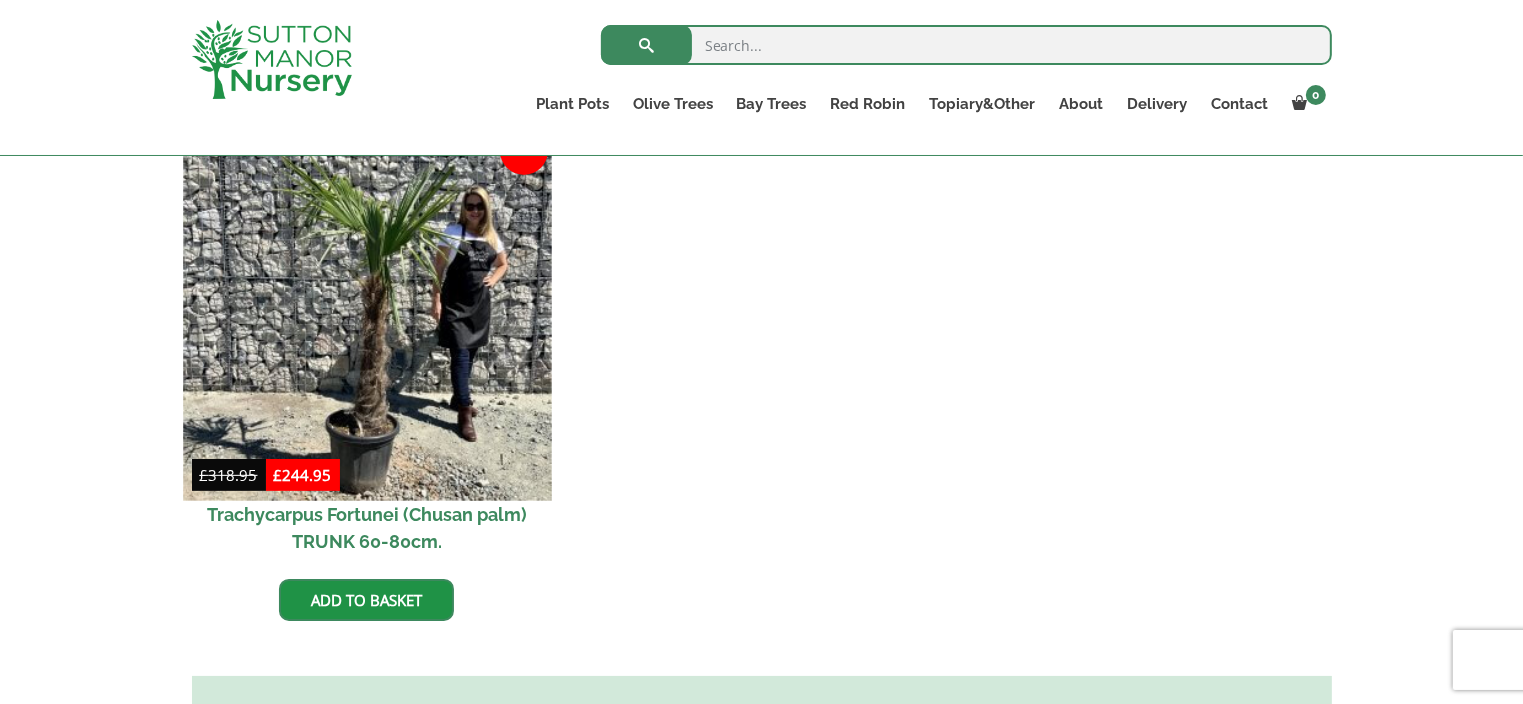 click at bounding box center [367, 316] 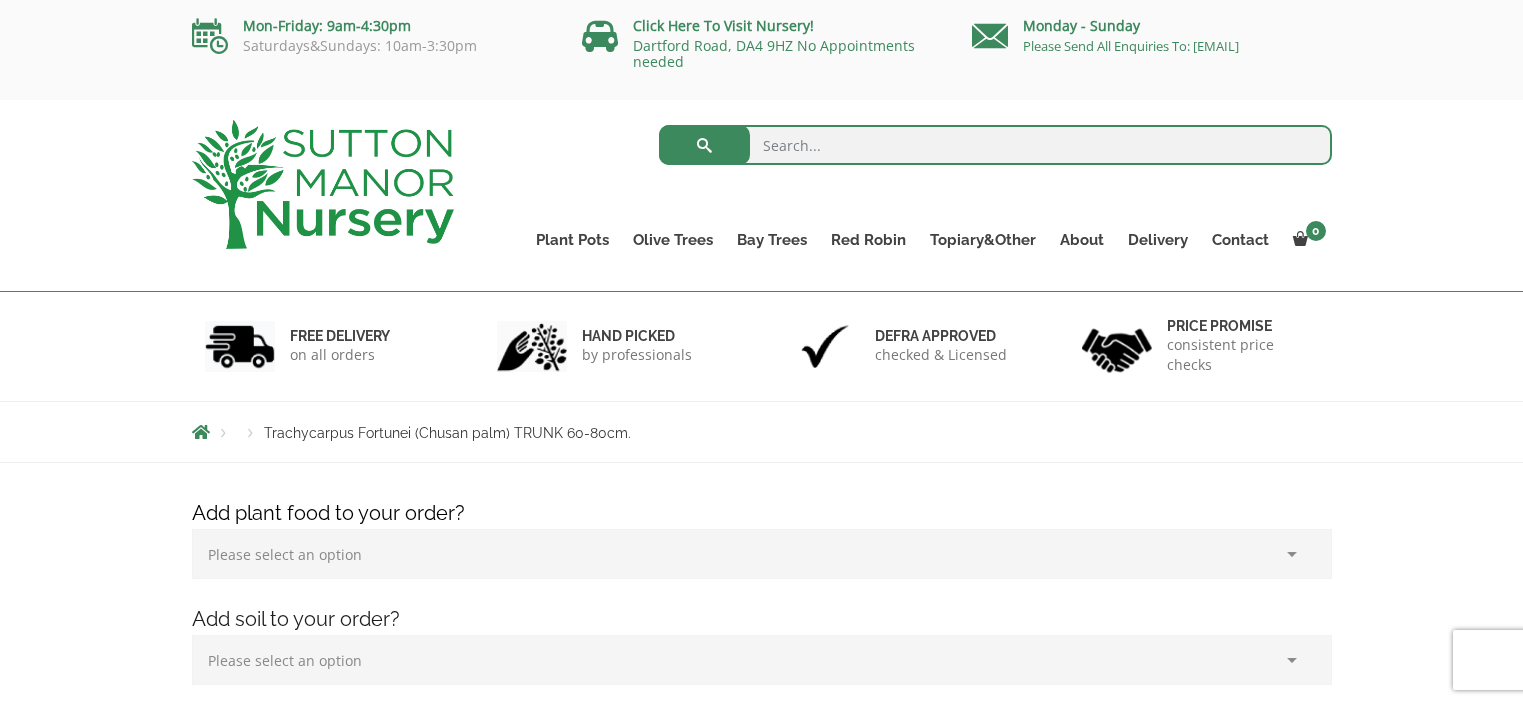 scroll, scrollTop: 0, scrollLeft: 0, axis: both 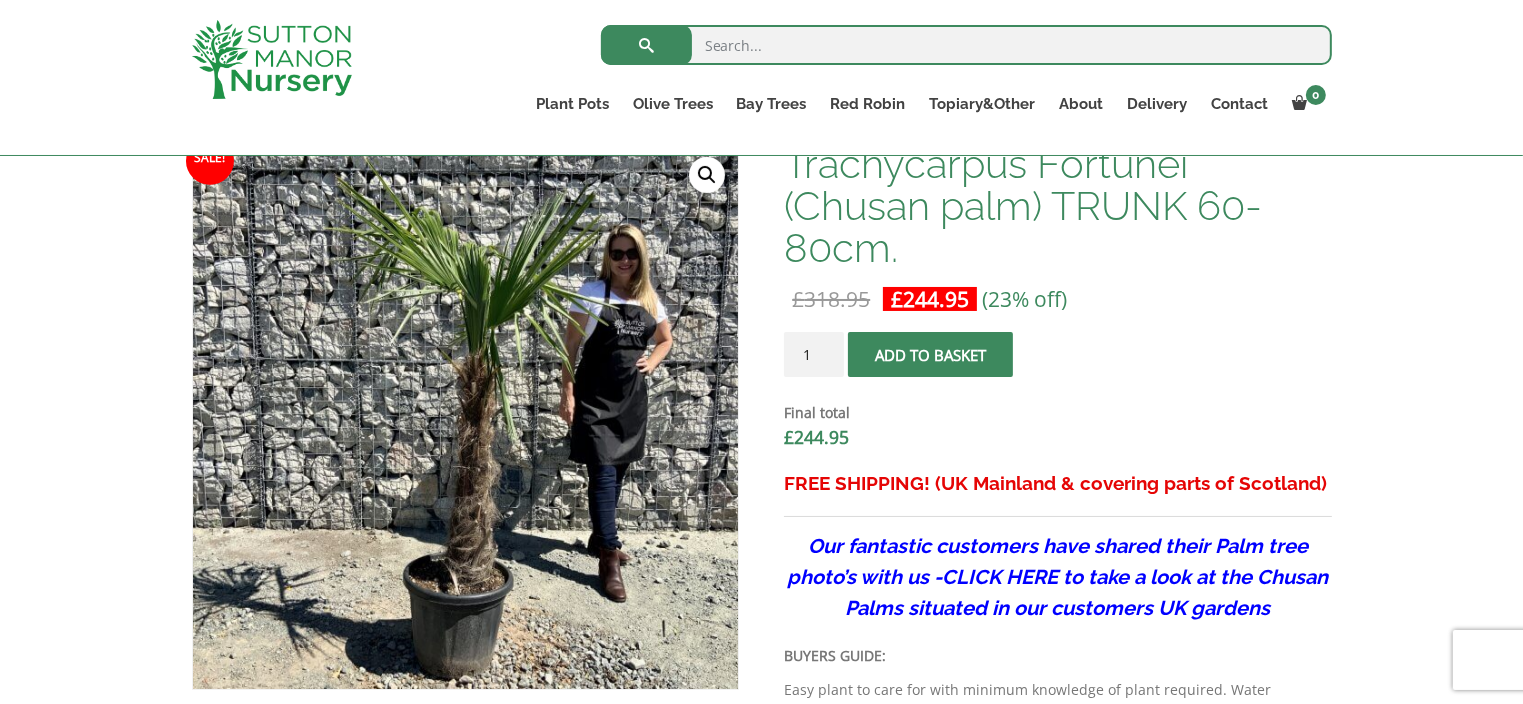 drag, startPoint x: 1529, startPoint y: 128, endPoint x: 1536, endPoint y: 251, distance: 123.19903 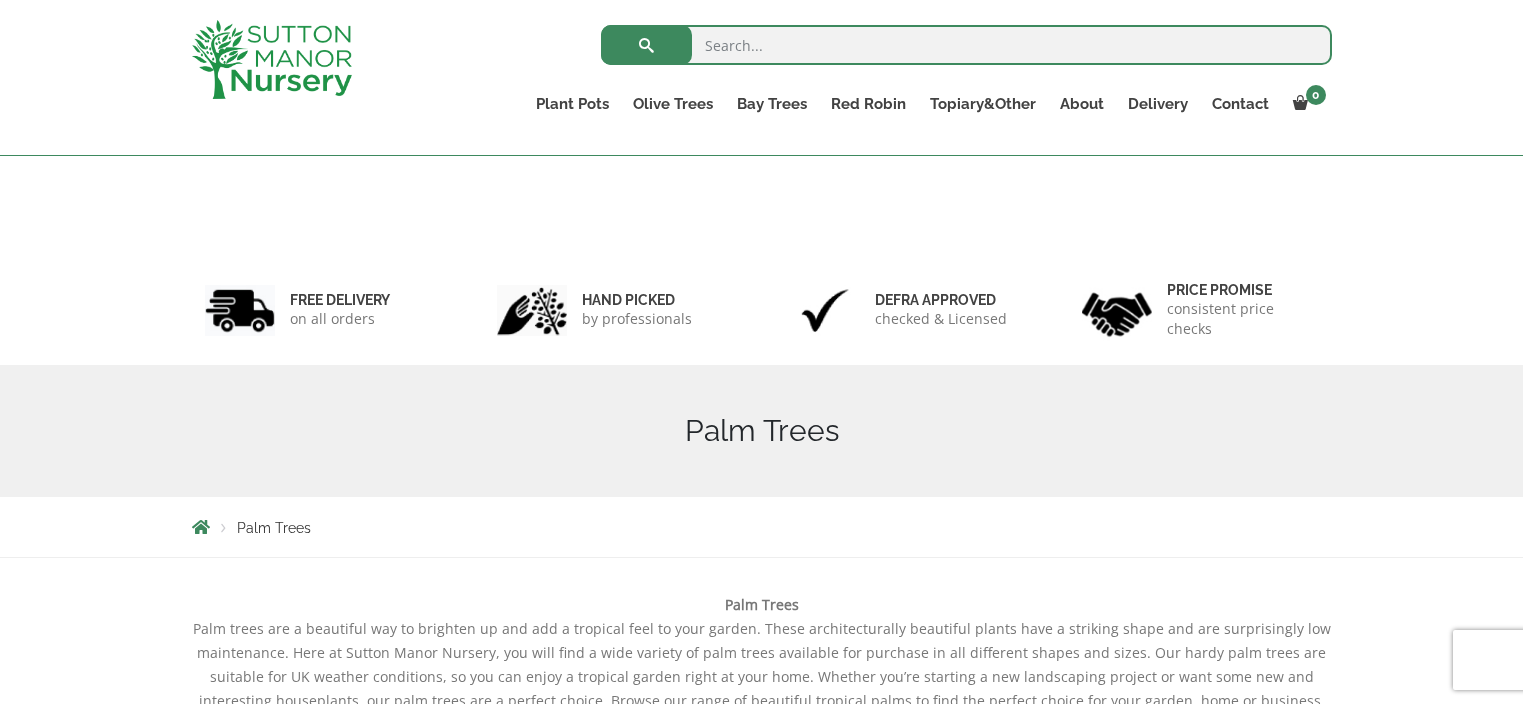scroll, scrollTop: 733, scrollLeft: 0, axis: vertical 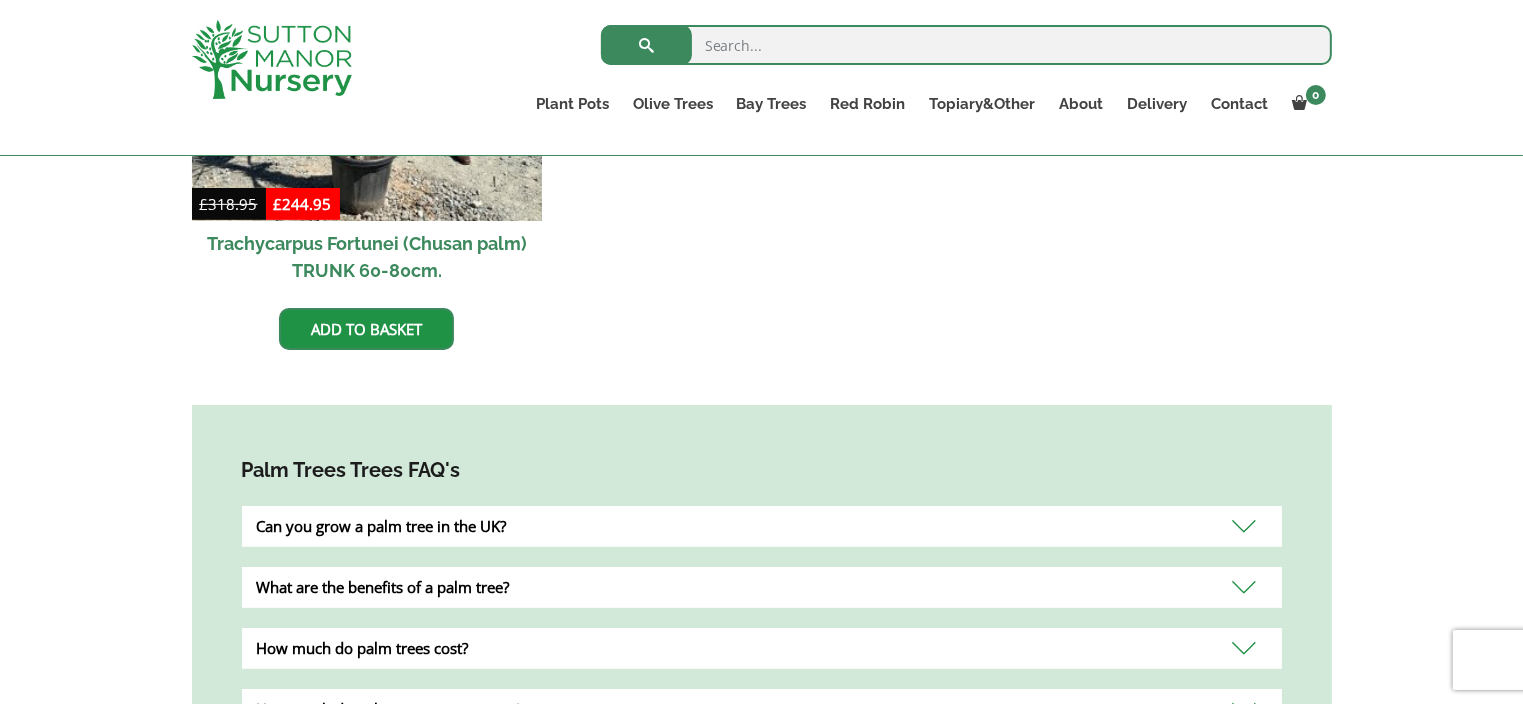 click on "What are the benefits of a palm tree?" at bounding box center (762, 587) 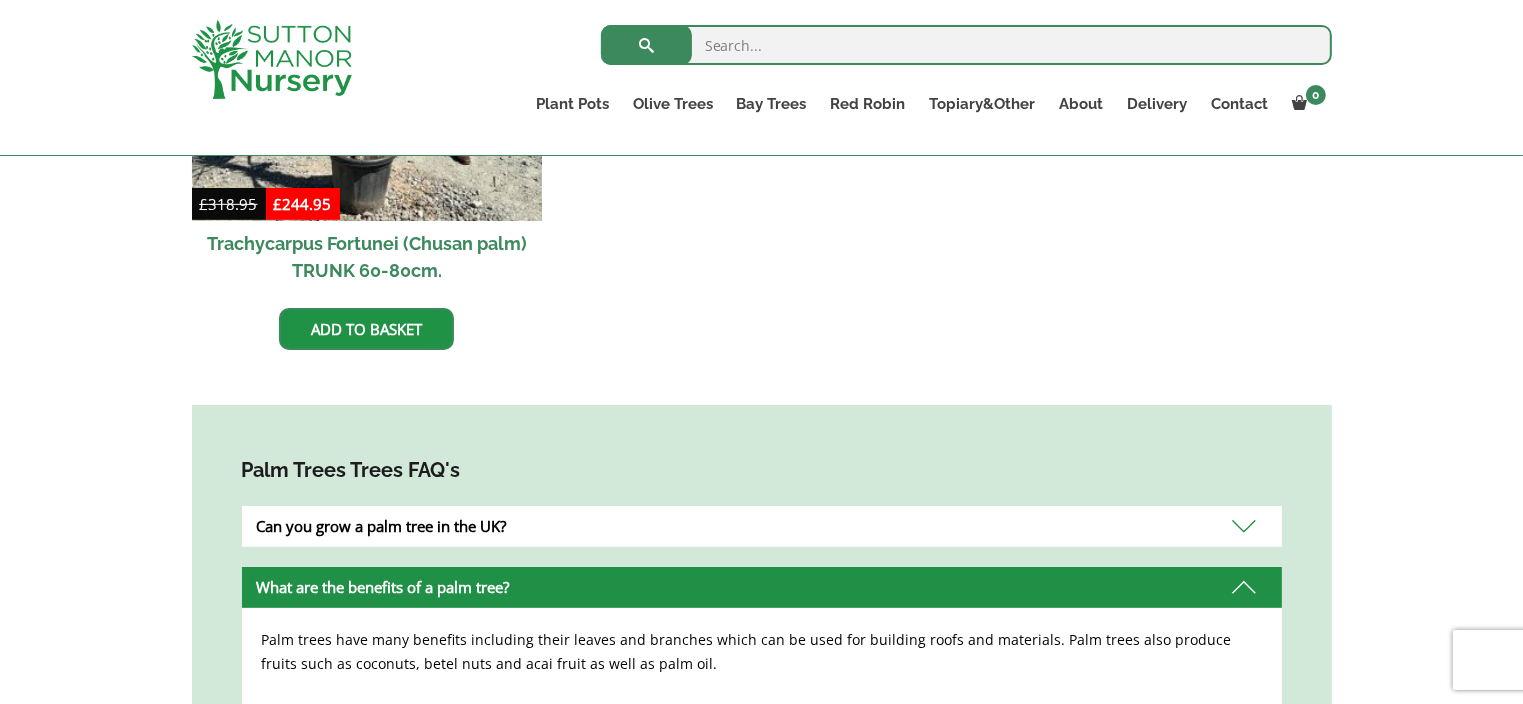 click on "What are the benefits of a palm tree?" at bounding box center (762, 587) 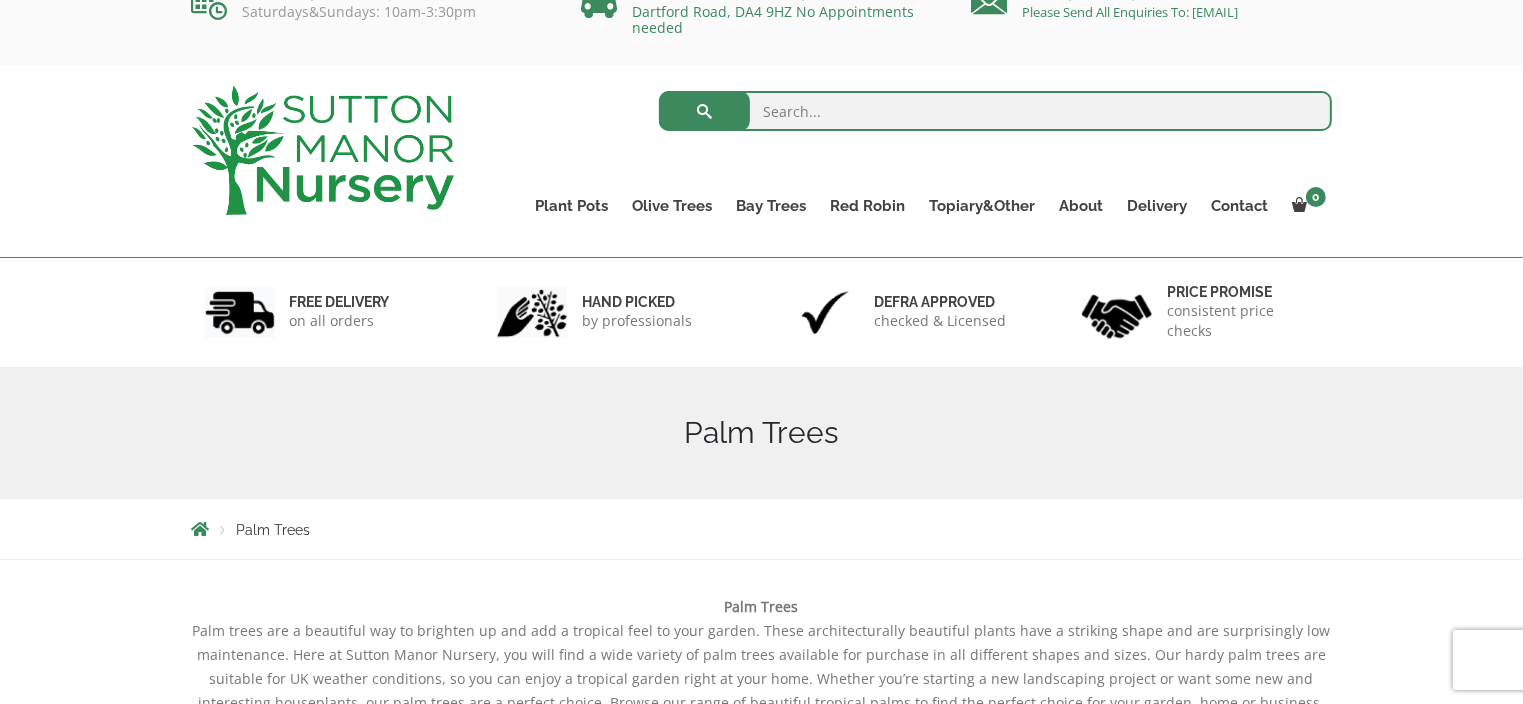 scroll, scrollTop: 0, scrollLeft: 0, axis: both 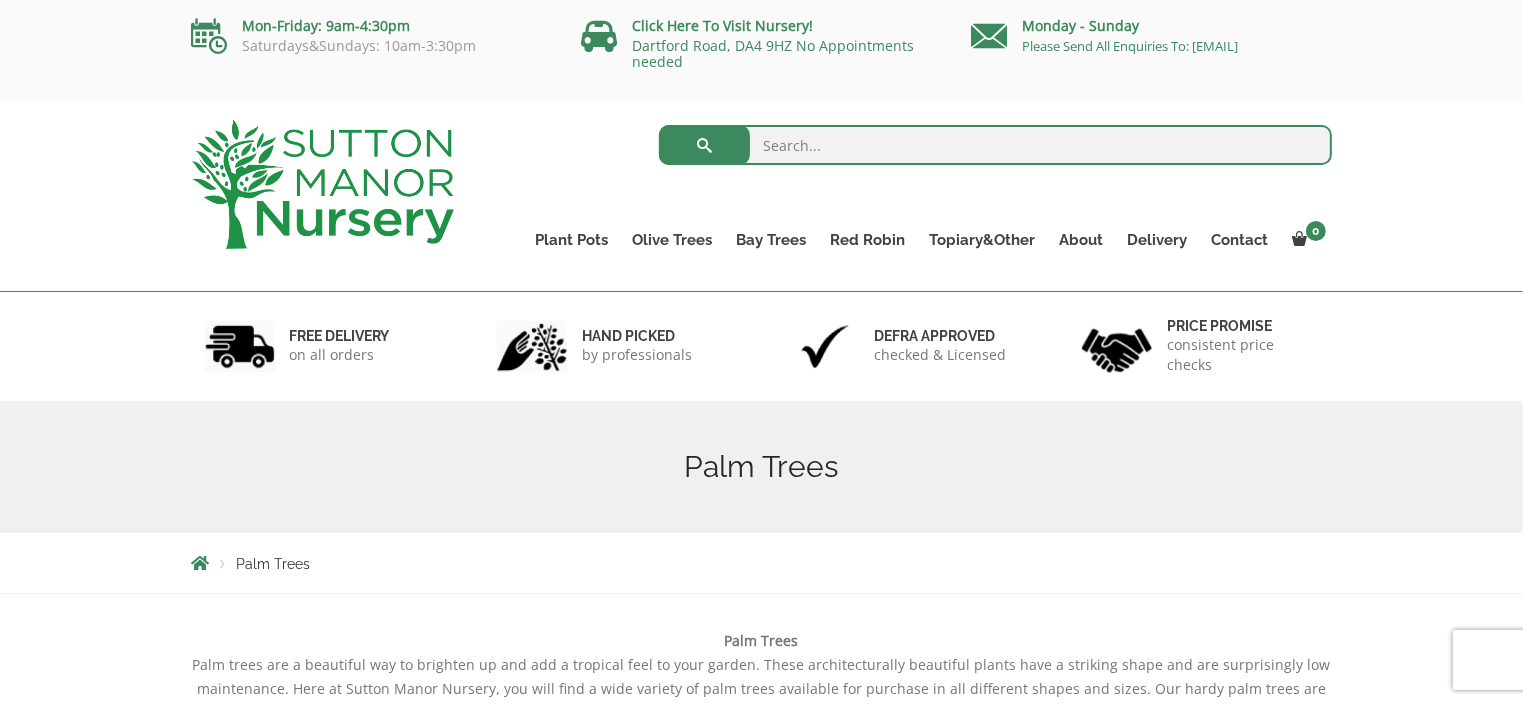 click at bounding box center [323, 184] 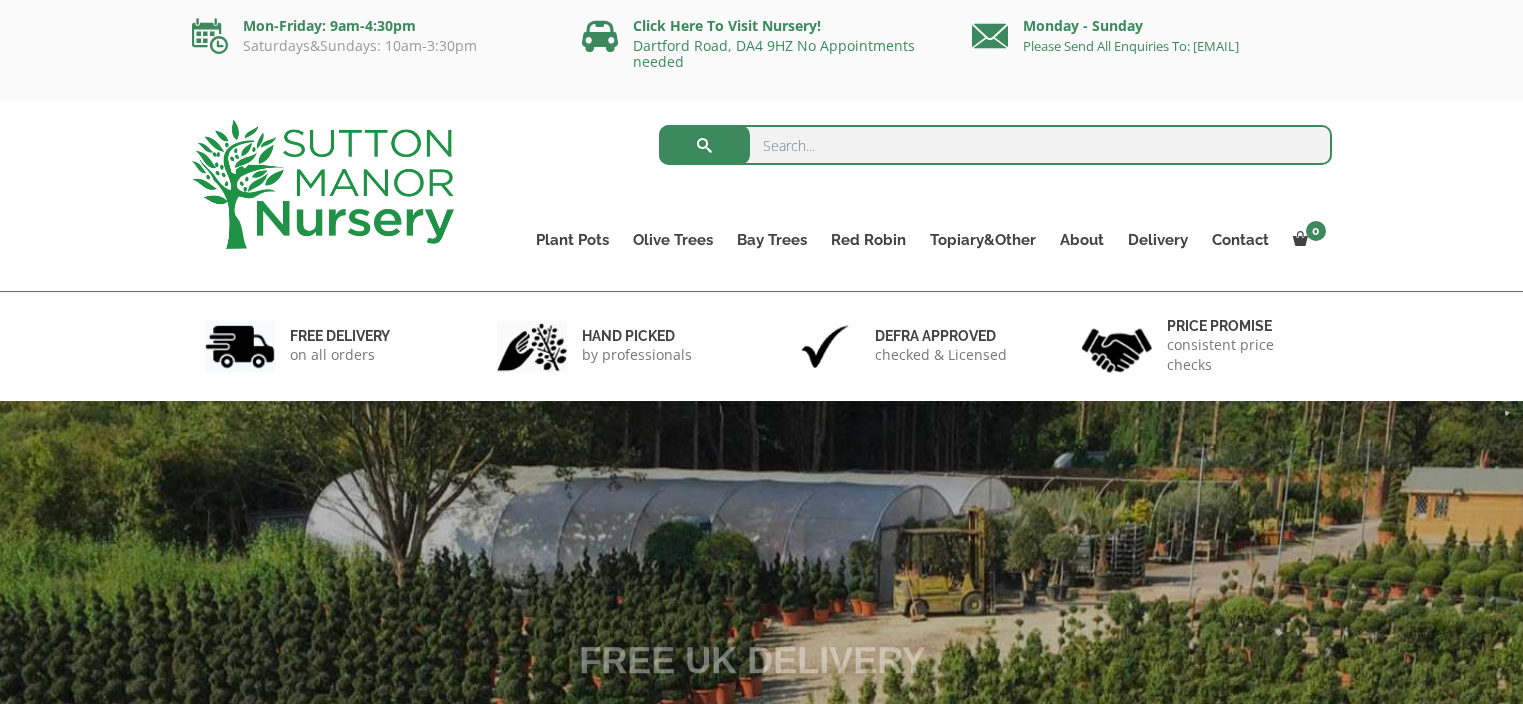 scroll, scrollTop: 0, scrollLeft: 0, axis: both 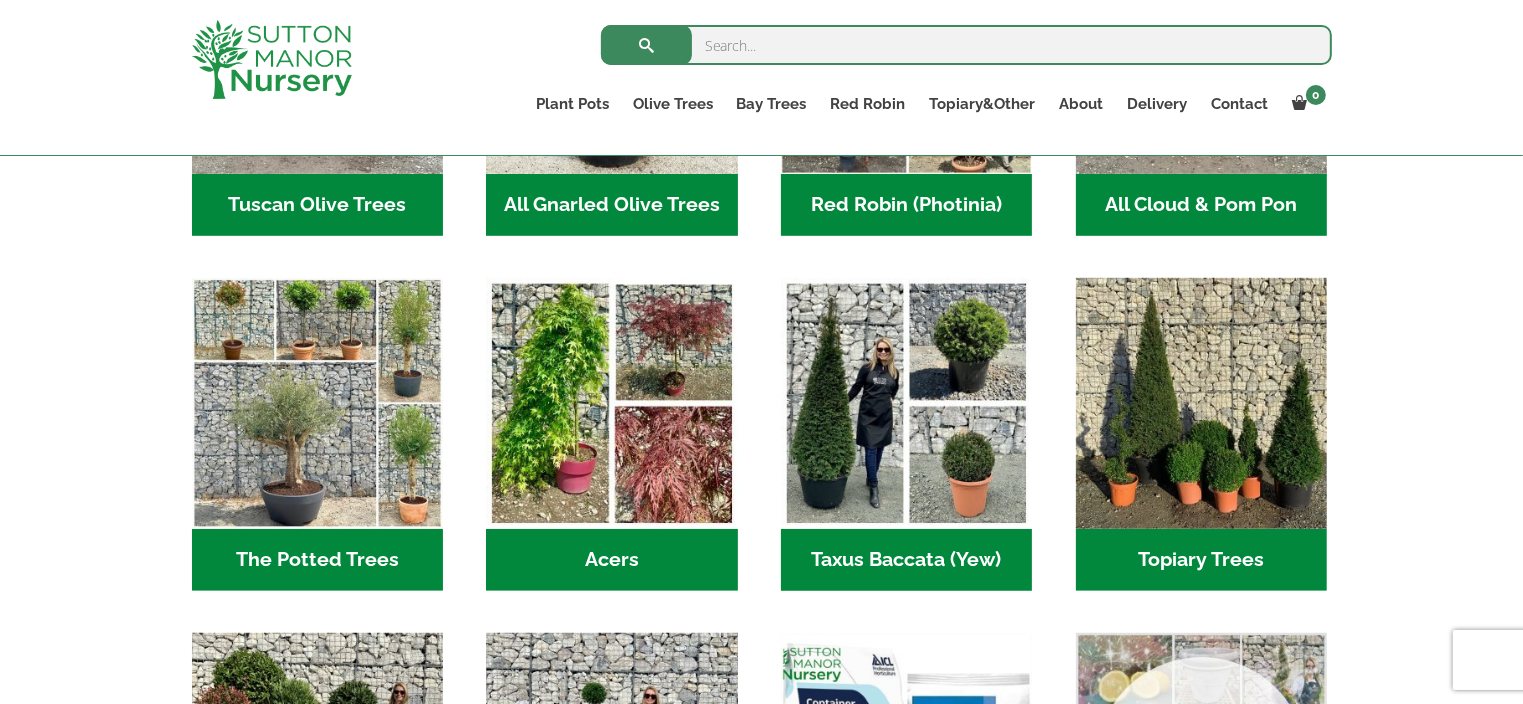 drag, startPoint x: 1528, startPoint y: 119, endPoint x: 1536, endPoint y: 340, distance: 221.14474 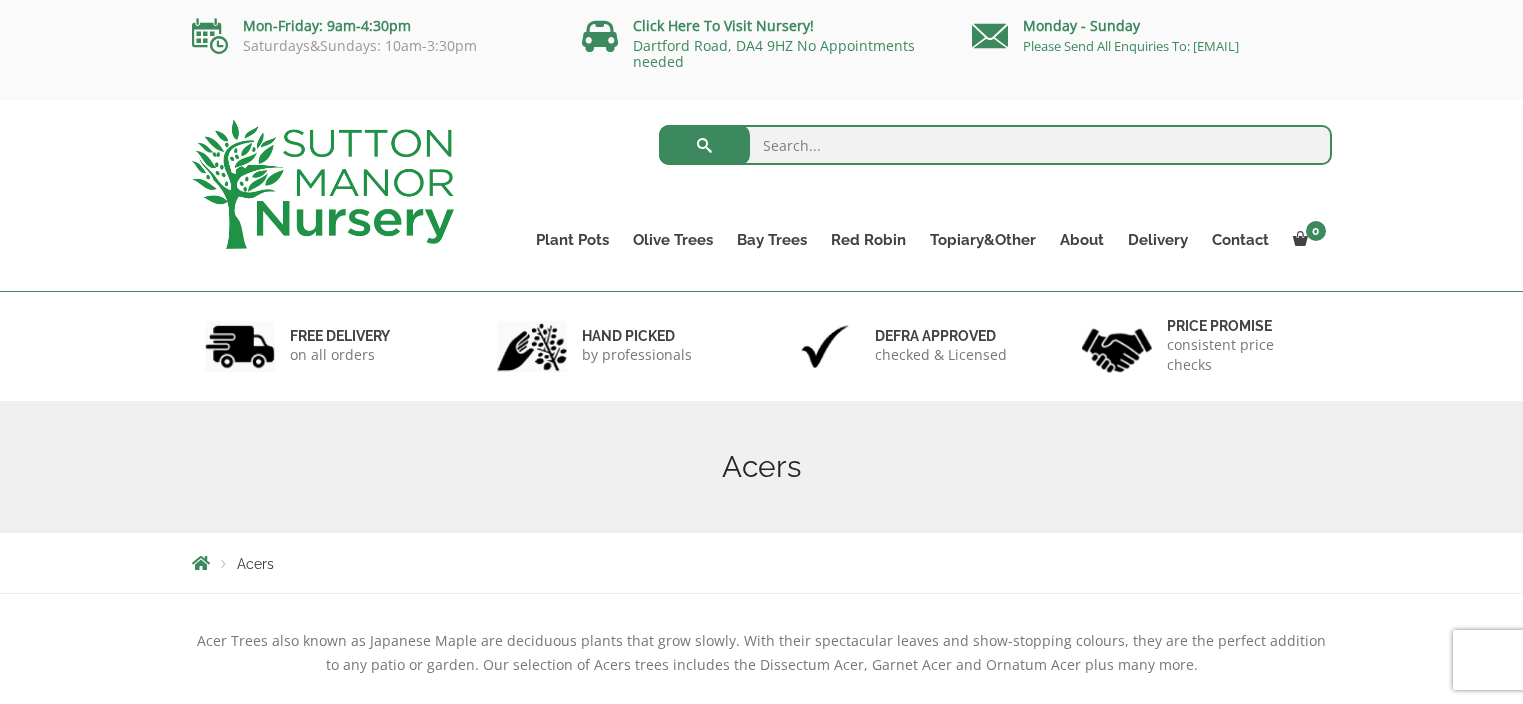 scroll, scrollTop: 0, scrollLeft: 0, axis: both 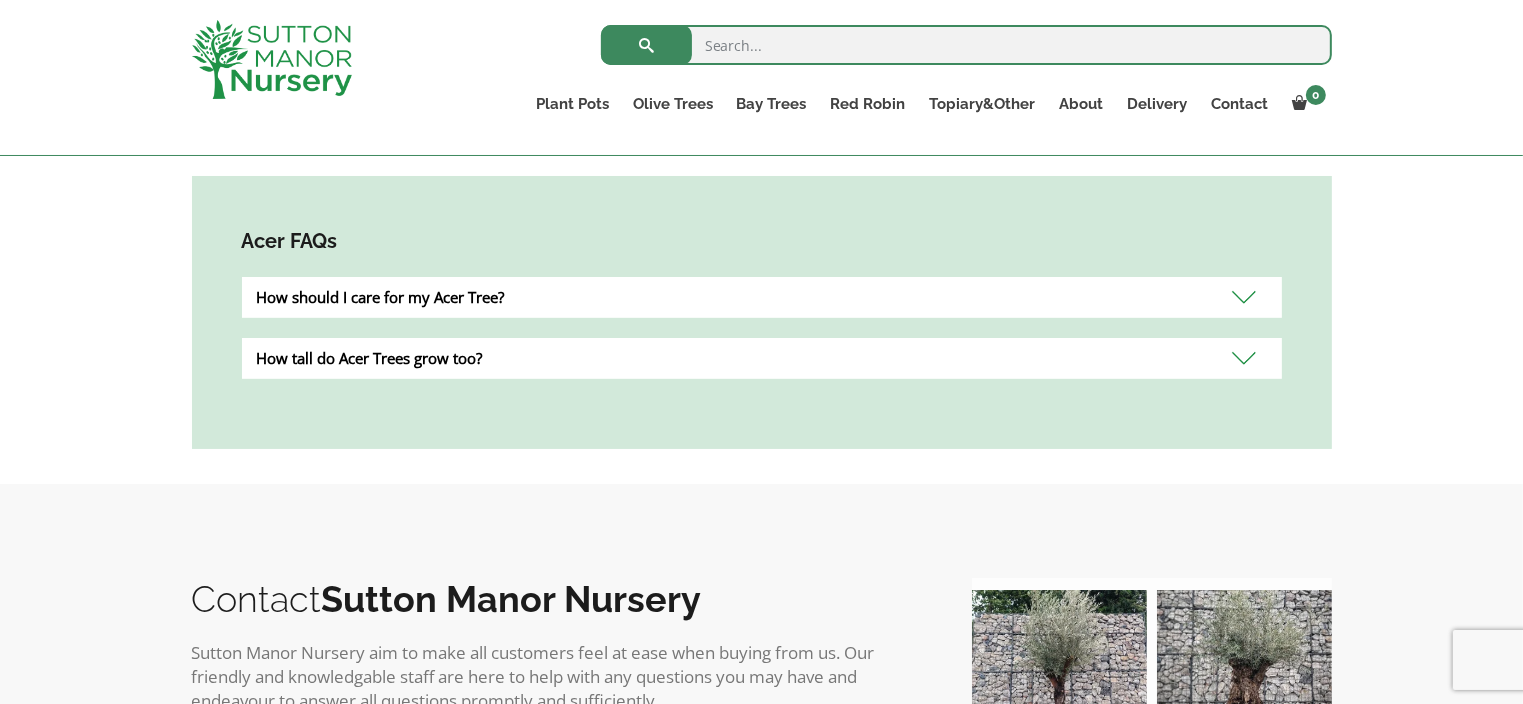 drag, startPoint x: 1528, startPoint y: 113, endPoint x: 1536, endPoint y: 409, distance: 296.1081 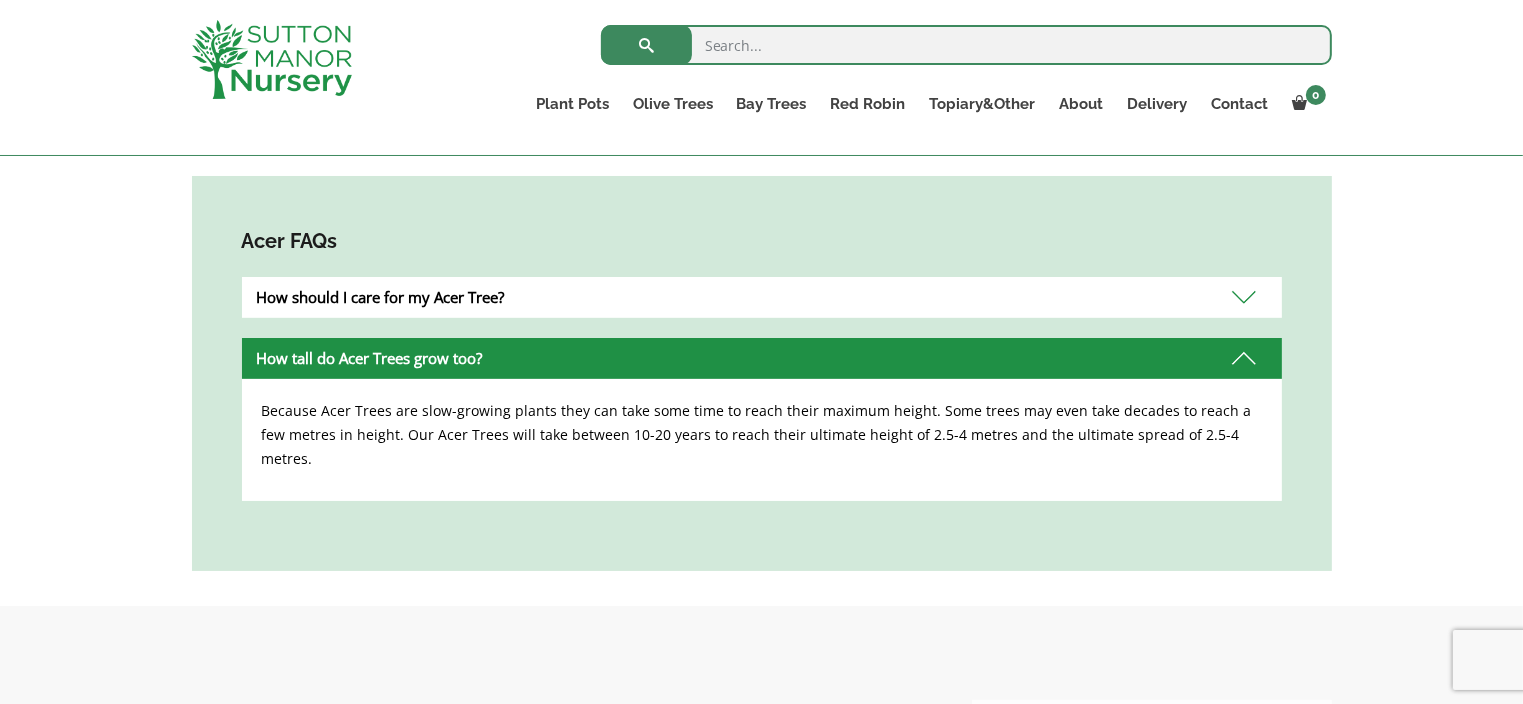 click on "How tall do Acer Trees grow too?" at bounding box center (762, 358) 